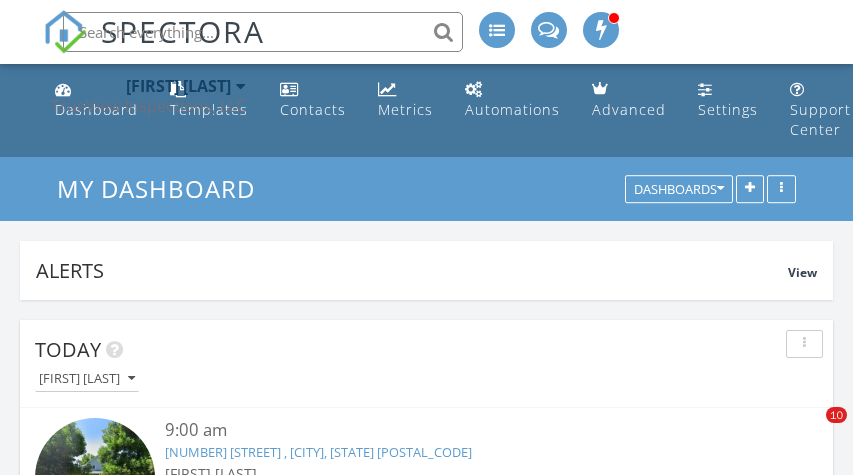 scroll, scrollTop: 0, scrollLeft: 0, axis: both 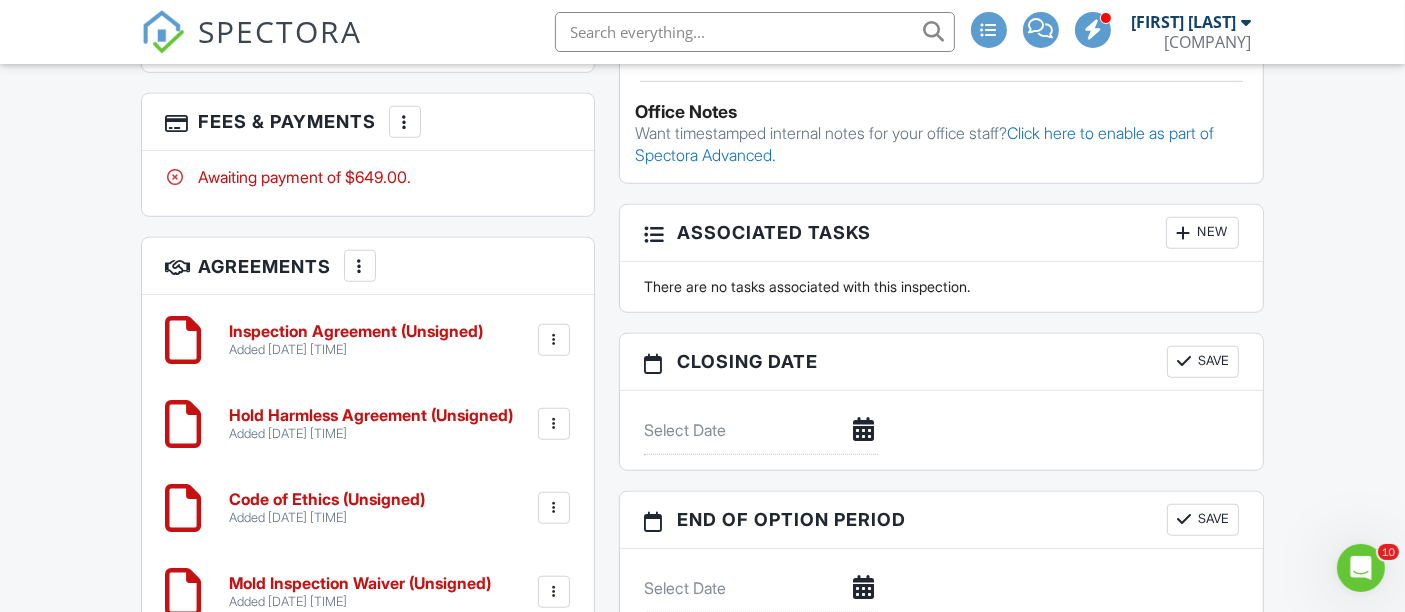 click at bounding box center [405, 122] 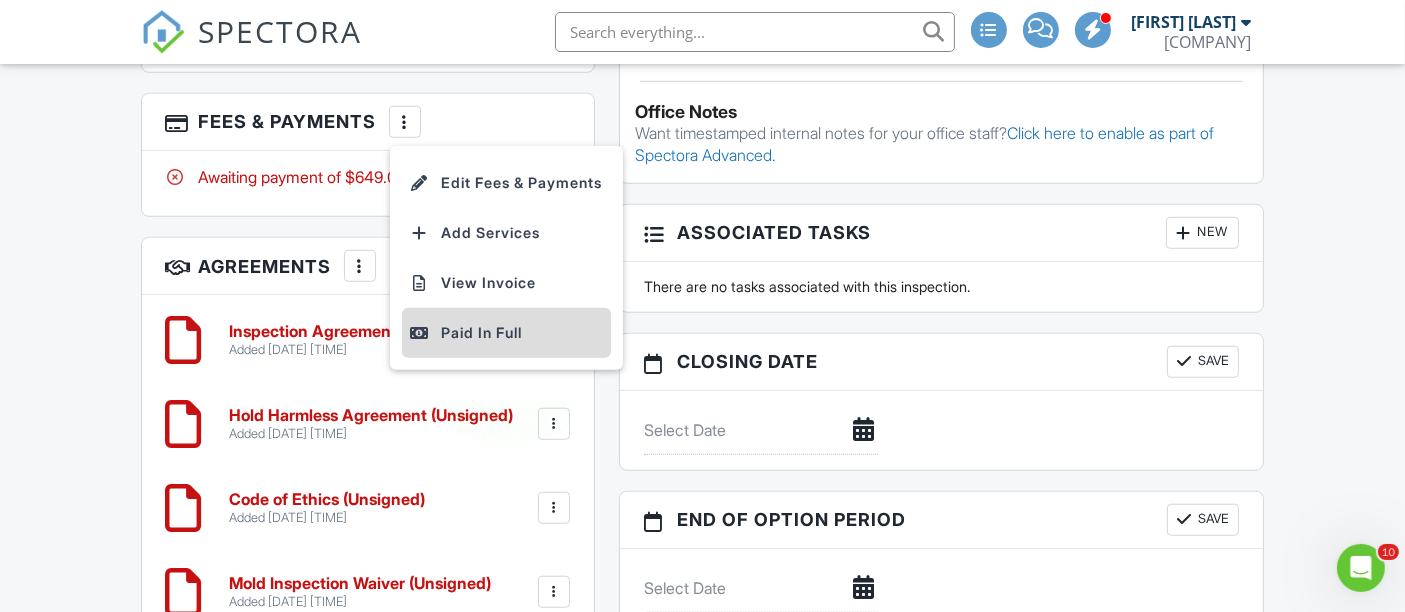 click on "Paid In Full" at bounding box center [506, 333] 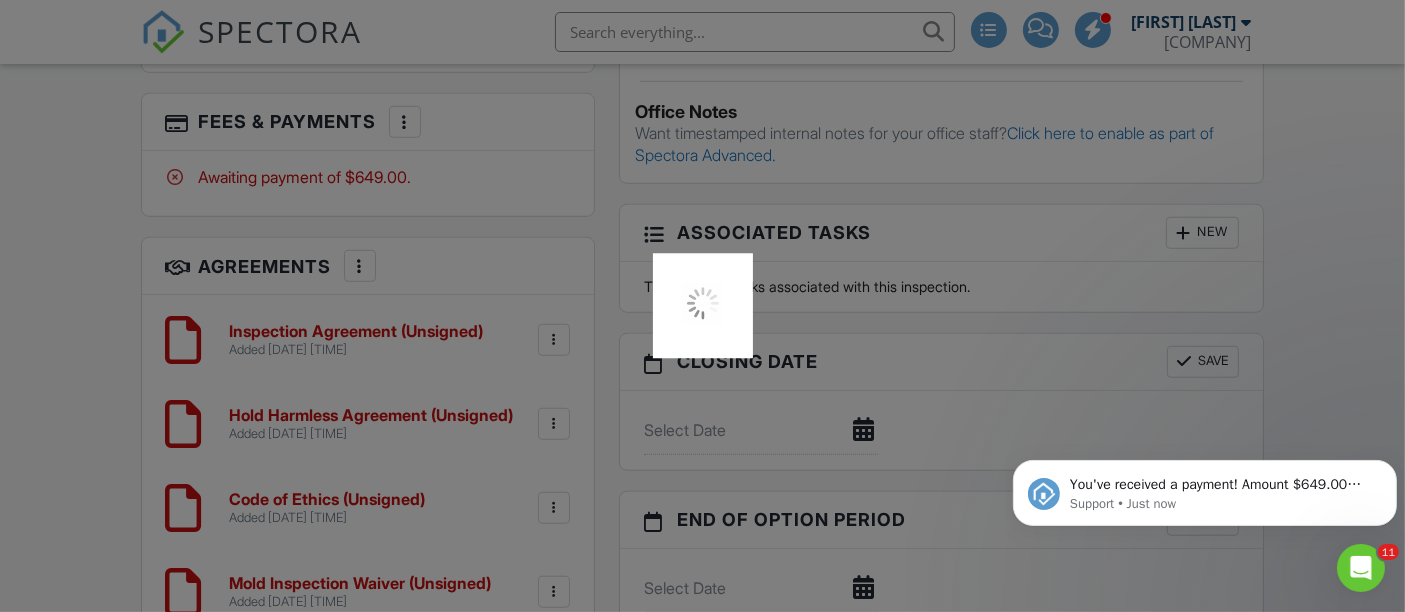scroll, scrollTop: 0, scrollLeft: 0, axis: both 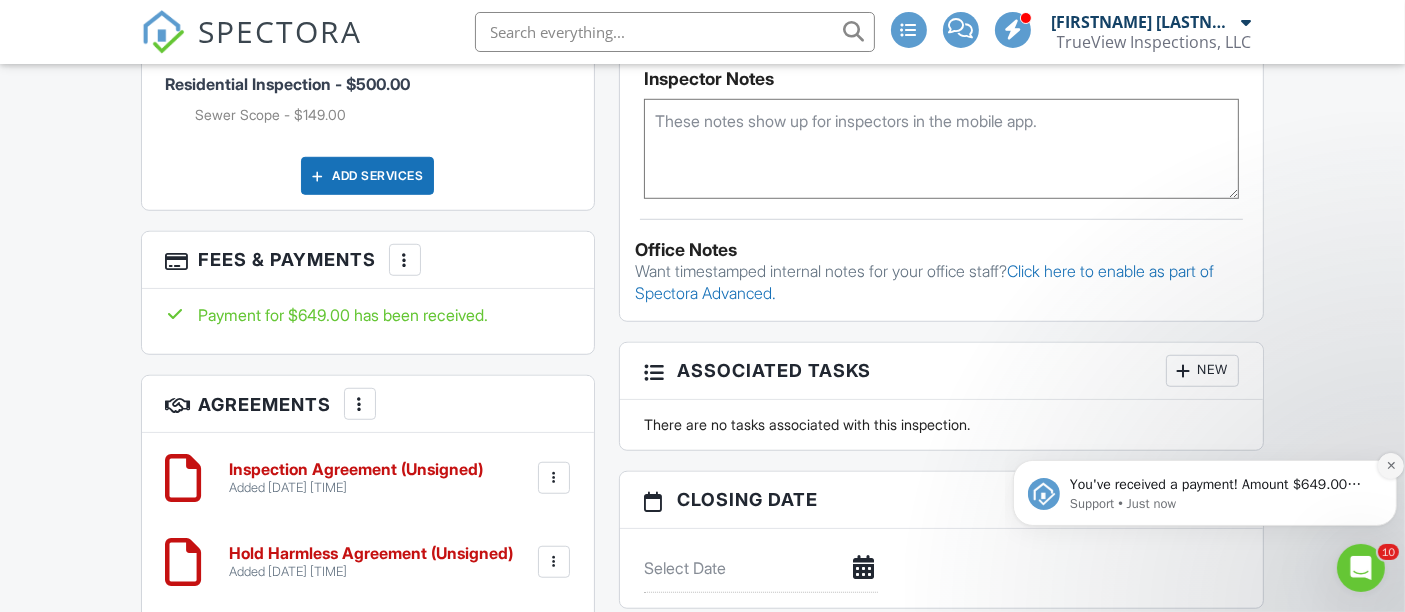 click 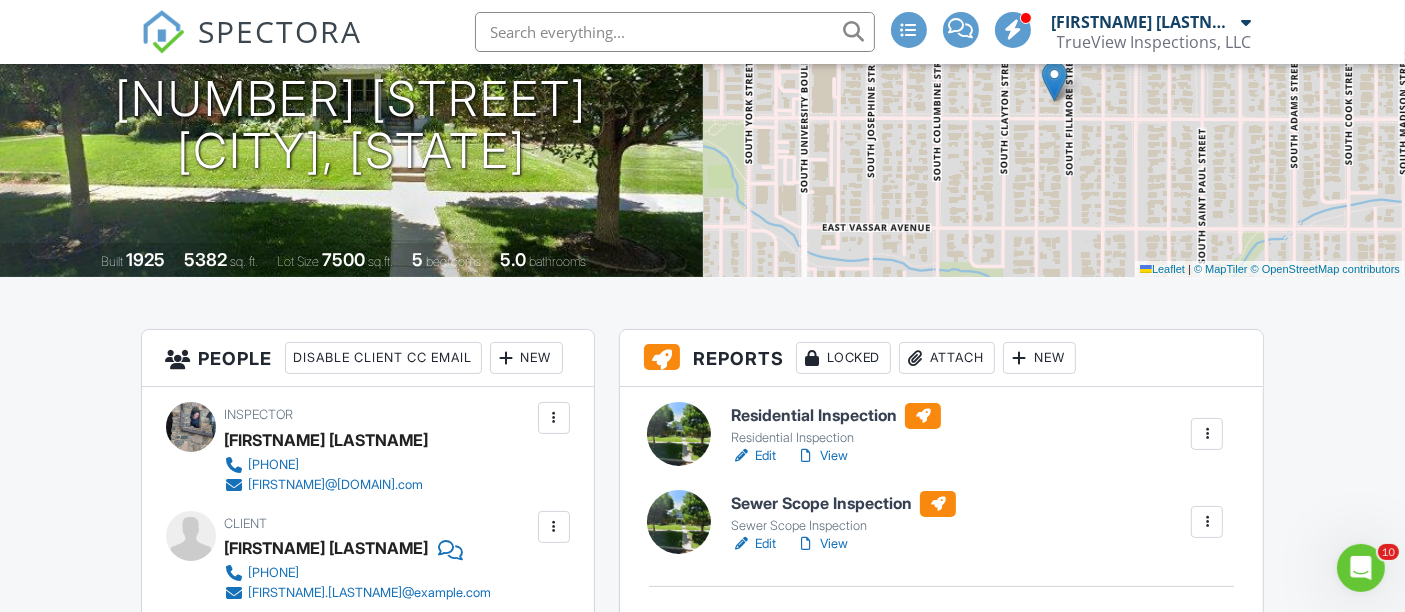 scroll, scrollTop: 0, scrollLeft: 0, axis: both 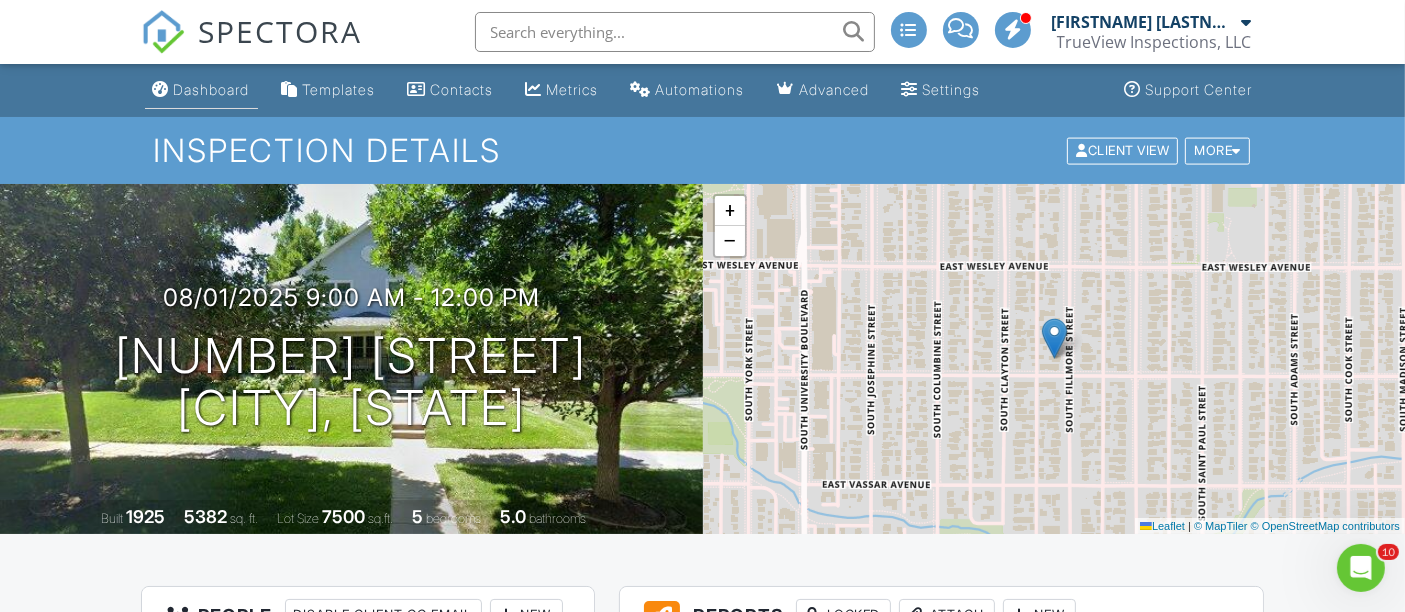 click on "Dashboard" at bounding box center [212, 89] 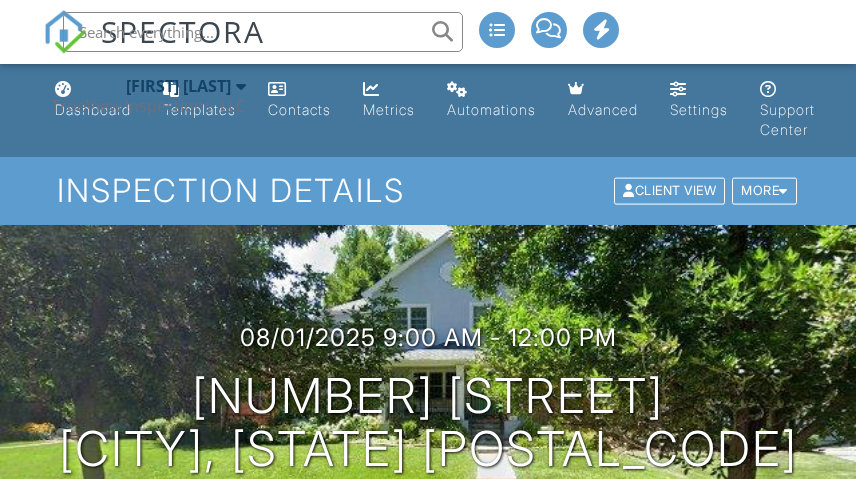 scroll, scrollTop: 0, scrollLeft: 0, axis: both 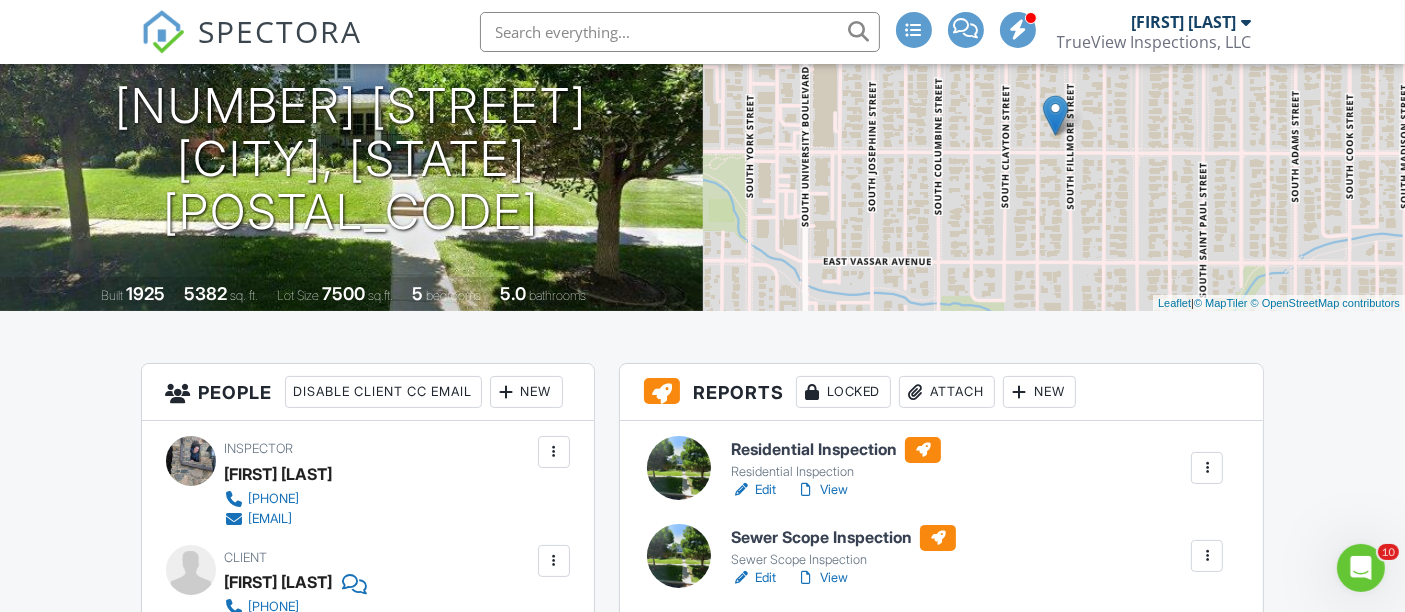 drag, startPoint x: 603, startPoint y: 263, endPoint x: 560, endPoint y: 330, distance: 79.61156 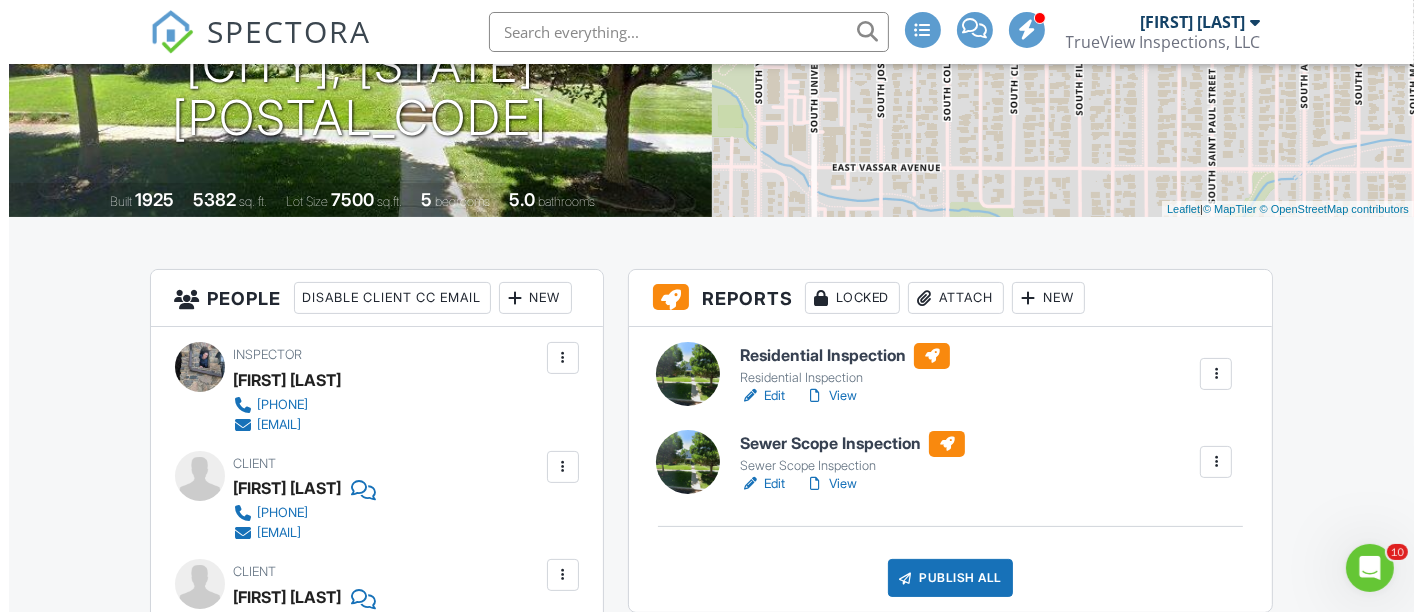scroll, scrollTop: 455, scrollLeft: 0, axis: vertical 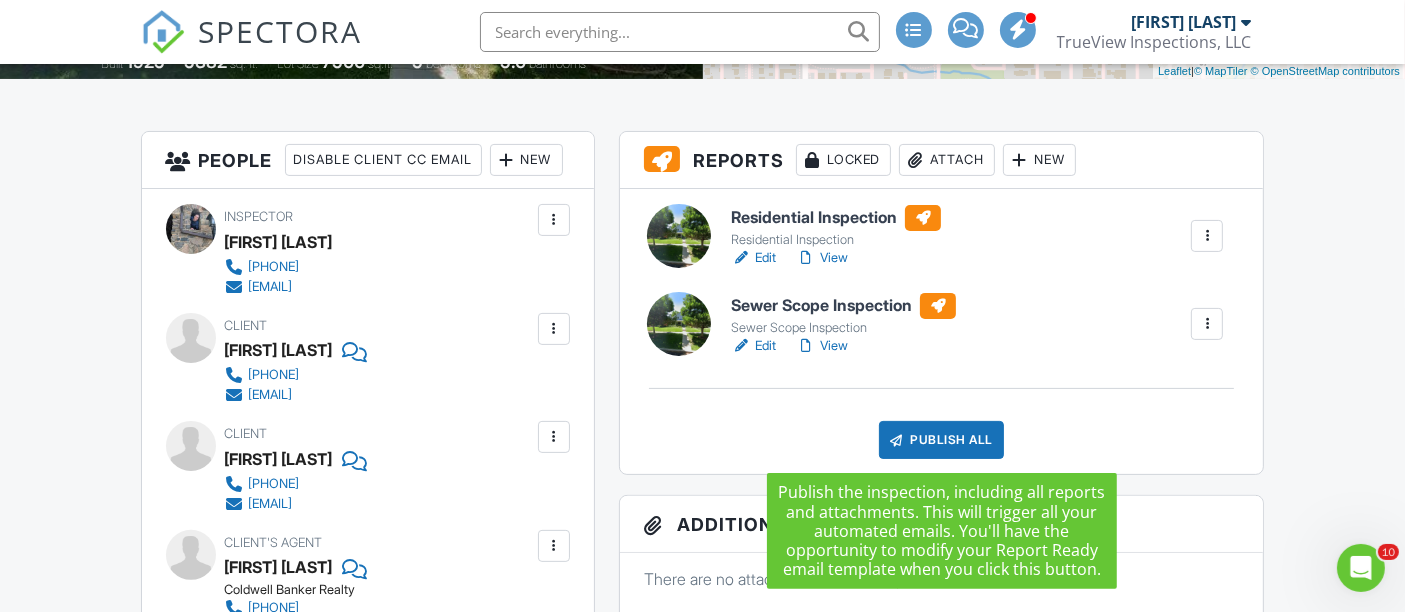 click on "Publish All" at bounding box center [941, 440] 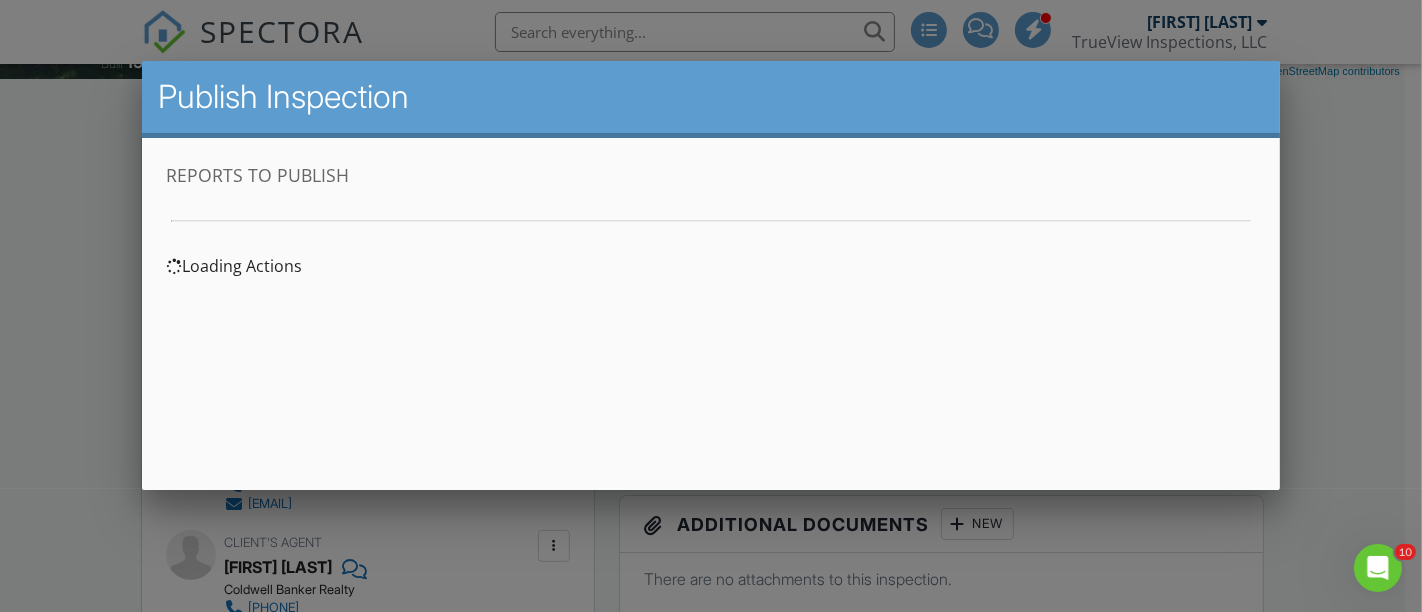 scroll, scrollTop: 0, scrollLeft: 0, axis: both 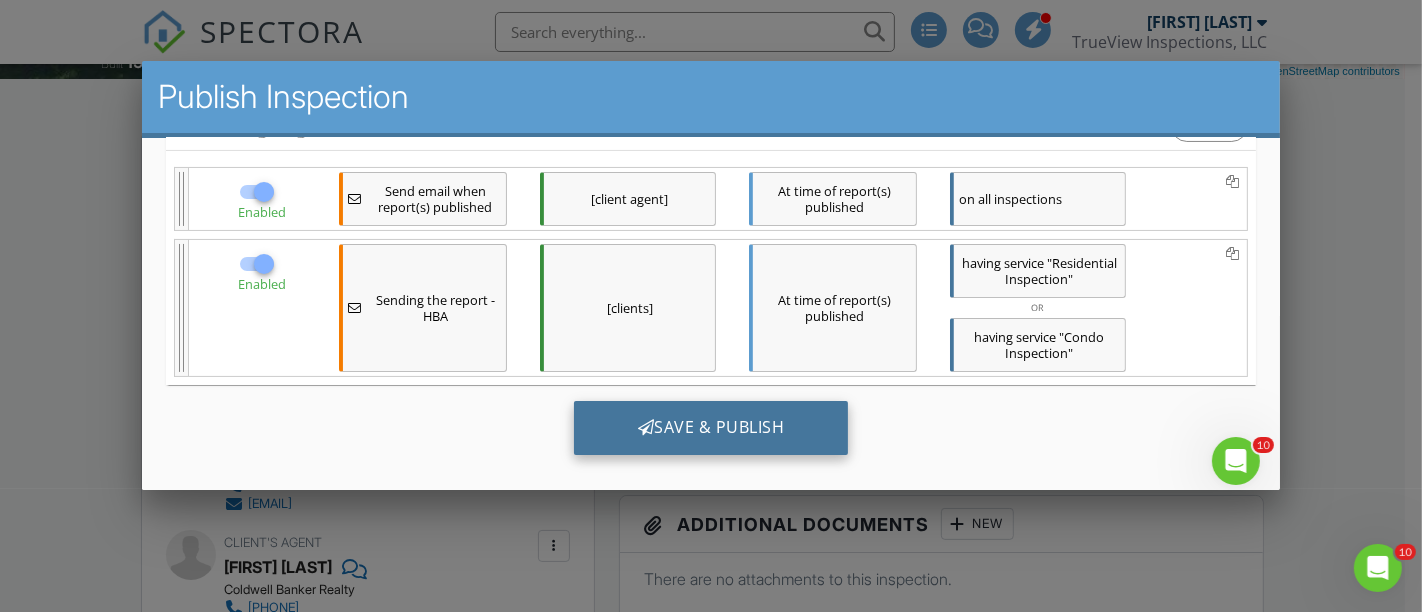 click on "Save & Publish" at bounding box center (711, 428) 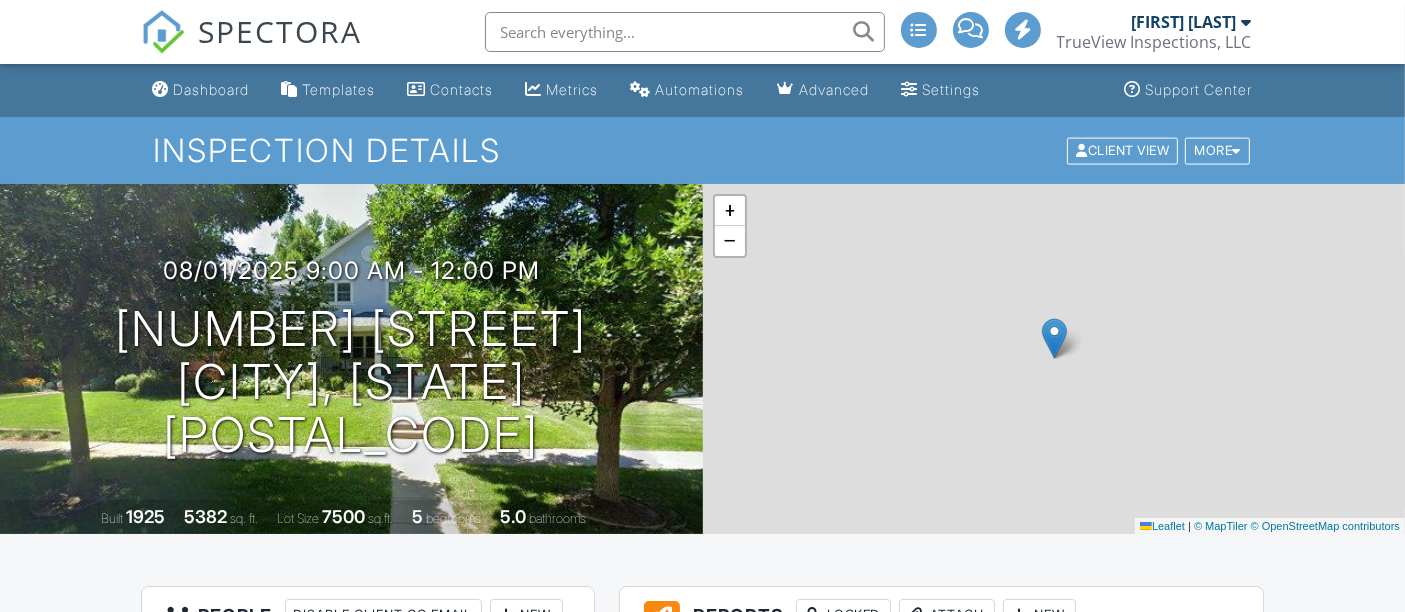 scroll, scrollTop: 217, scrollLeft: 0, axis: vertical 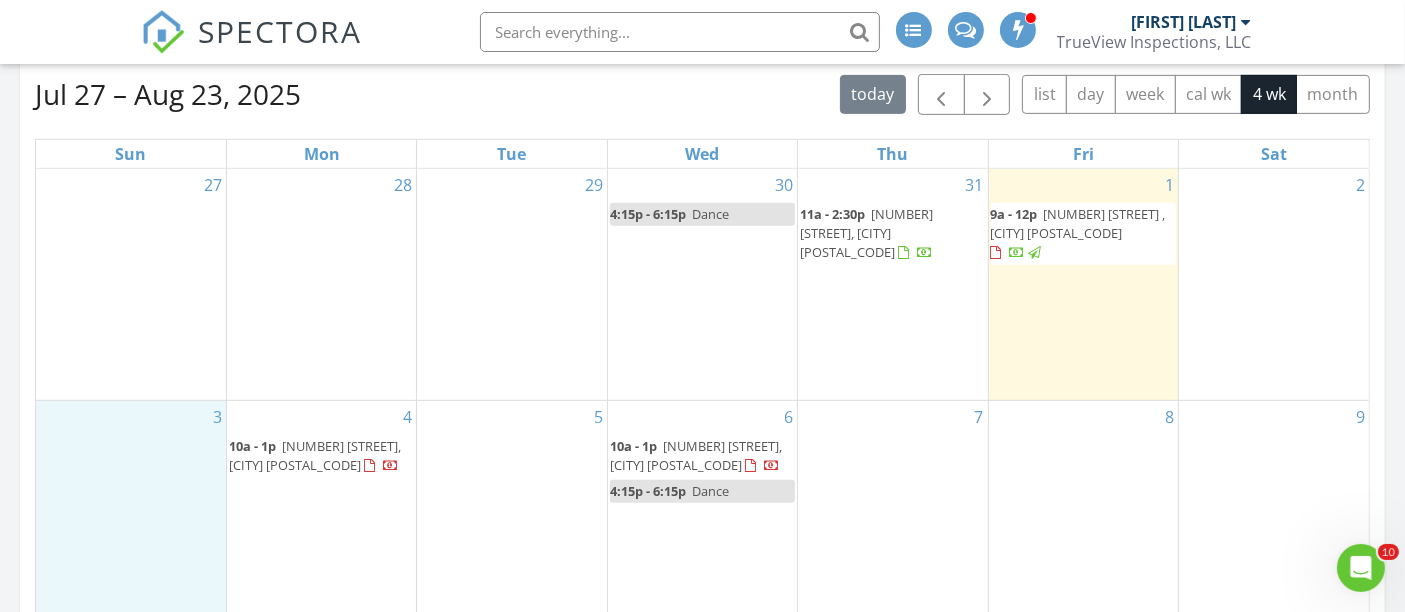 click on "3" at bounding box center [131, 523] 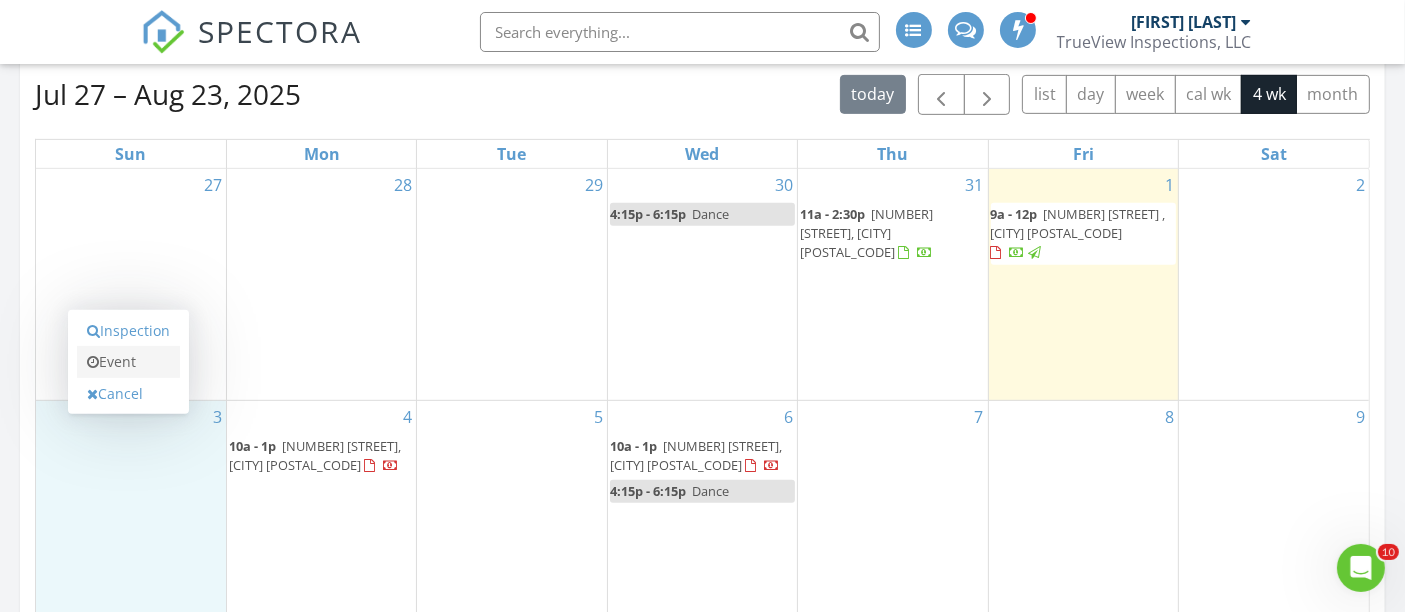 click on "Event" at bounding box center (128, 362) 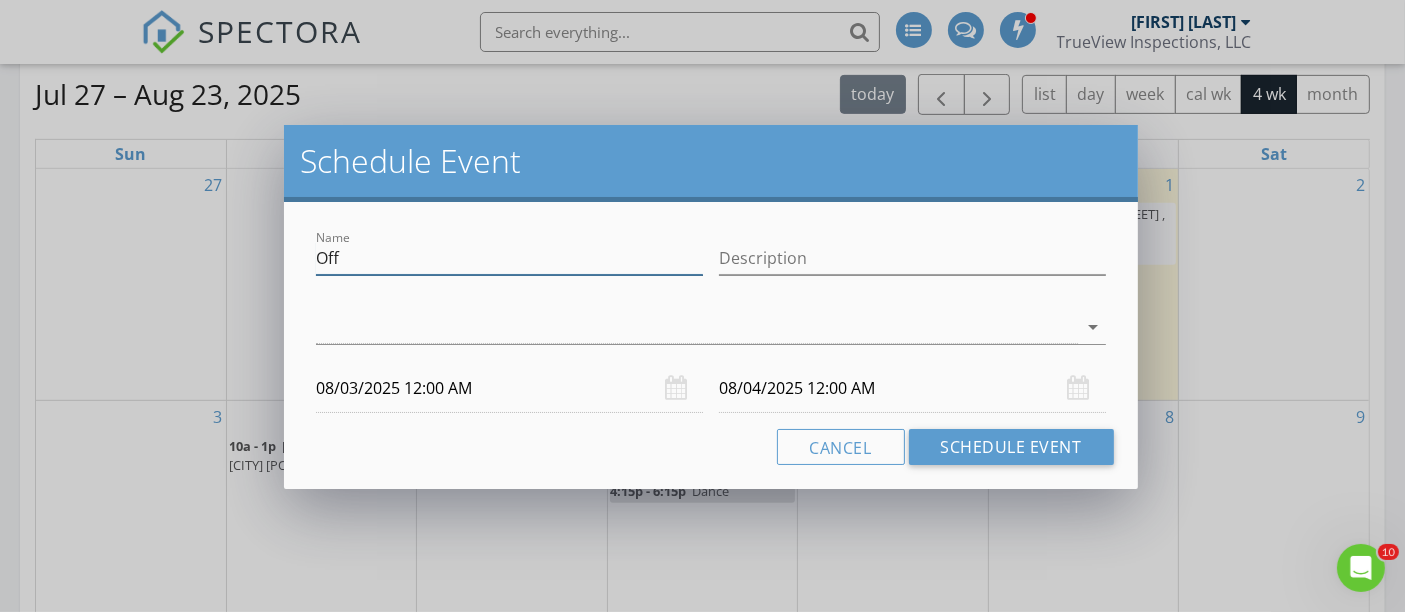 click on "Off" at bounding box center [509, 258] 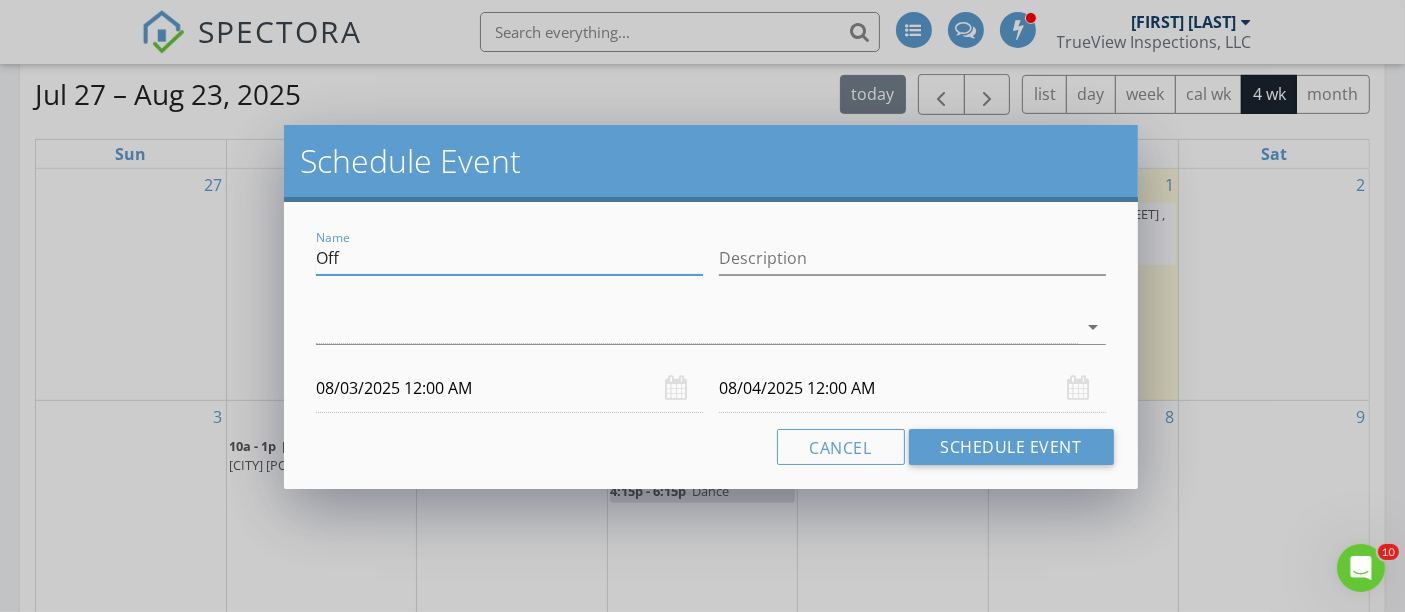 click on "Off" at bounding box center (509, 258) 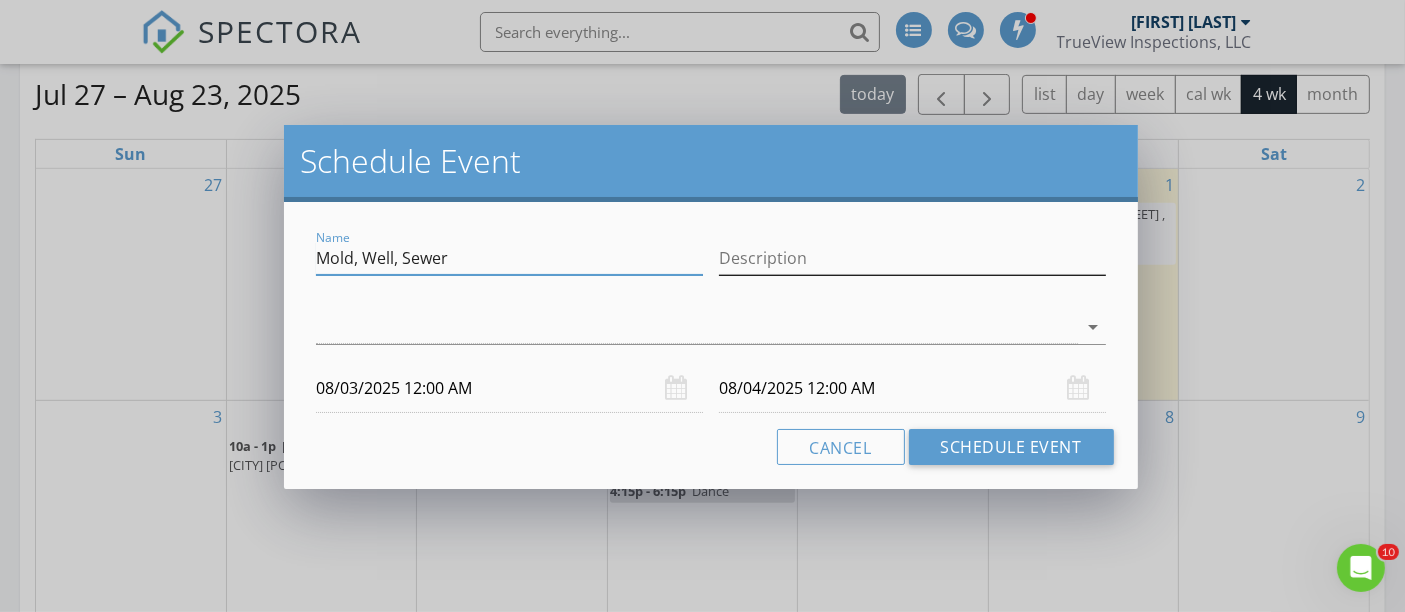 type on "Mold, Well, Sewer" 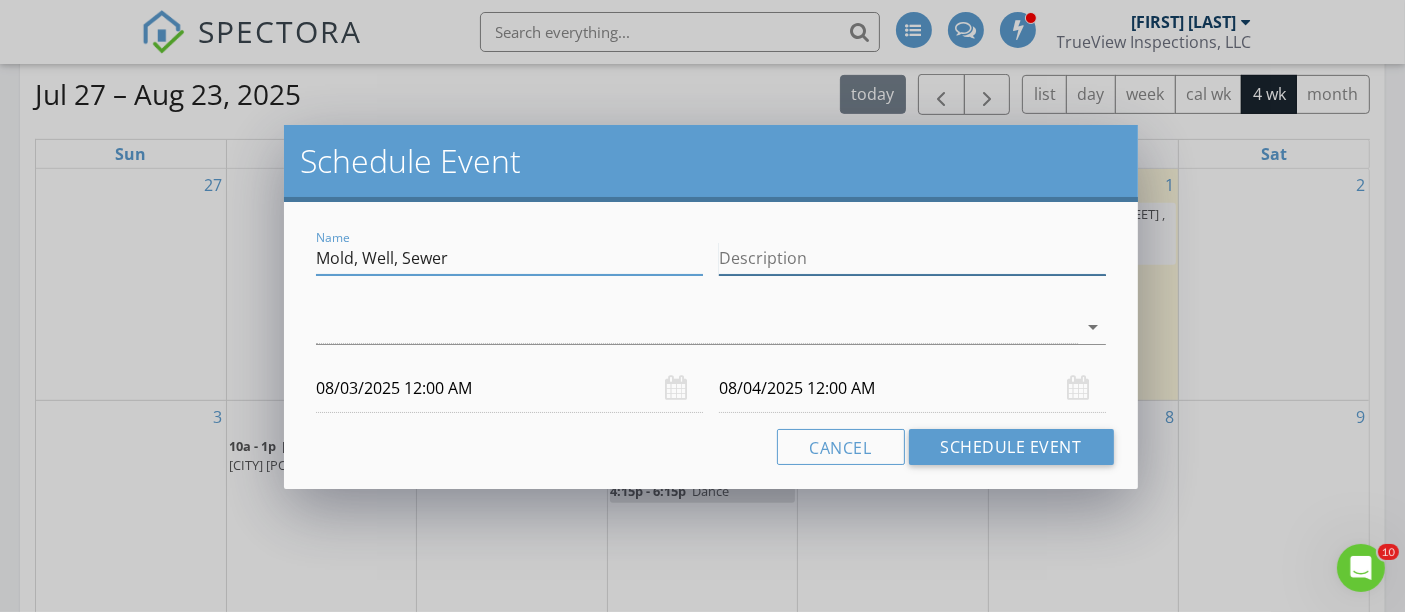click on "Description" at bounding box center [912, 258] 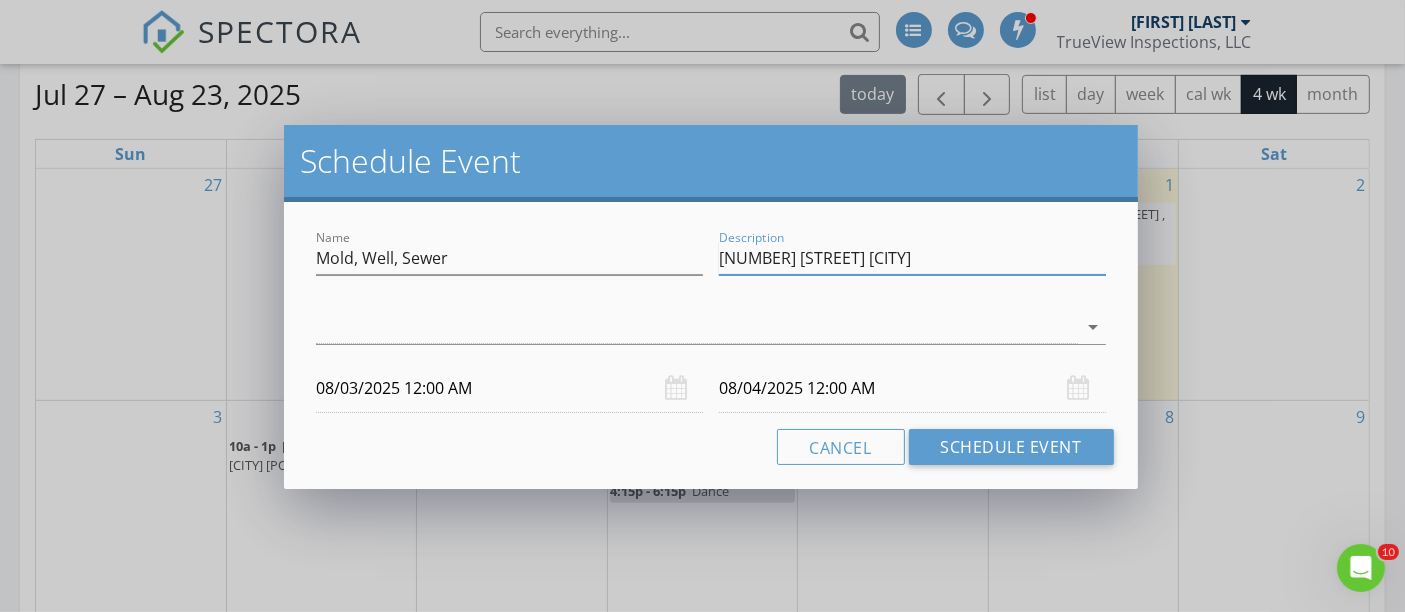 type on "489 Beaver Creek dr Nederland" 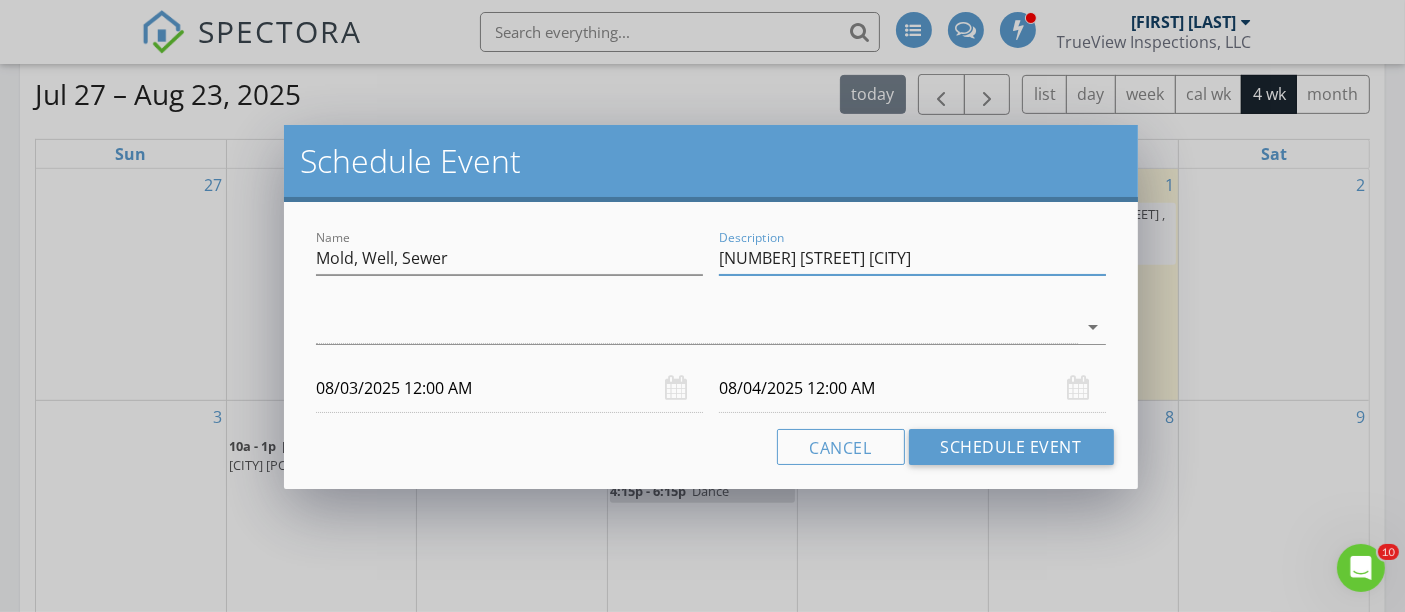 click on "check_box_outline_blank   Dan Sweet   arrow_drop_down" at bounding box center (710, 331) 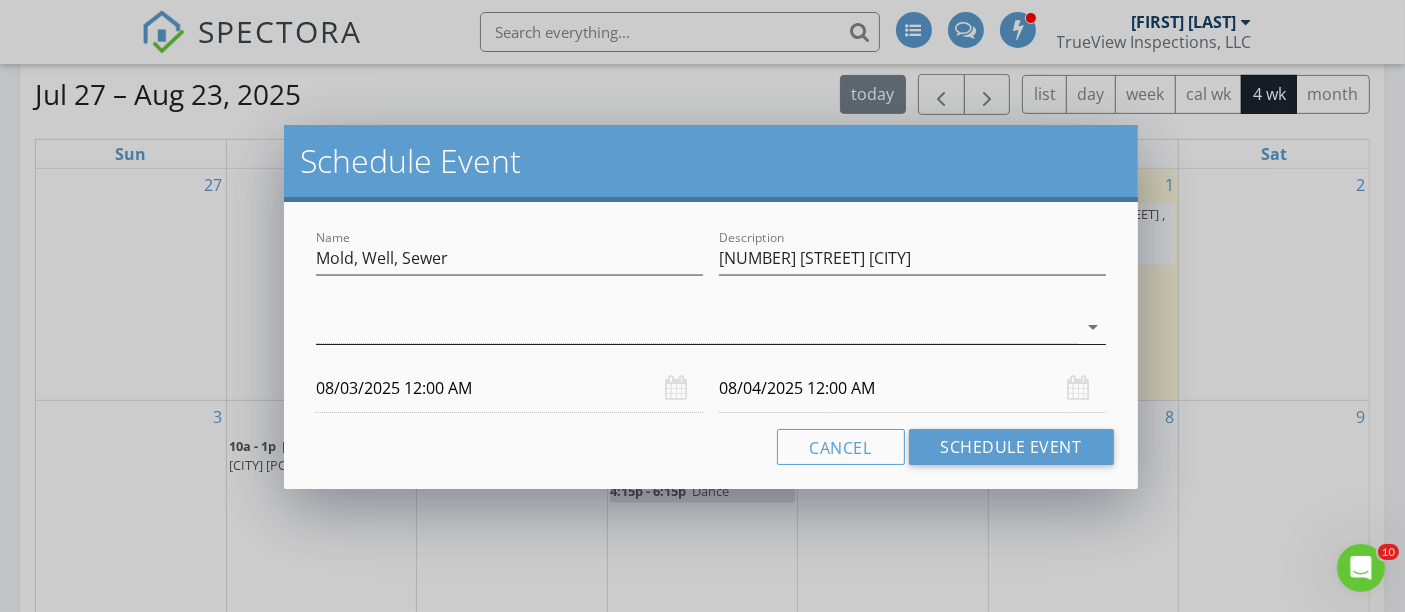 click at bounding box center [696, 327] 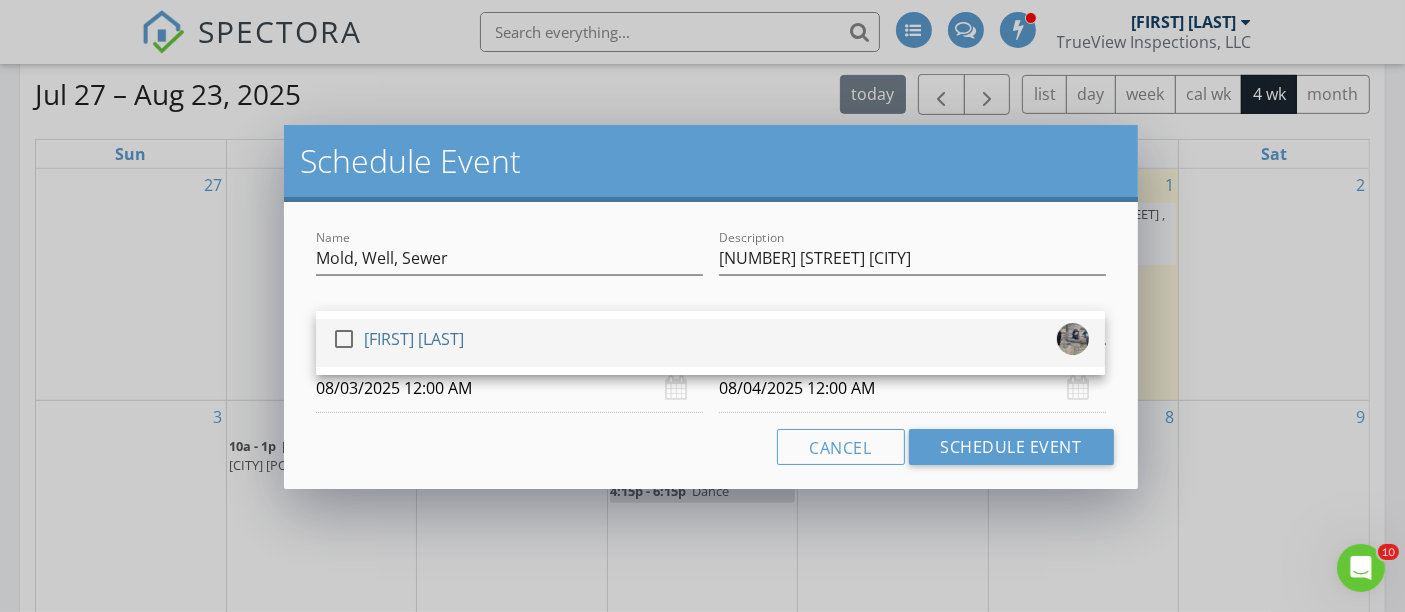 click on "check_box_outline_blank   Dan Sweet" at bounding box center (710, 343) 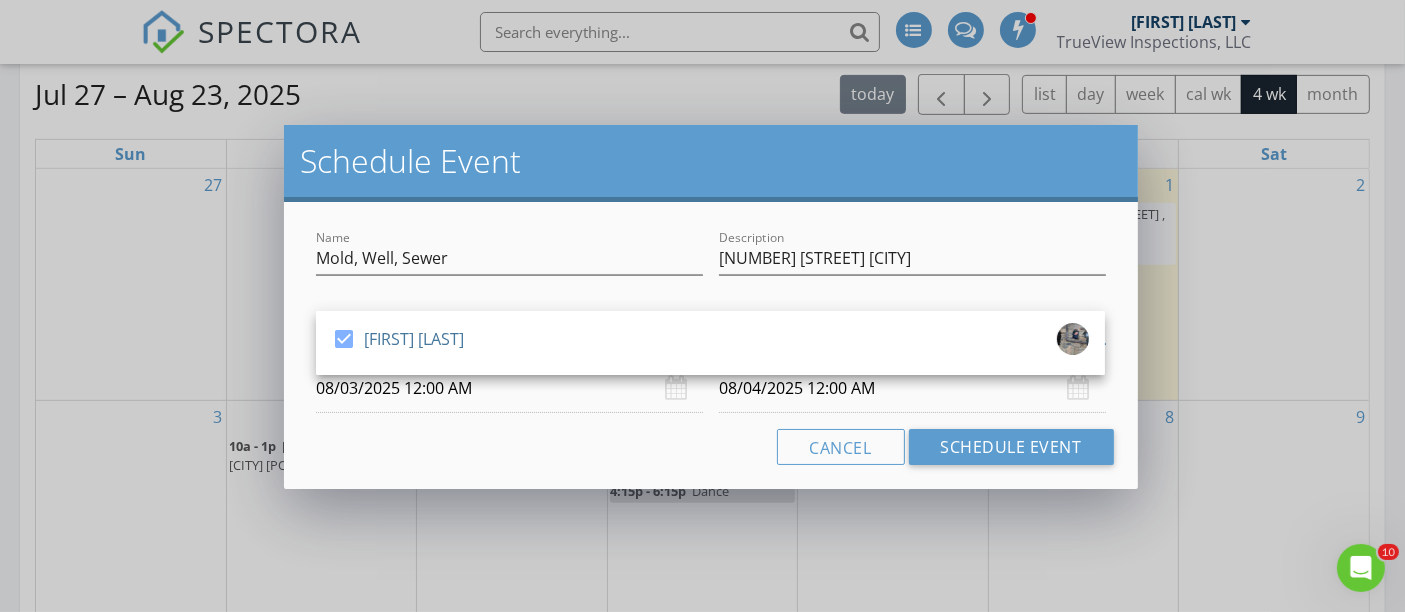 click on "08/03/2025 12:00 AM" at bounding box center (509, 388) 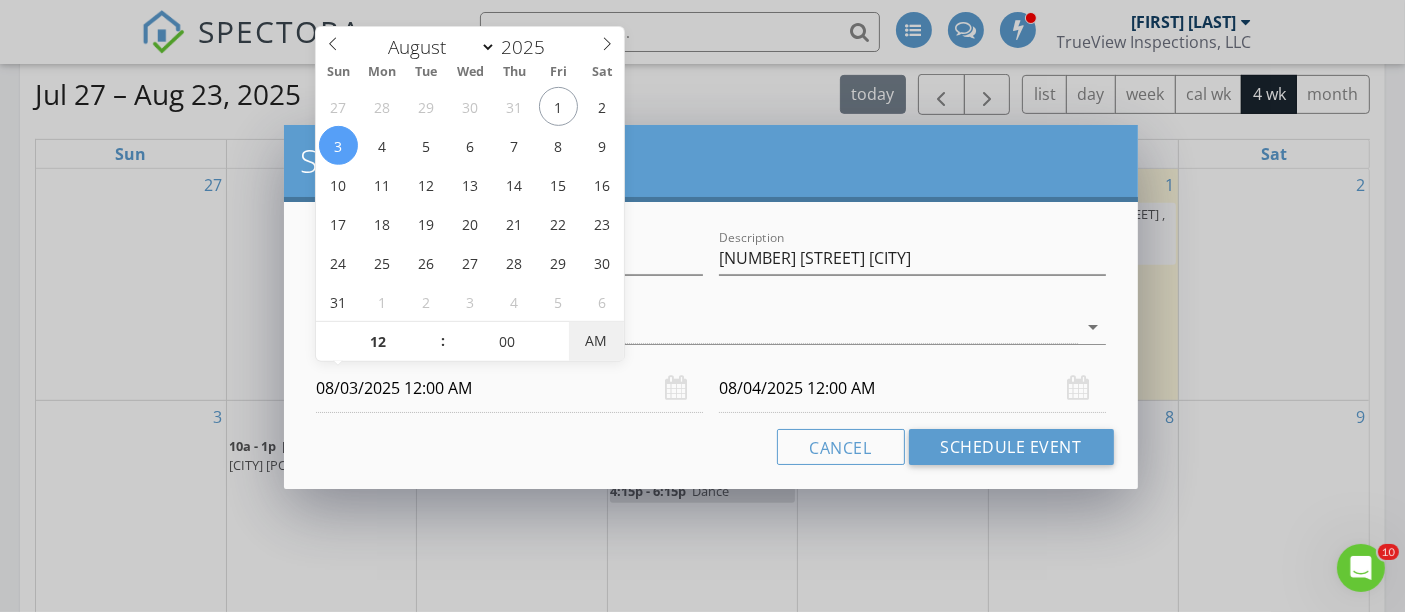 type on "08/03/2025 12:00 PM" 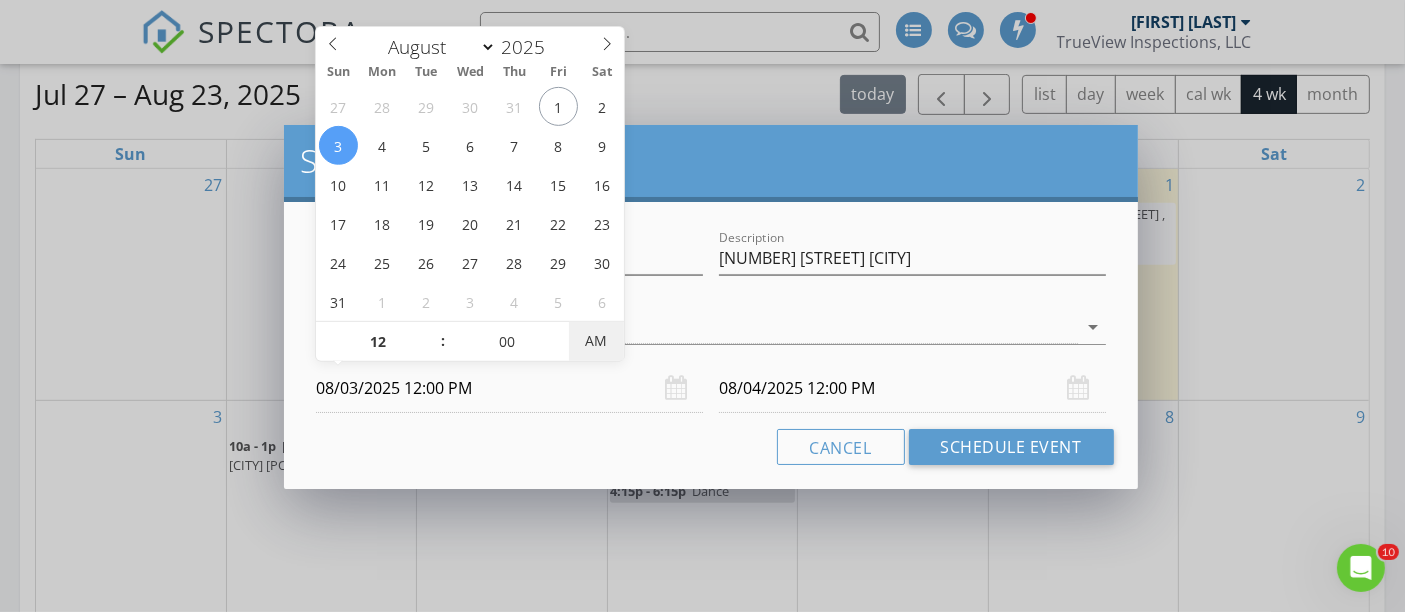 click on "AM" at bounding box center [596, 341] 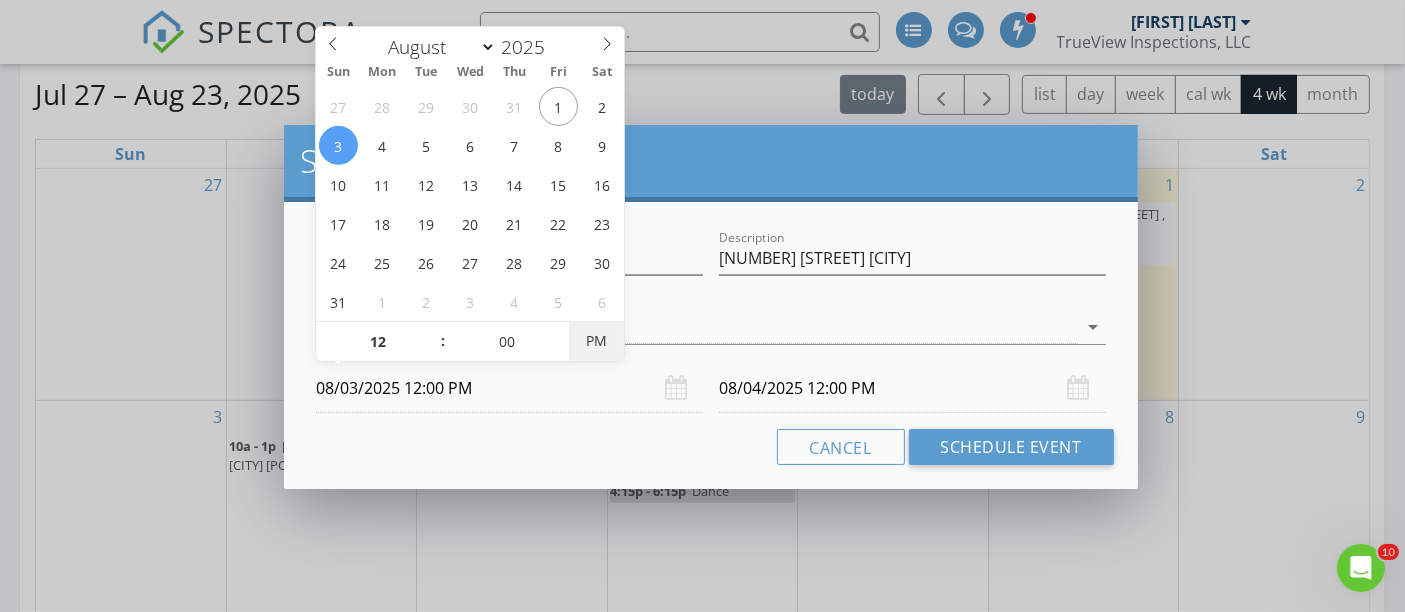 type on "08/03/2025 12:00 AM" 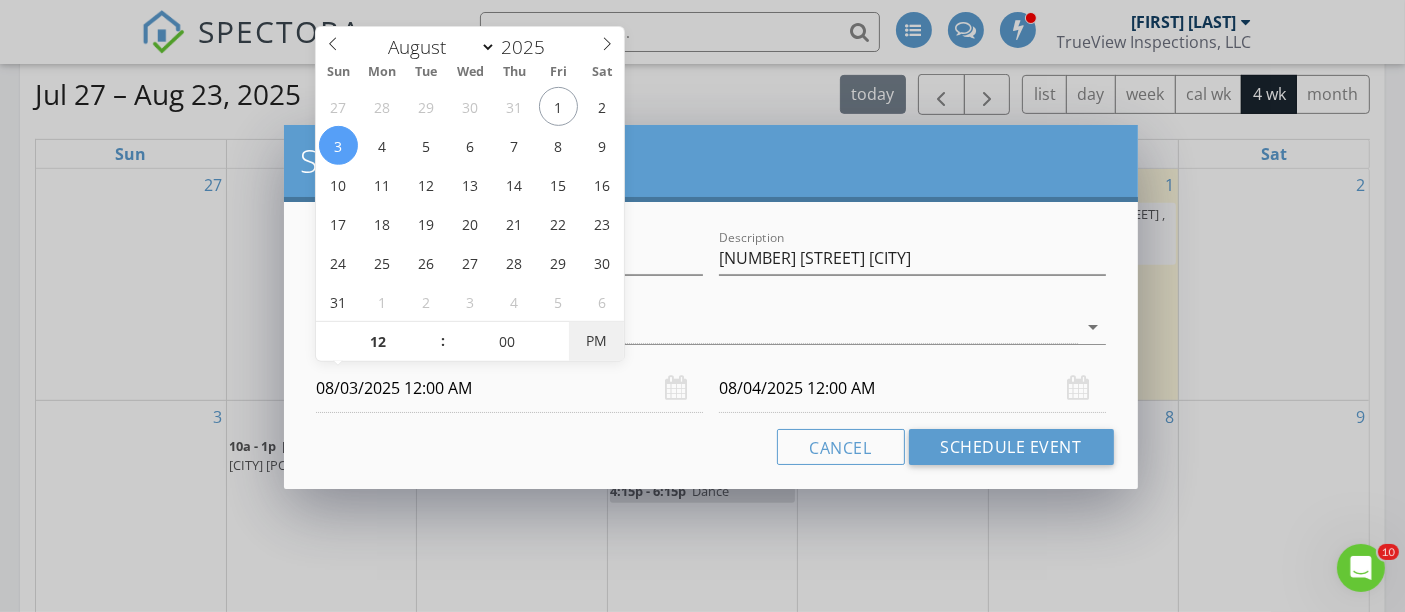 click on "PM" at bounding box center (596, 341) 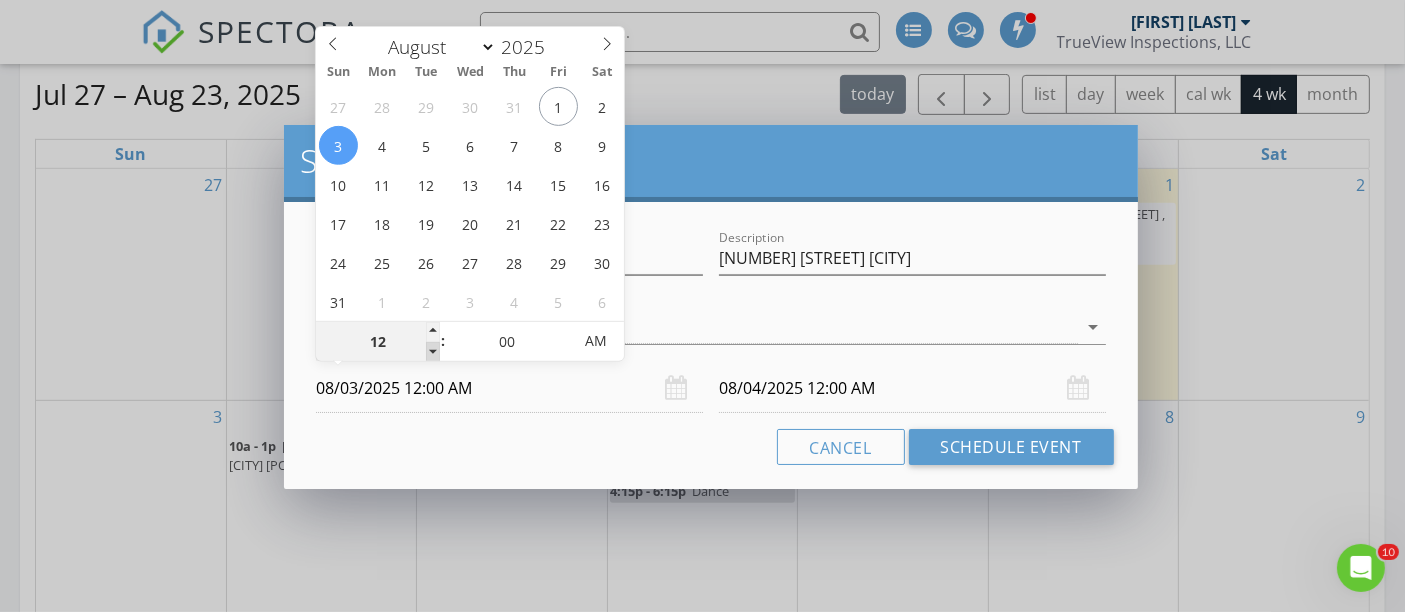 type on "11" 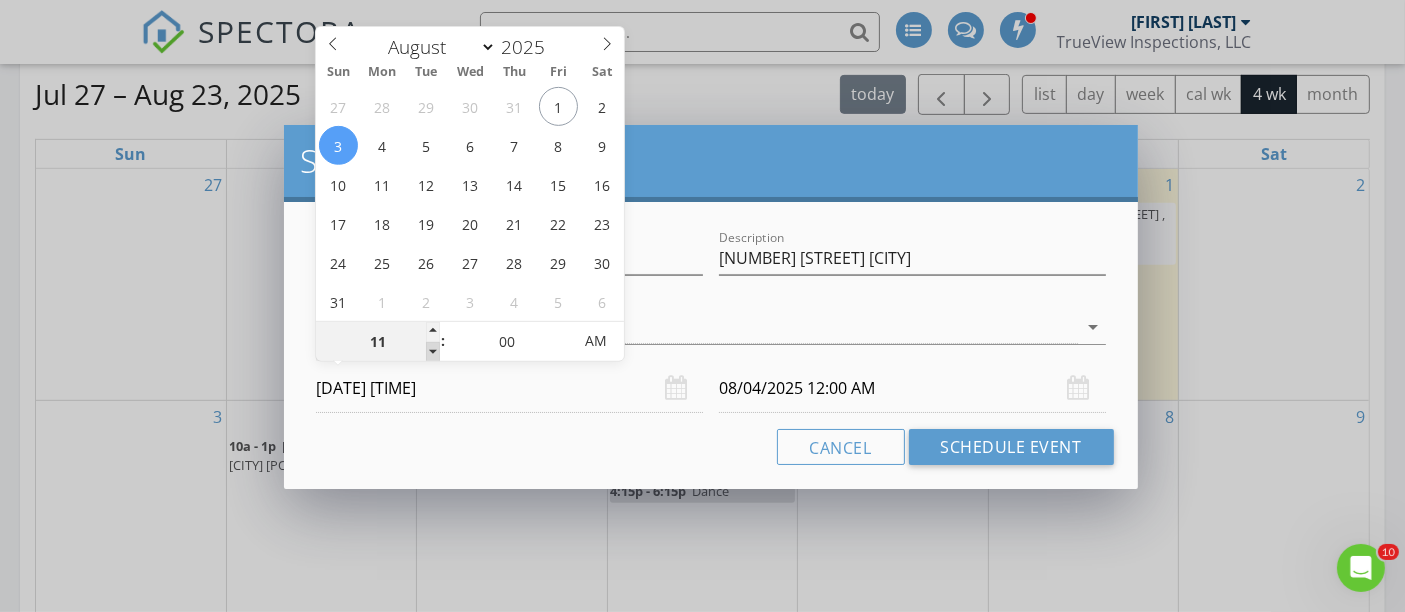 click at bounding box center [433, 352] 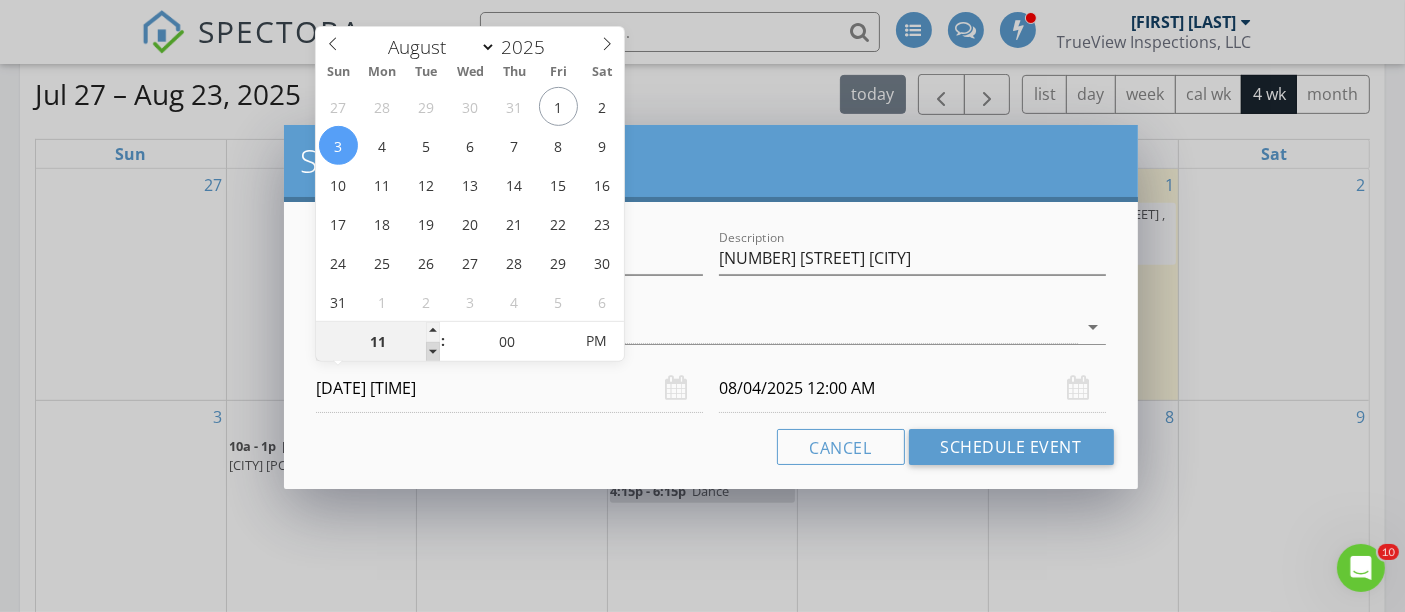 type on "10" 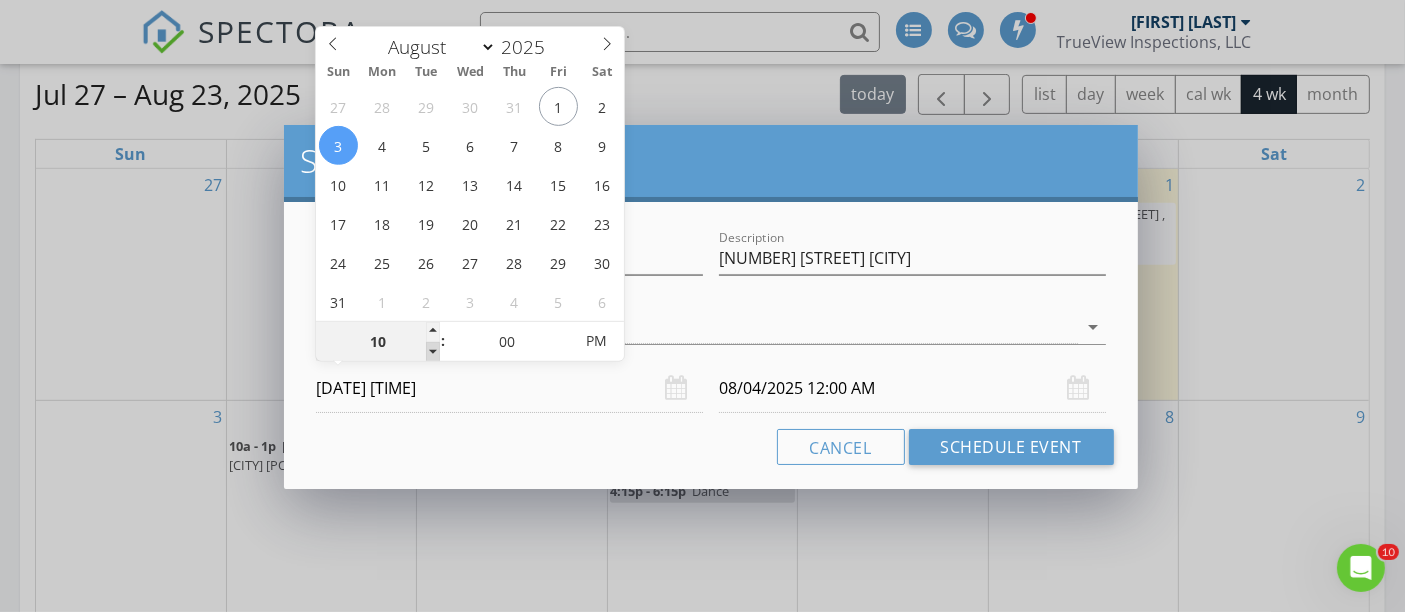 click at bounding box center [433, 352] 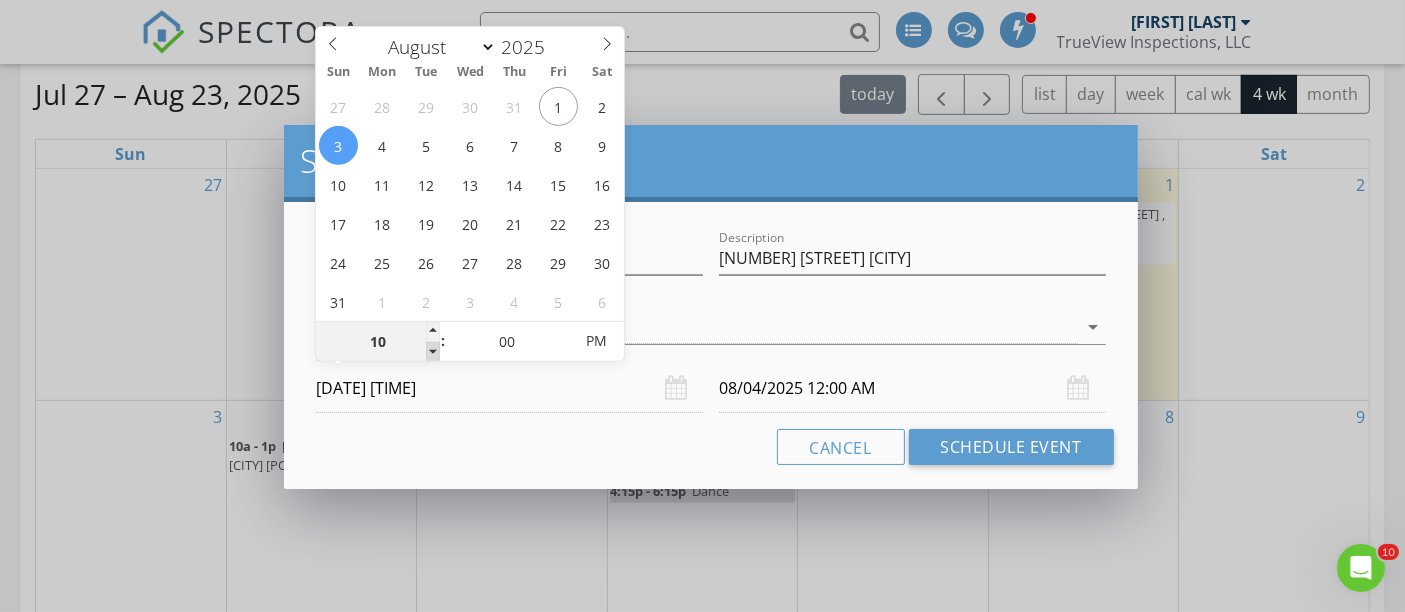type on "09" 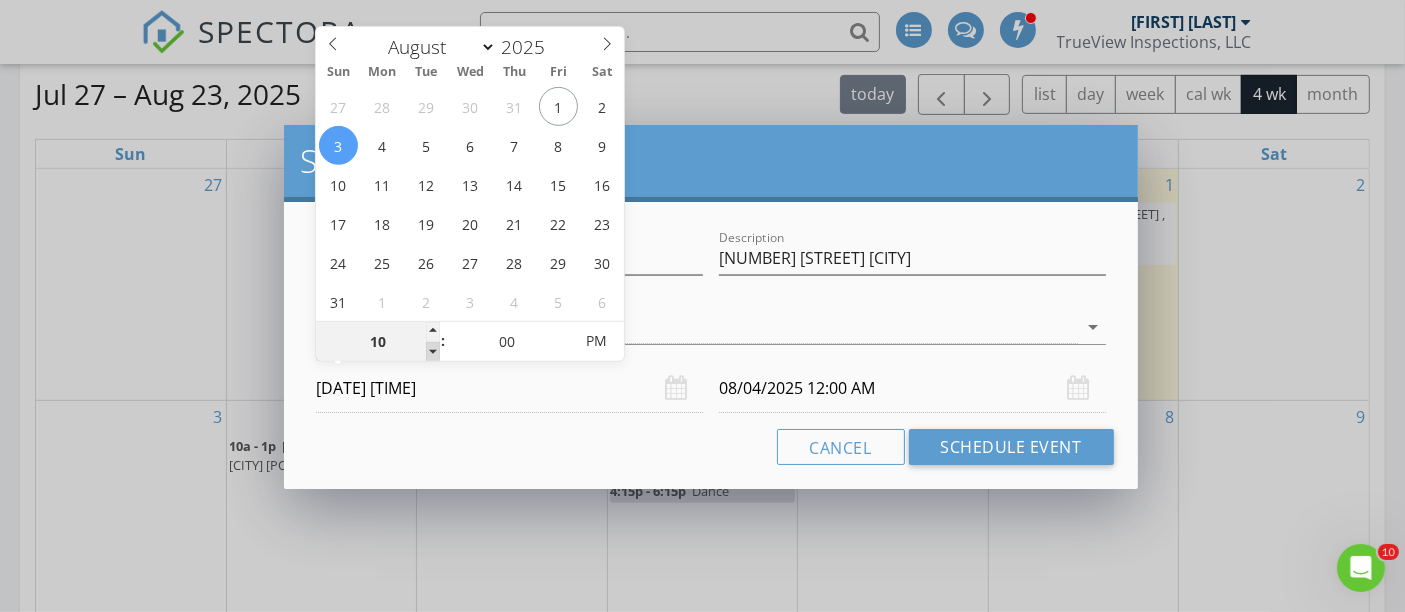 type on "08/03/2025 9:00 PM" 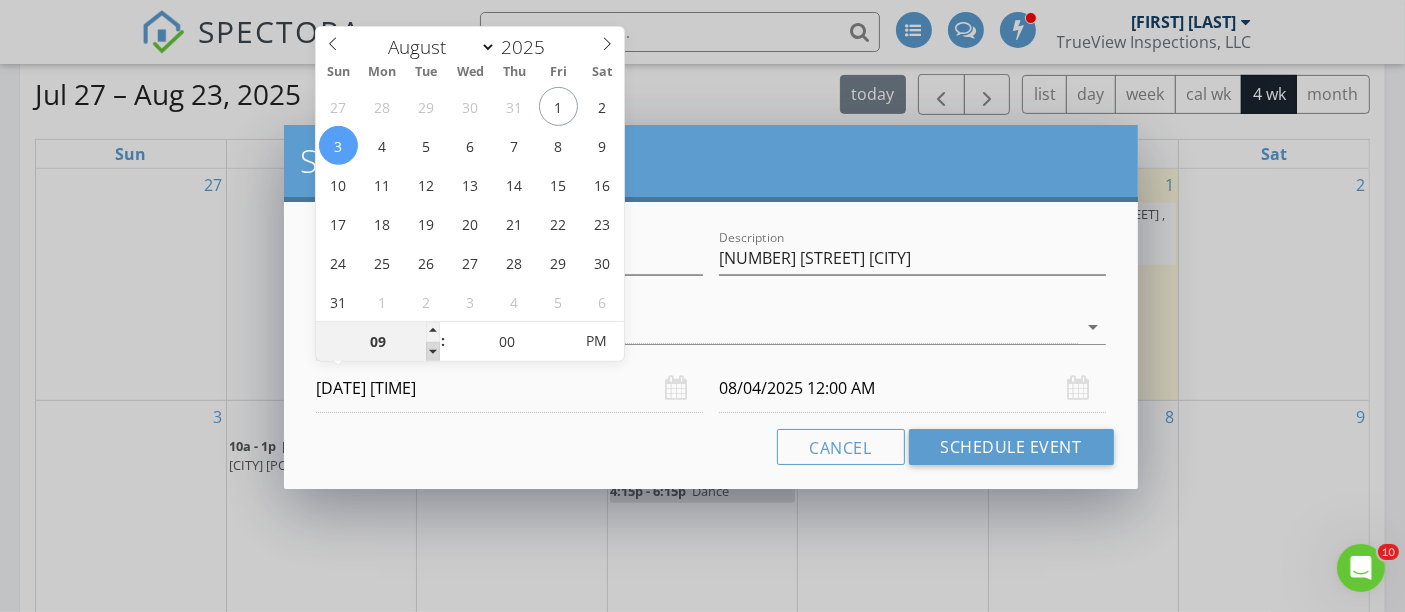 click at bounding box center (433, 352) 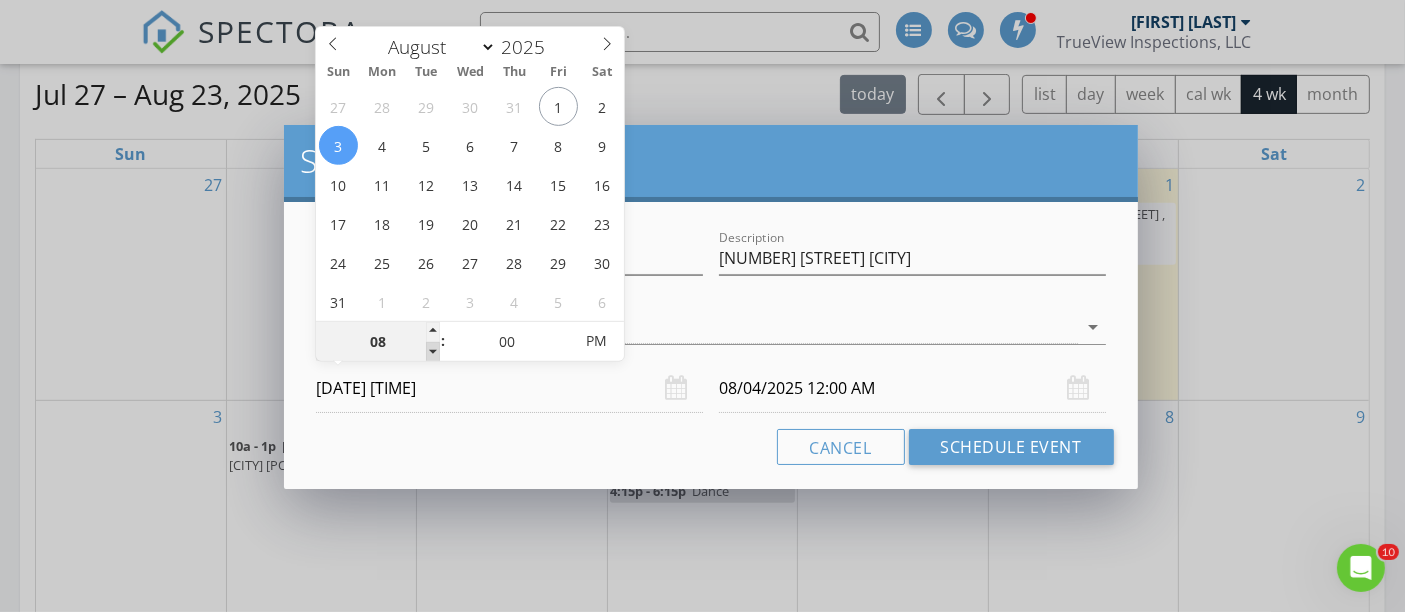 click at bounding box center [433, 352] 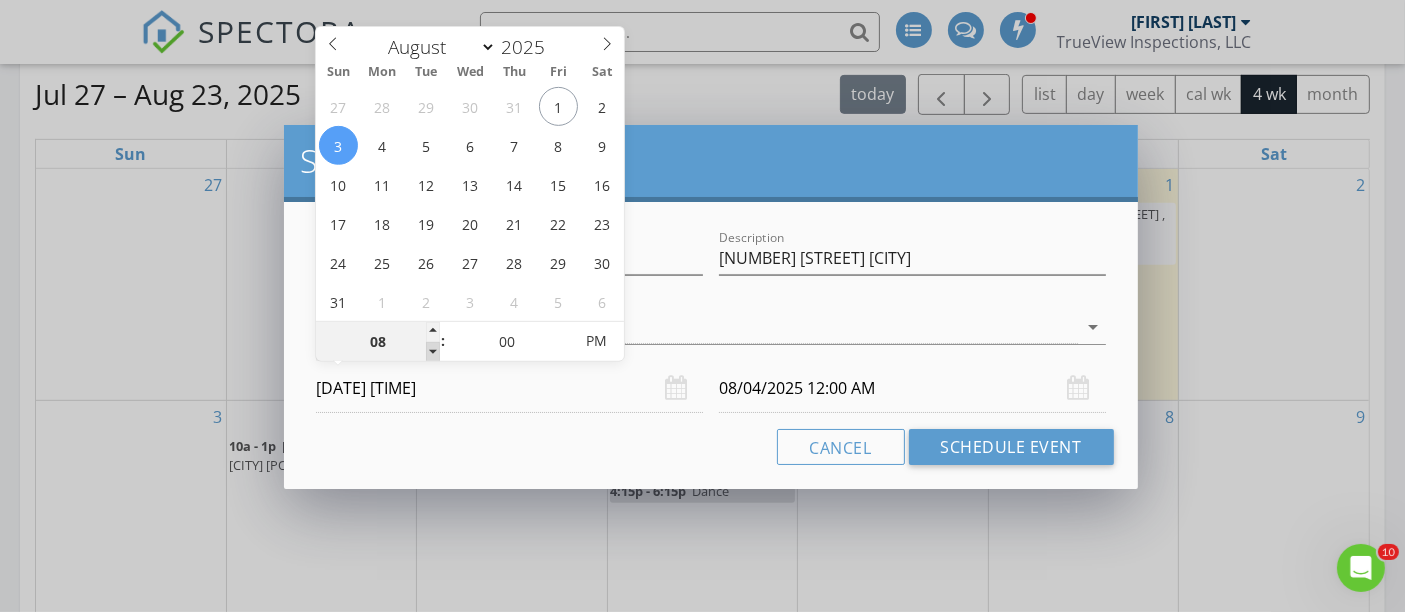type on "07" 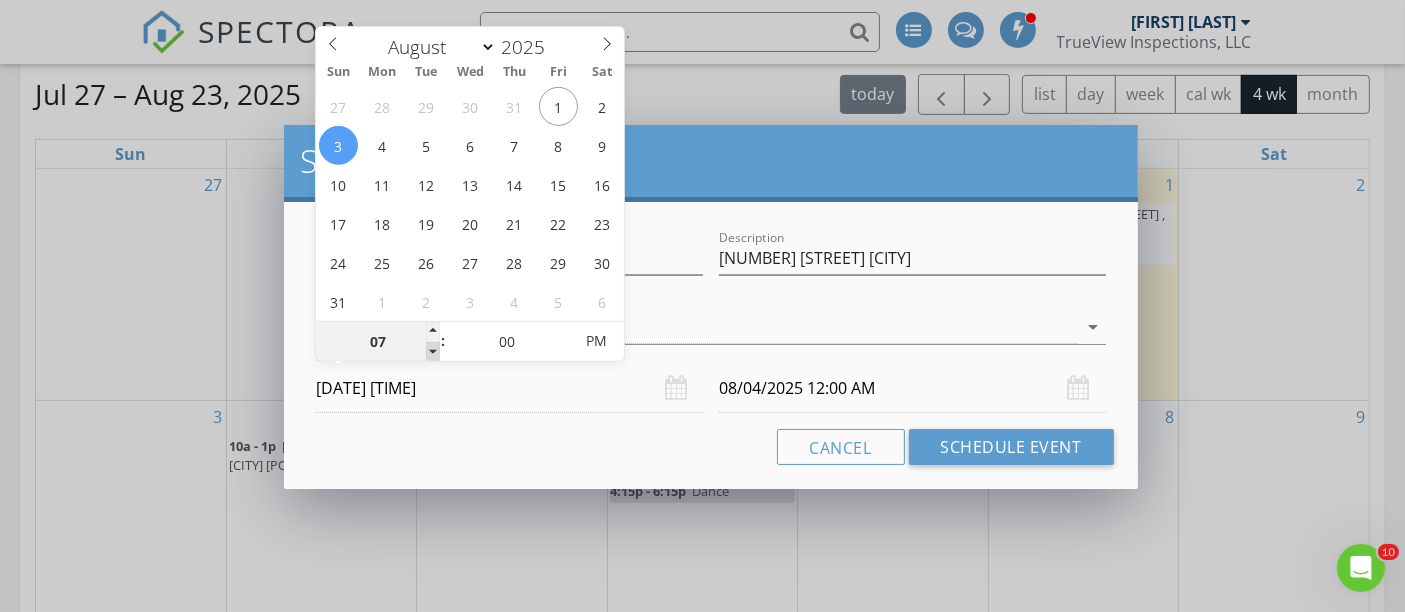 click at bounding box center [433, 352] 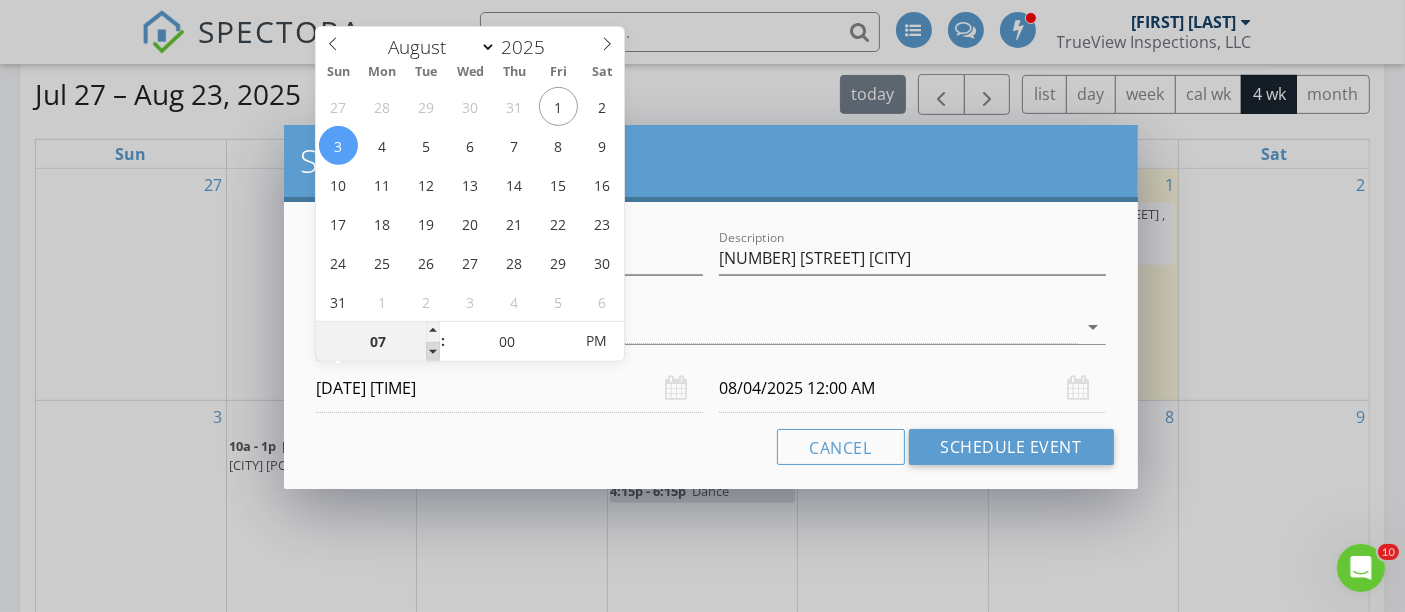 type on "06" 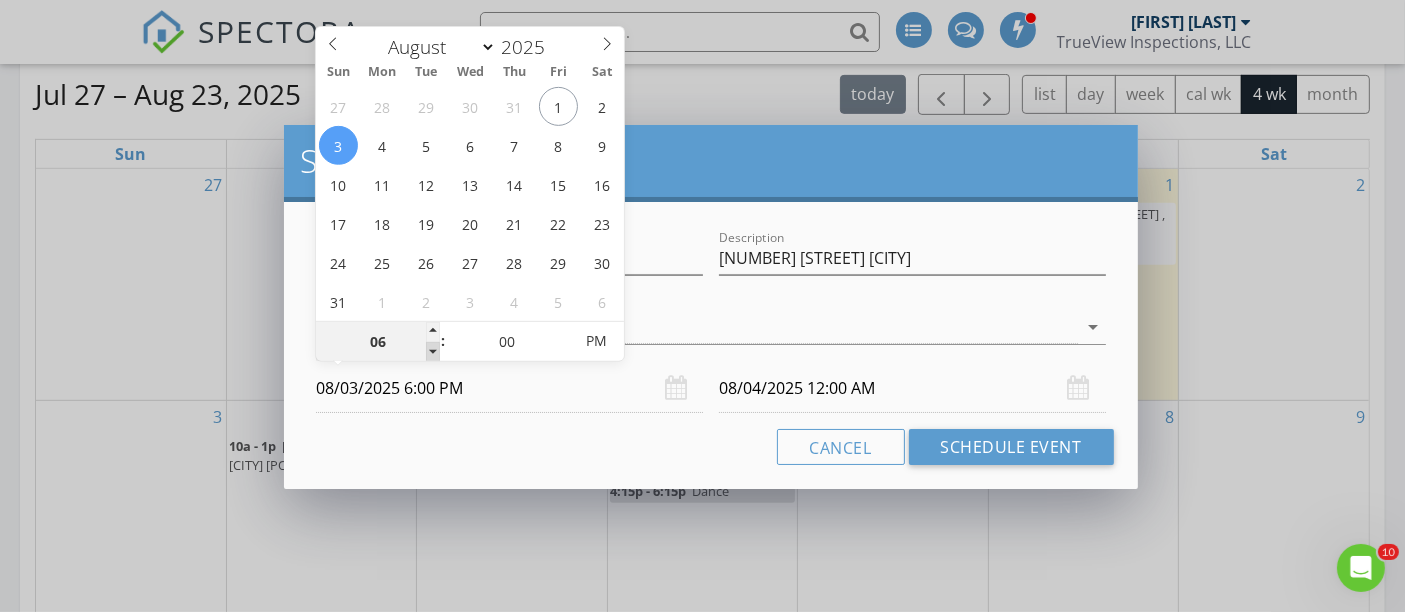 click at bounding box center (433, 352) 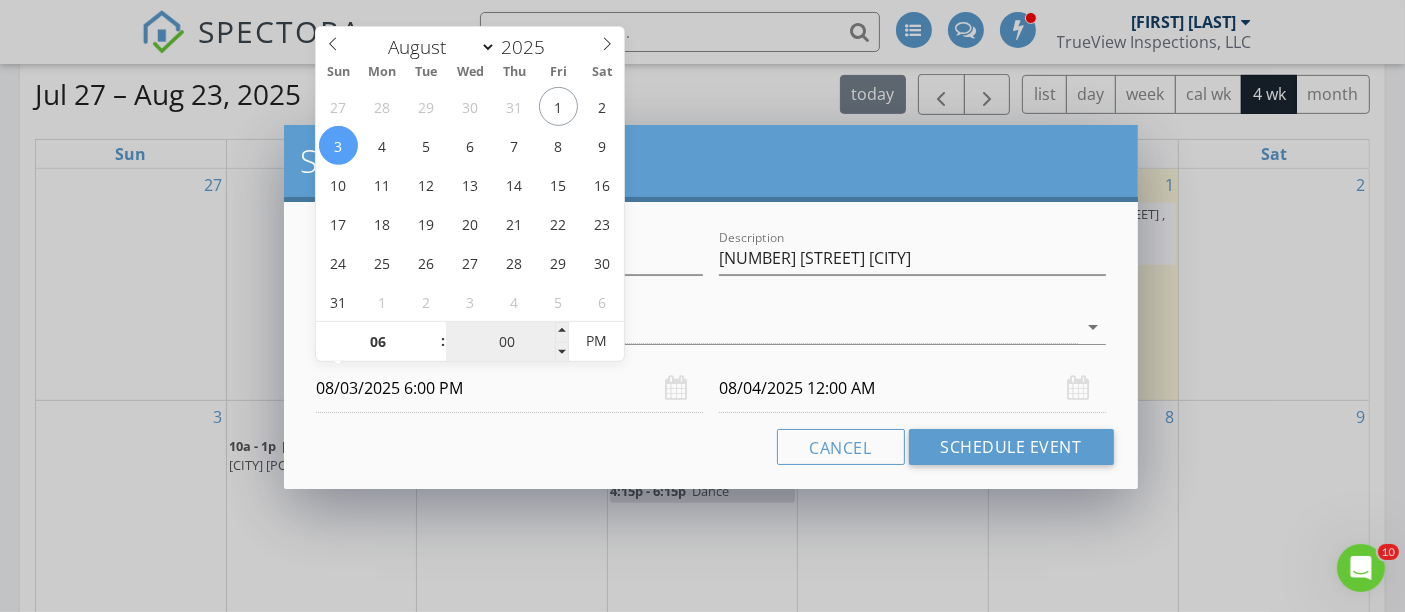 type on "08/04/2025 6:00 PM" 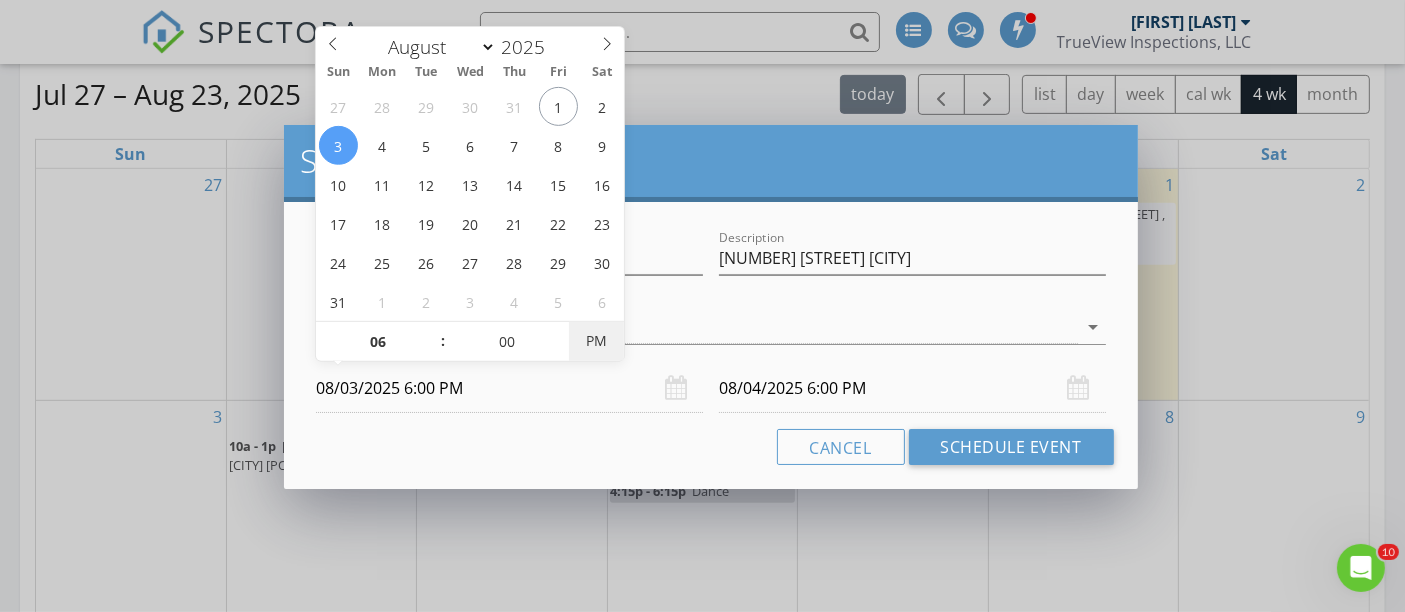 type on "08/03/2025 6:00 AM" 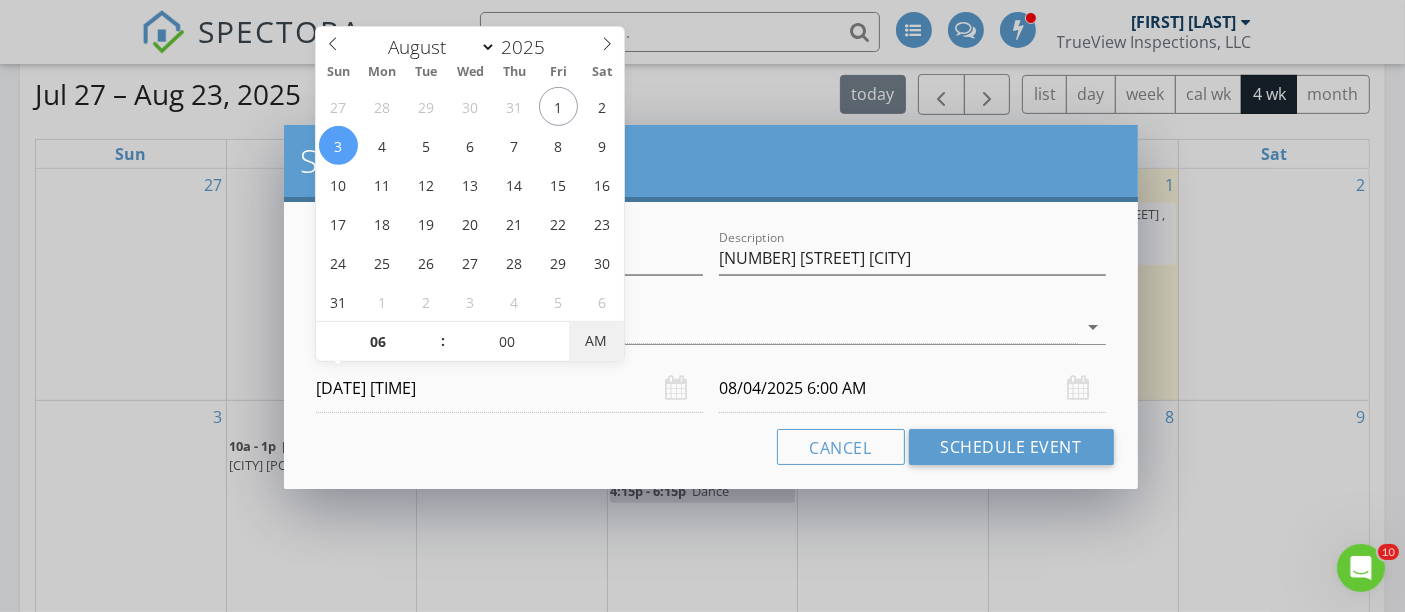 click on "AM" at bounding box center (596, 341) 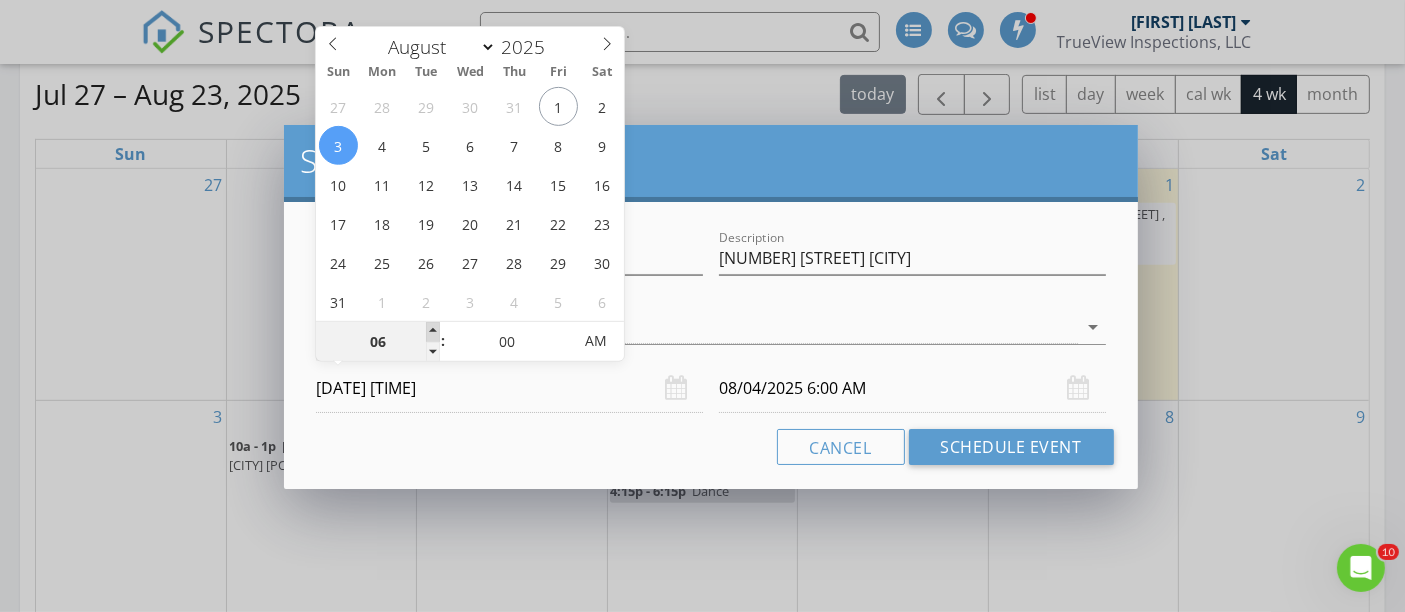 type on "07" 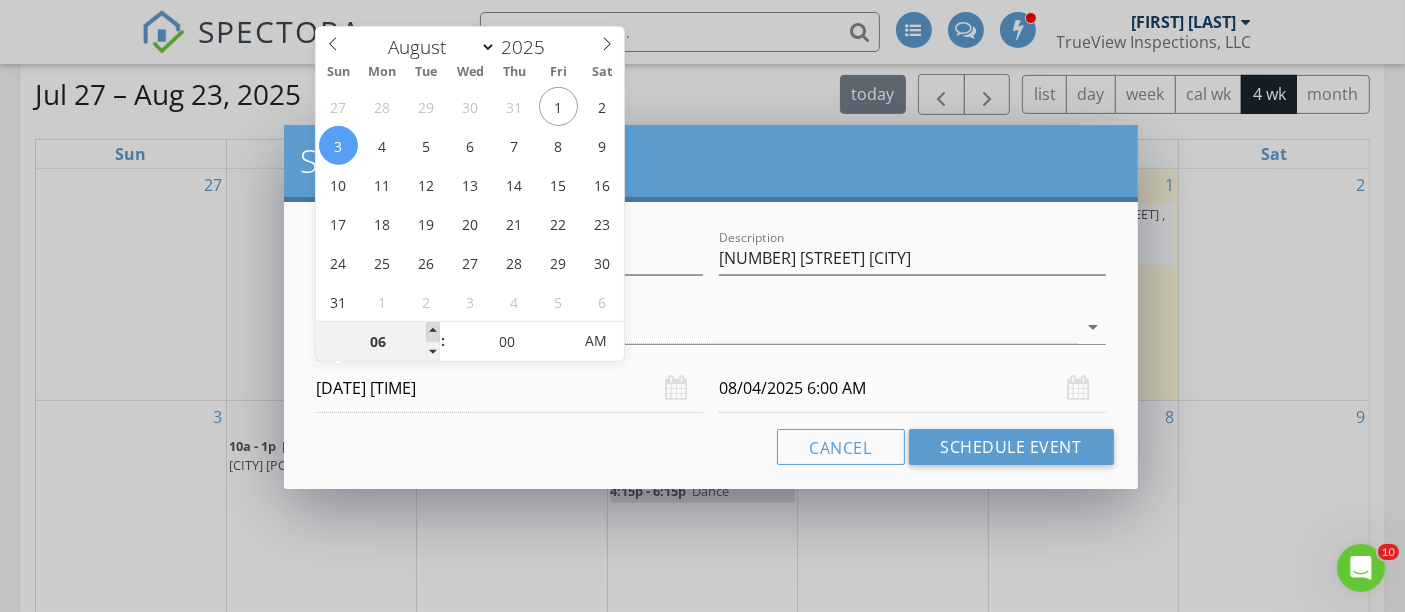 type on "08/03/2025 7:00 AM" 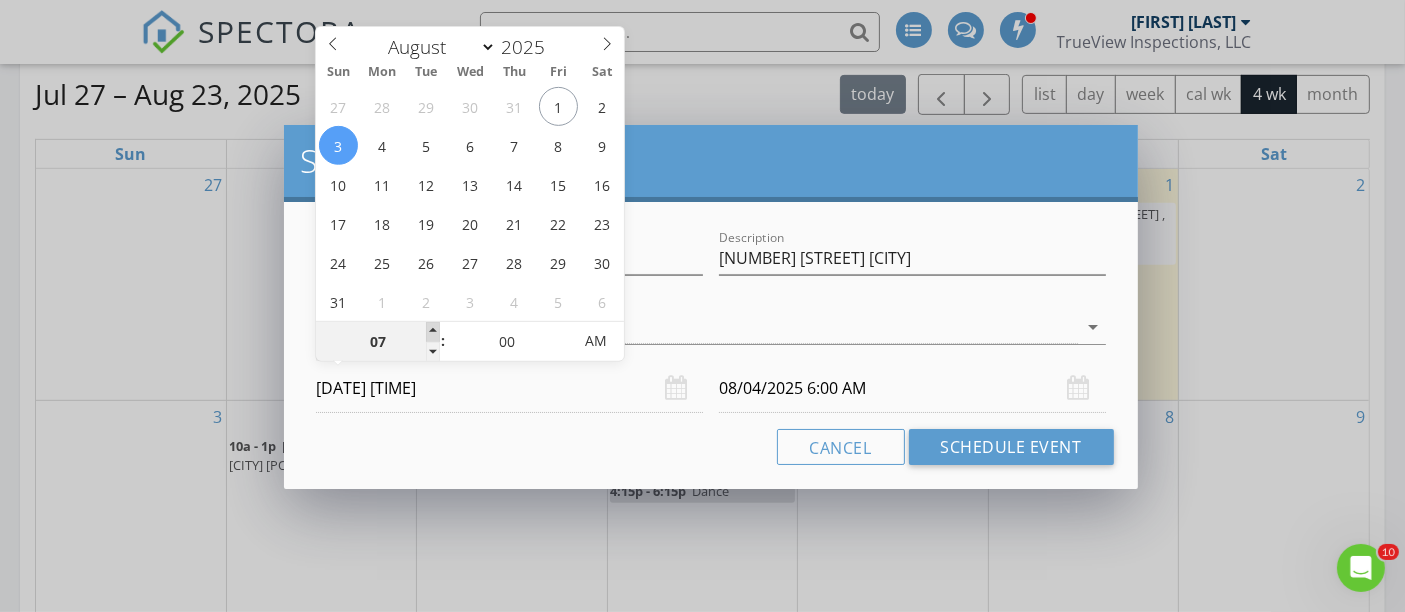 click at bounding box center (433, 332) 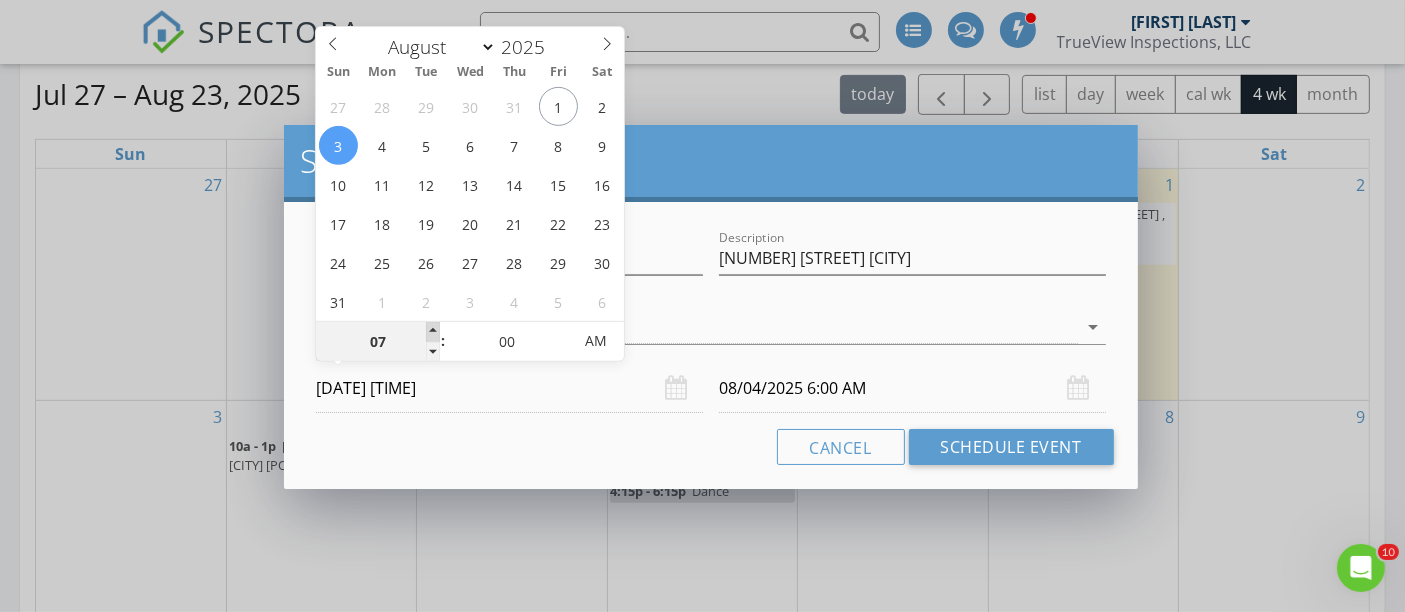 type on "08" 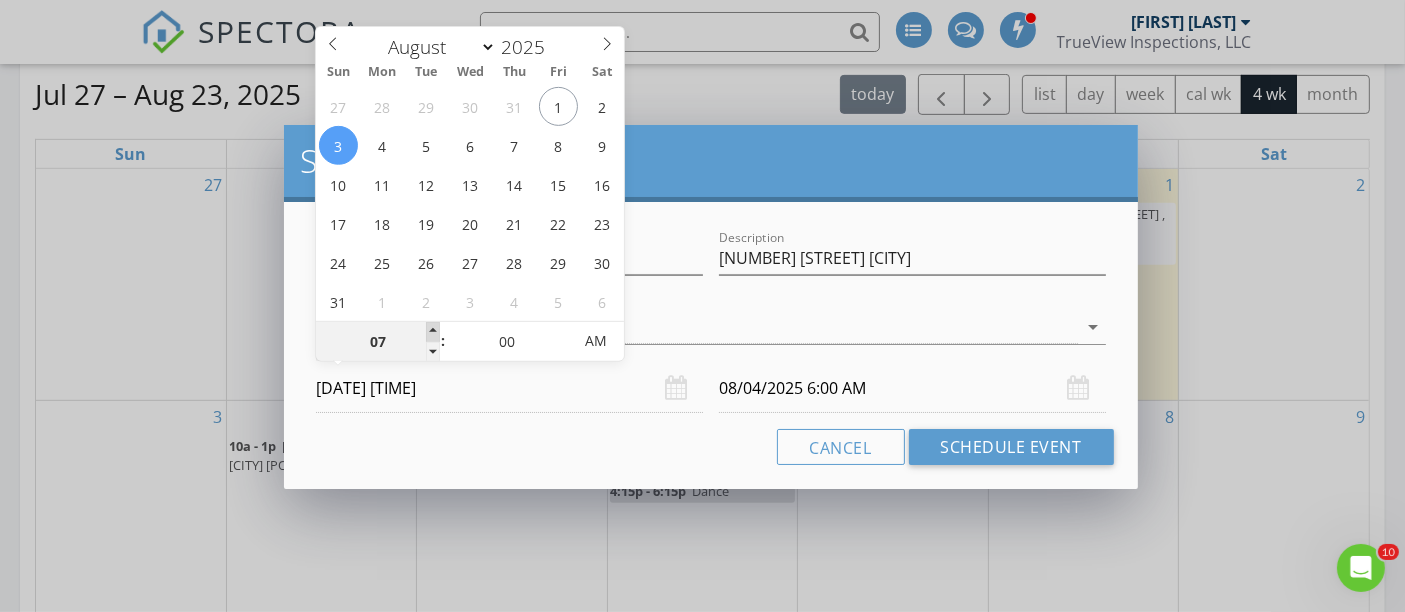 type on "08/03/2025 8:00 AM" 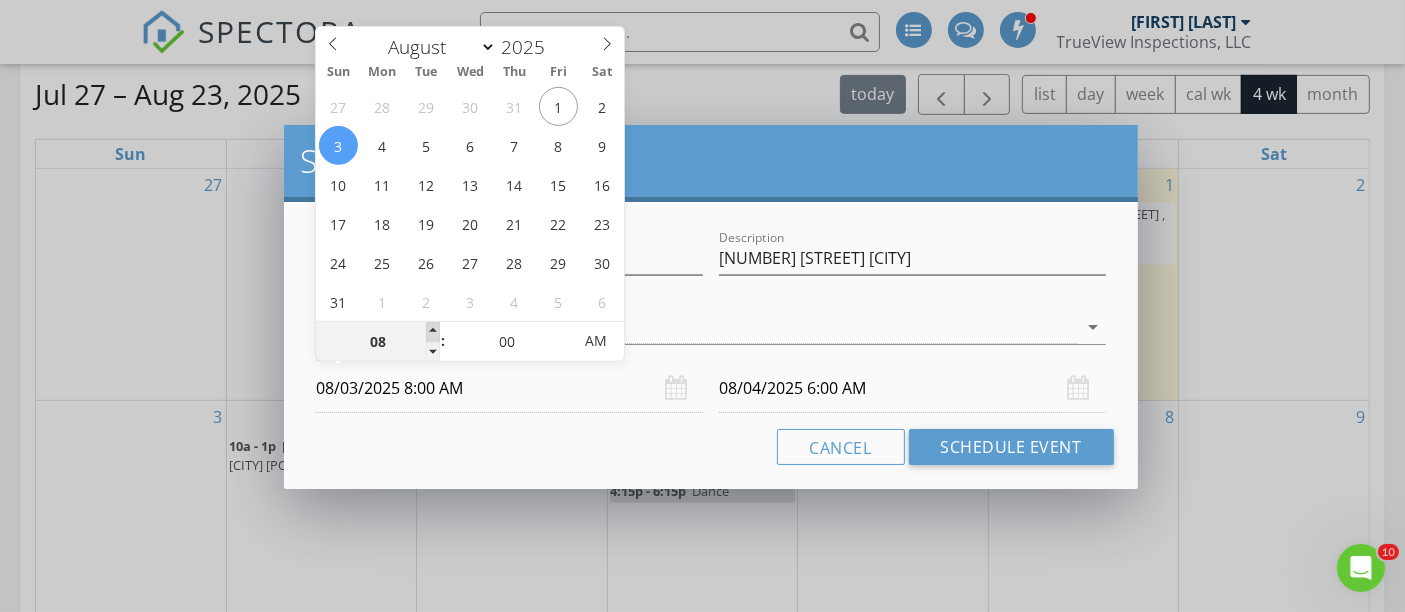 click at bounding box center [433, 332] 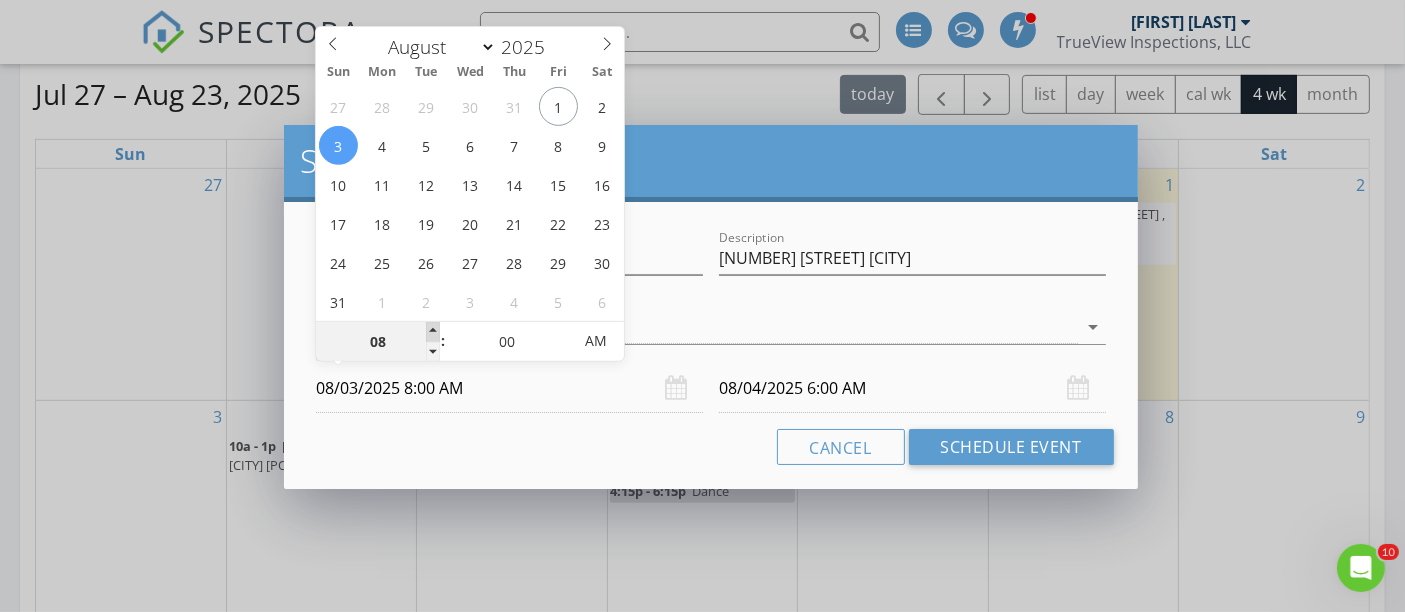 type on "08/04/2025 8:00 AM" 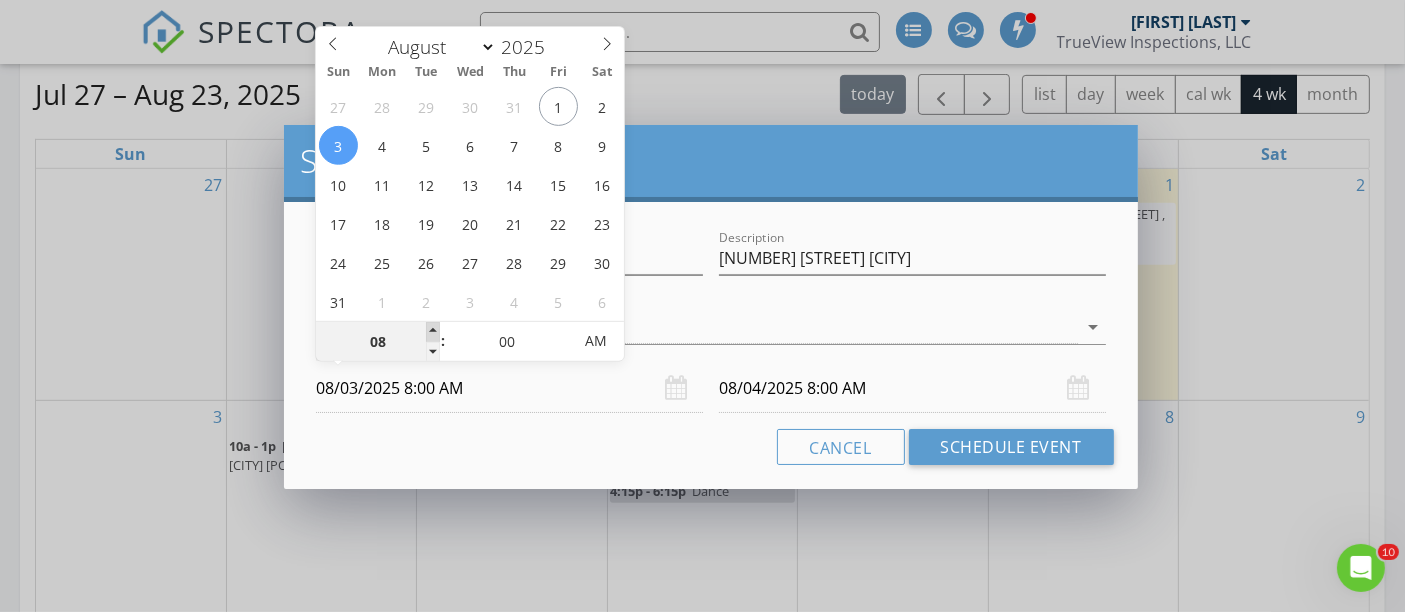 type on "09" 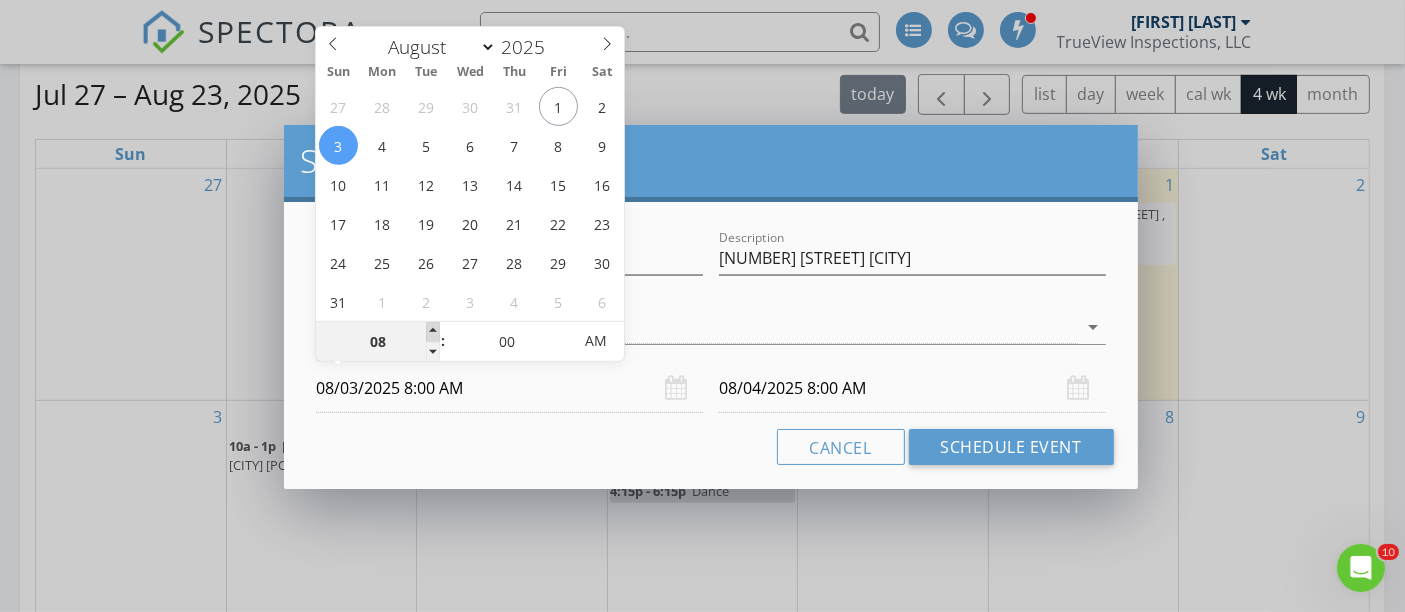 type on "08/03/2025 9:00 AM" 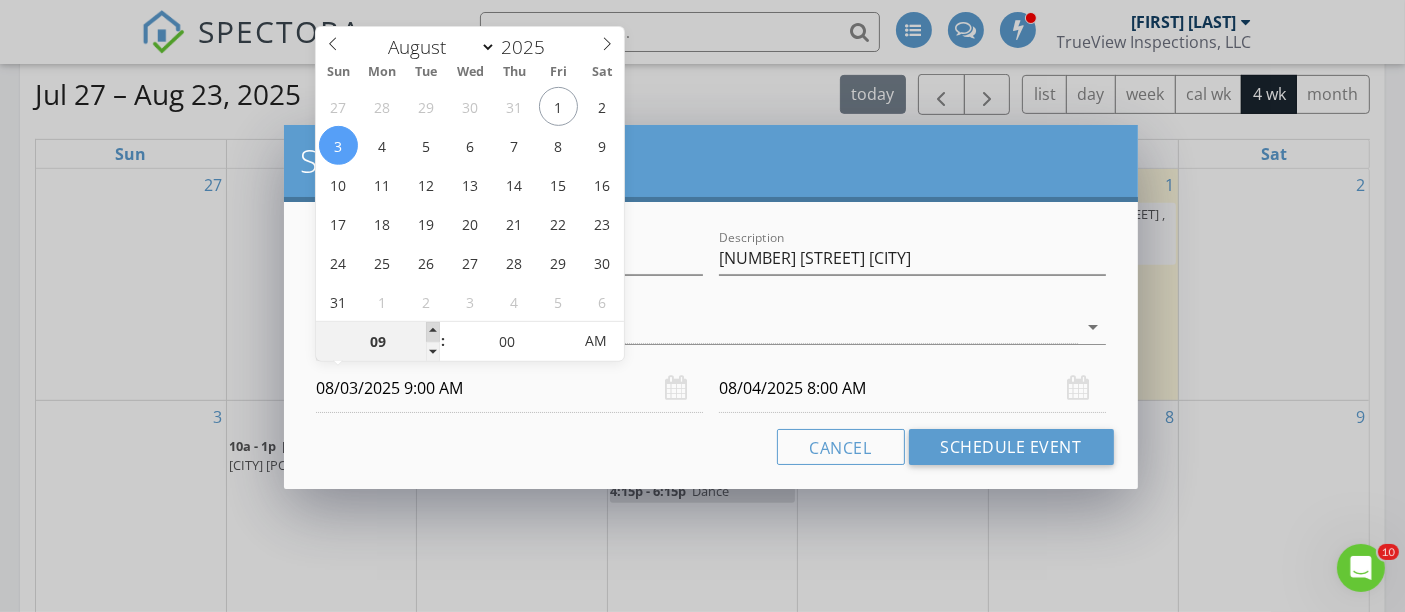 click at bounding box center (433, 332) 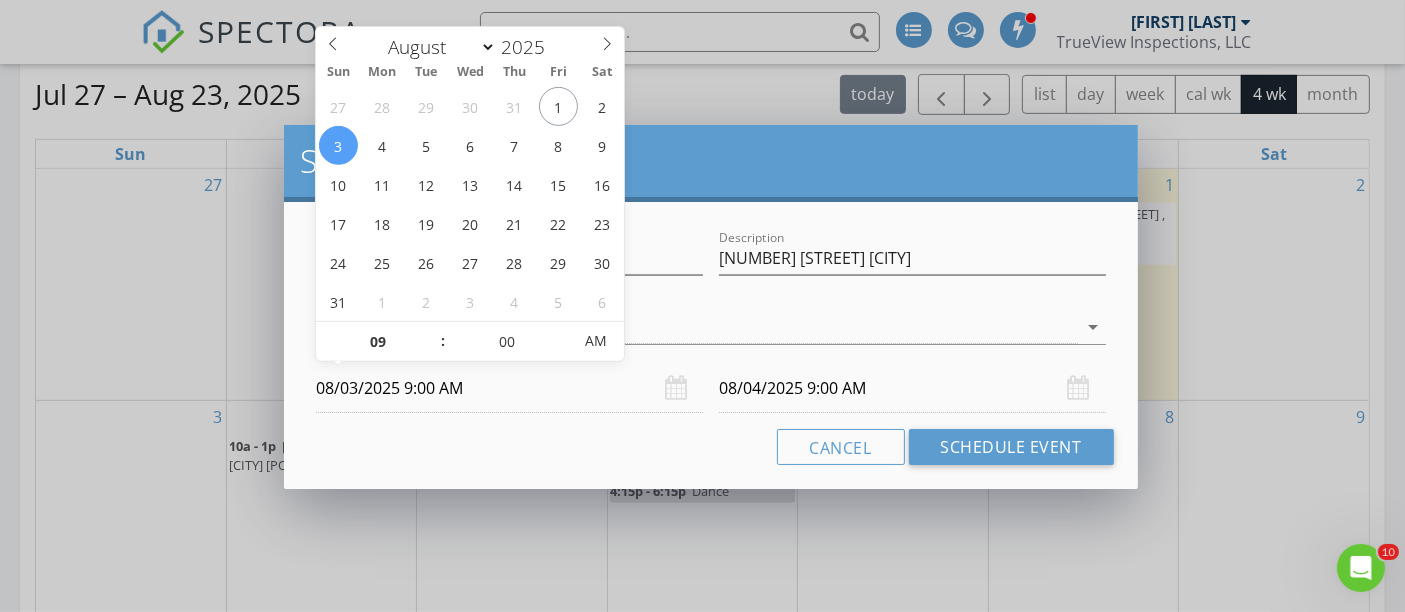 click on "Cancel   Schedule Event" at bounding box center (710, 447) 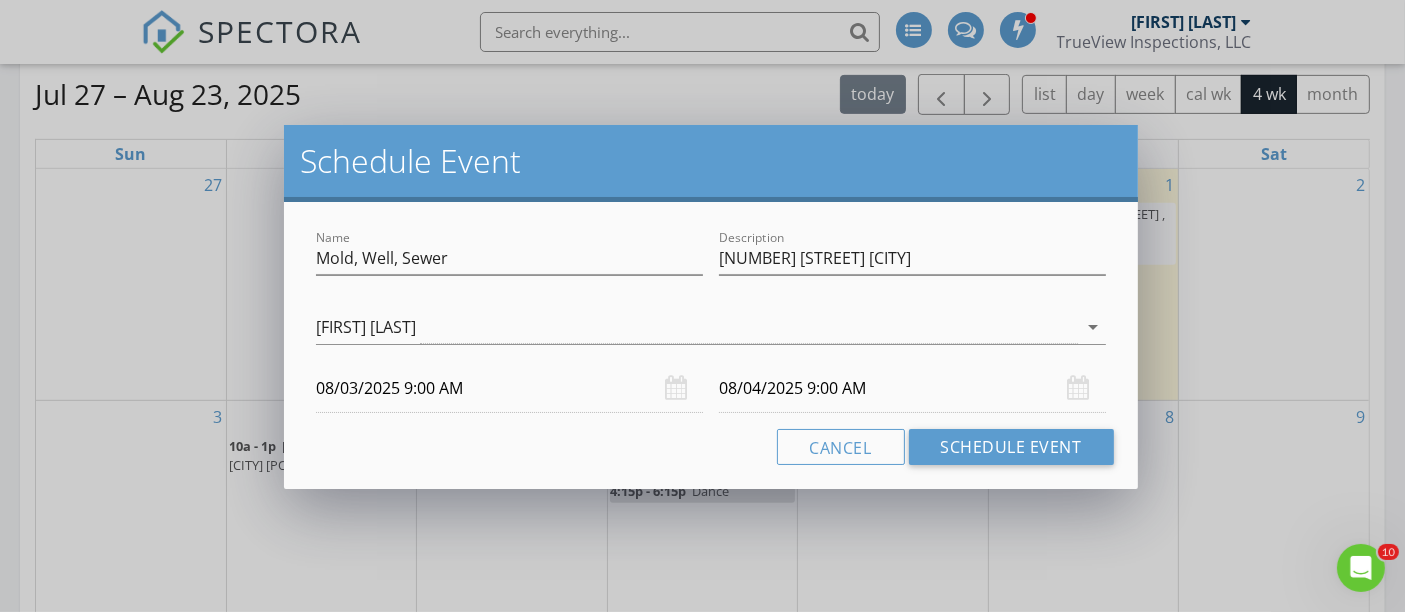 click on "08/04/2025 9:00 AM" at bounding box center [912, 388] 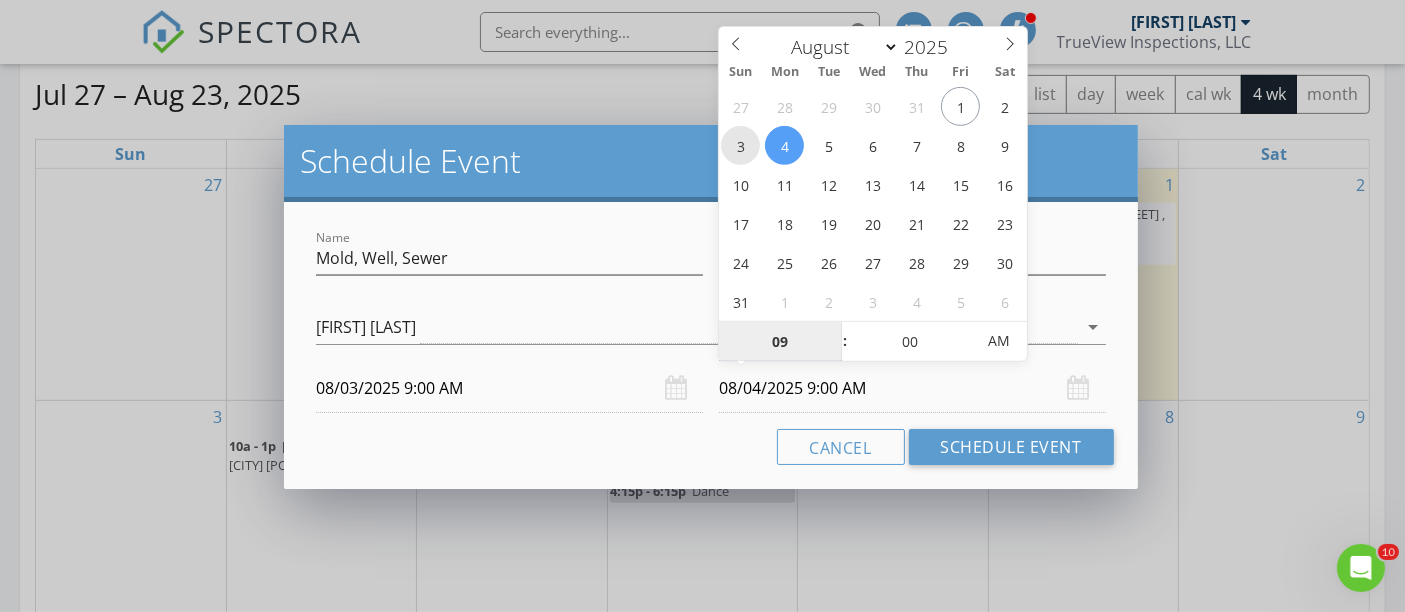 type on "08/03/2025 9:00 AM" 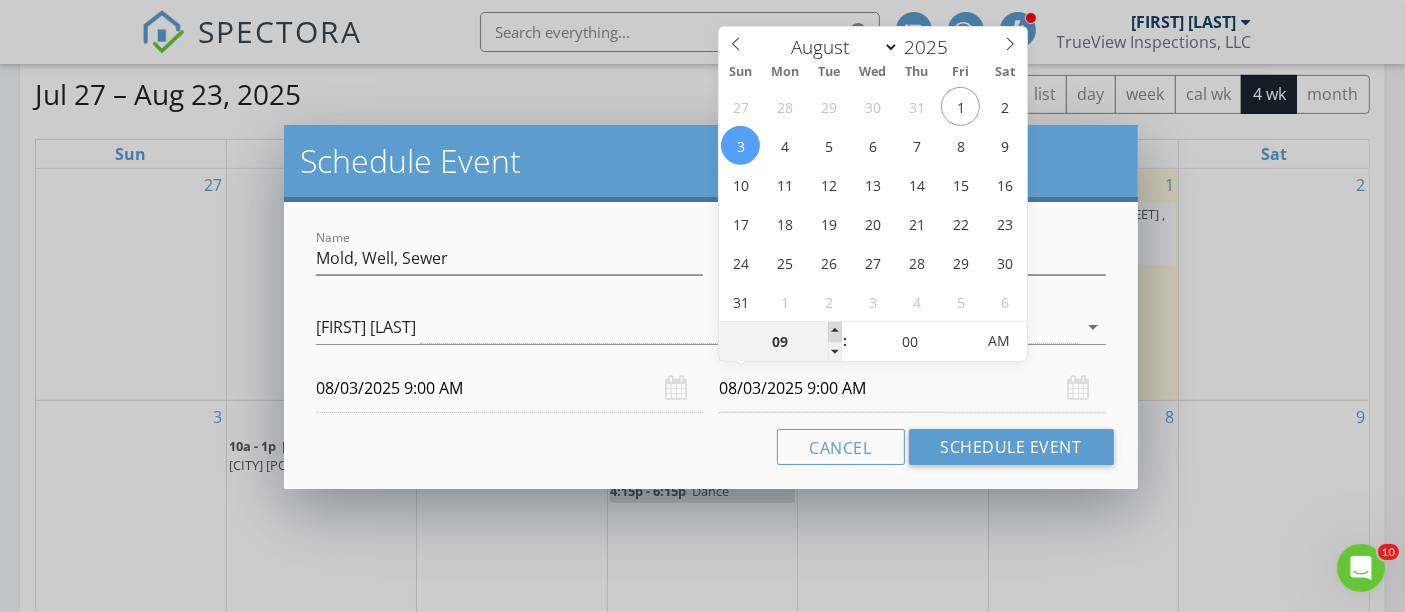 type on "10" 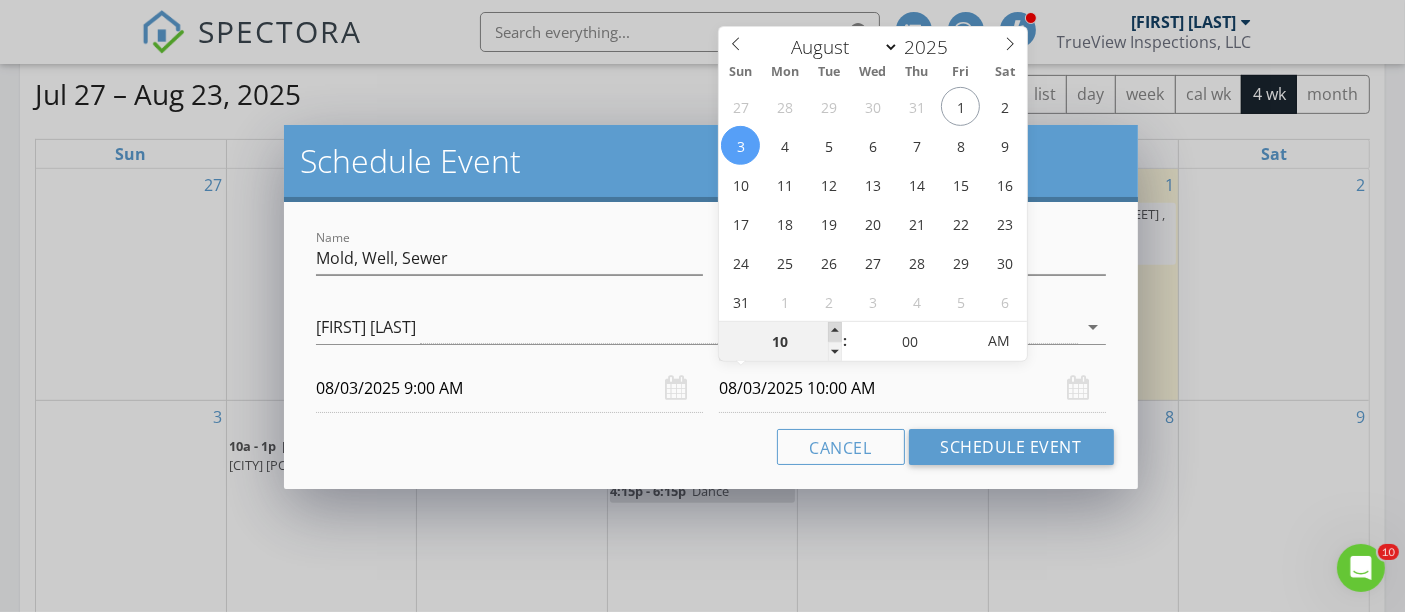 click at bounding box center [835, 332] 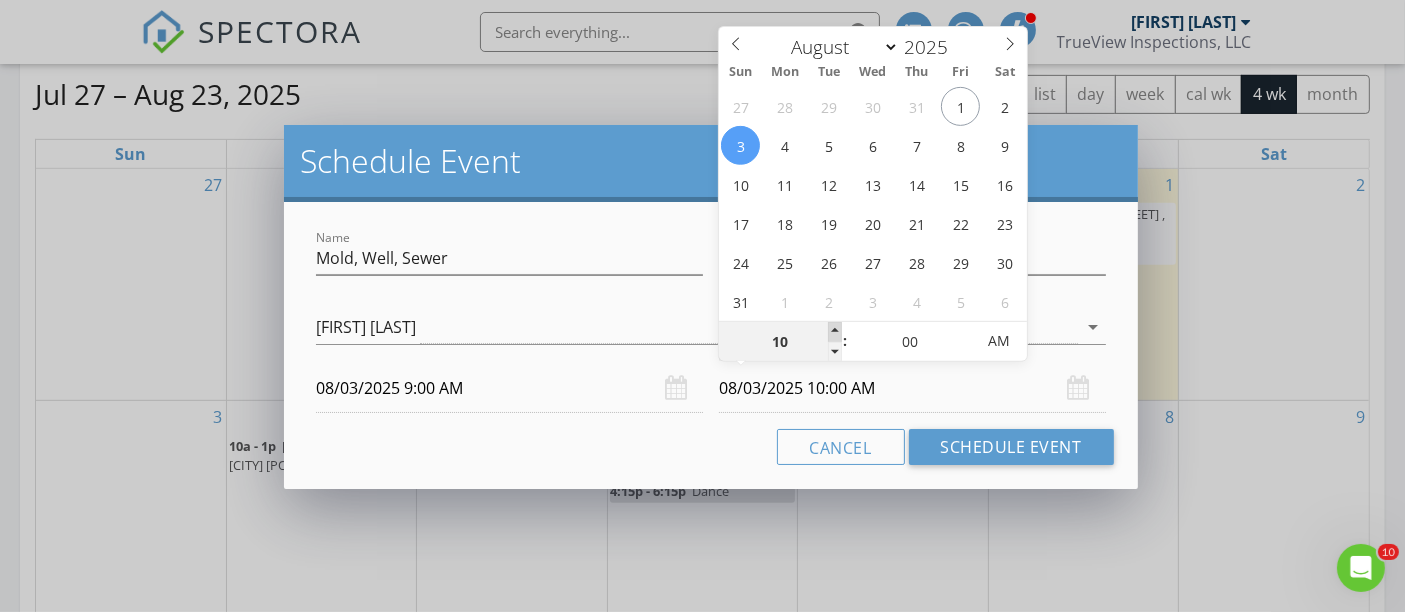type on "11" 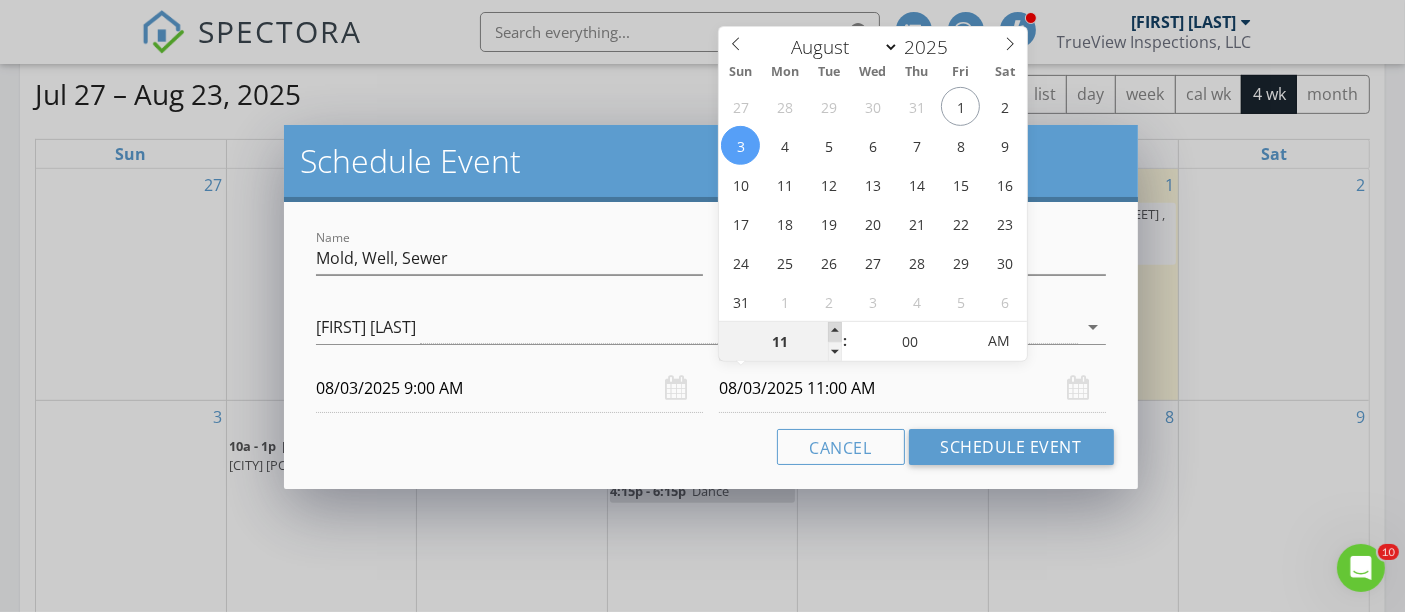 click at bounding box center (835, 332) 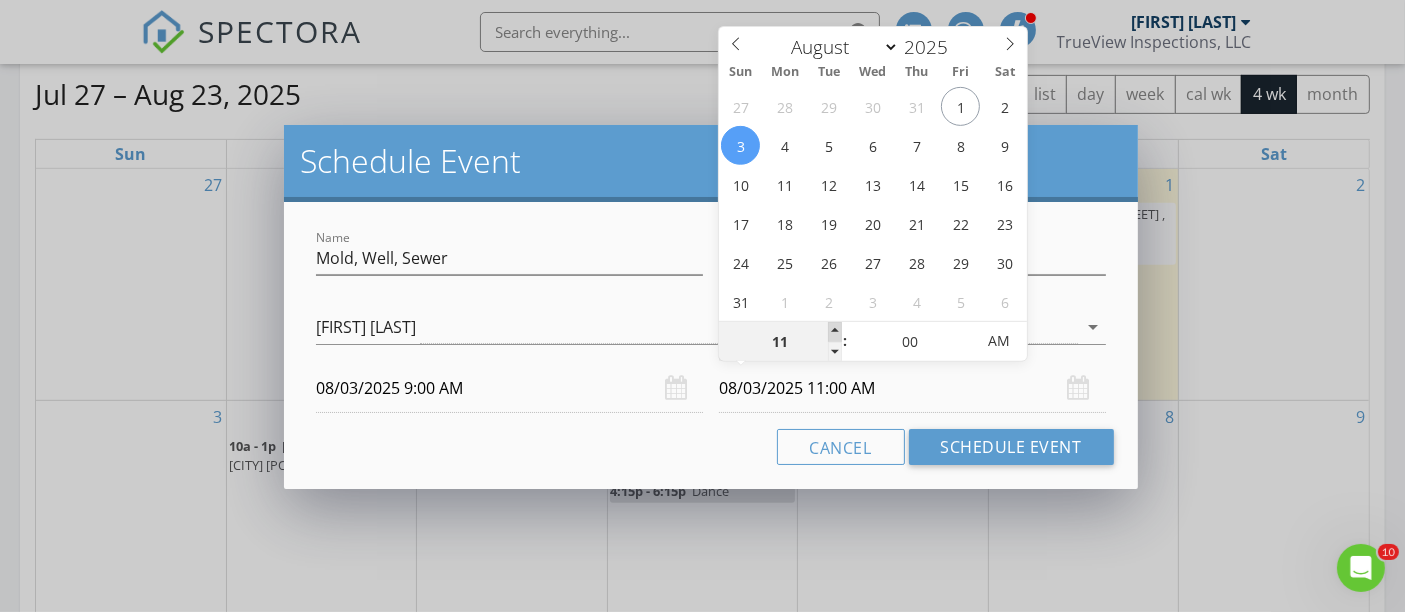 type on "12" 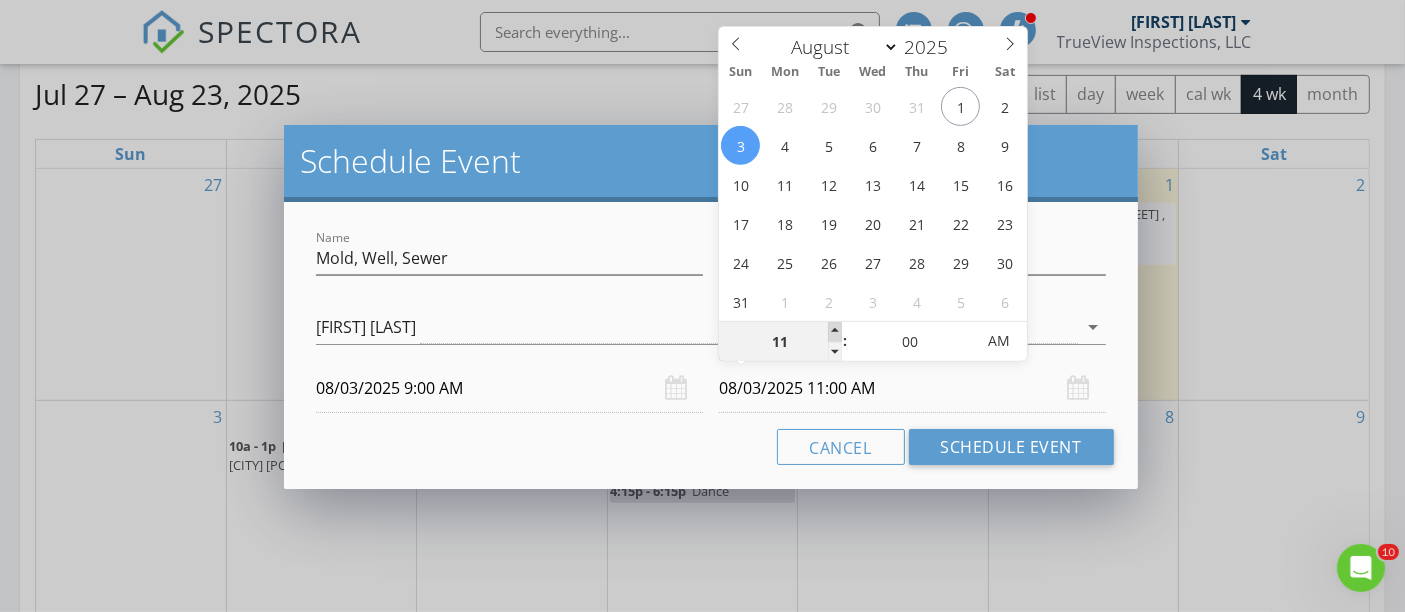 type on "08/03/2025 12:00 PM" 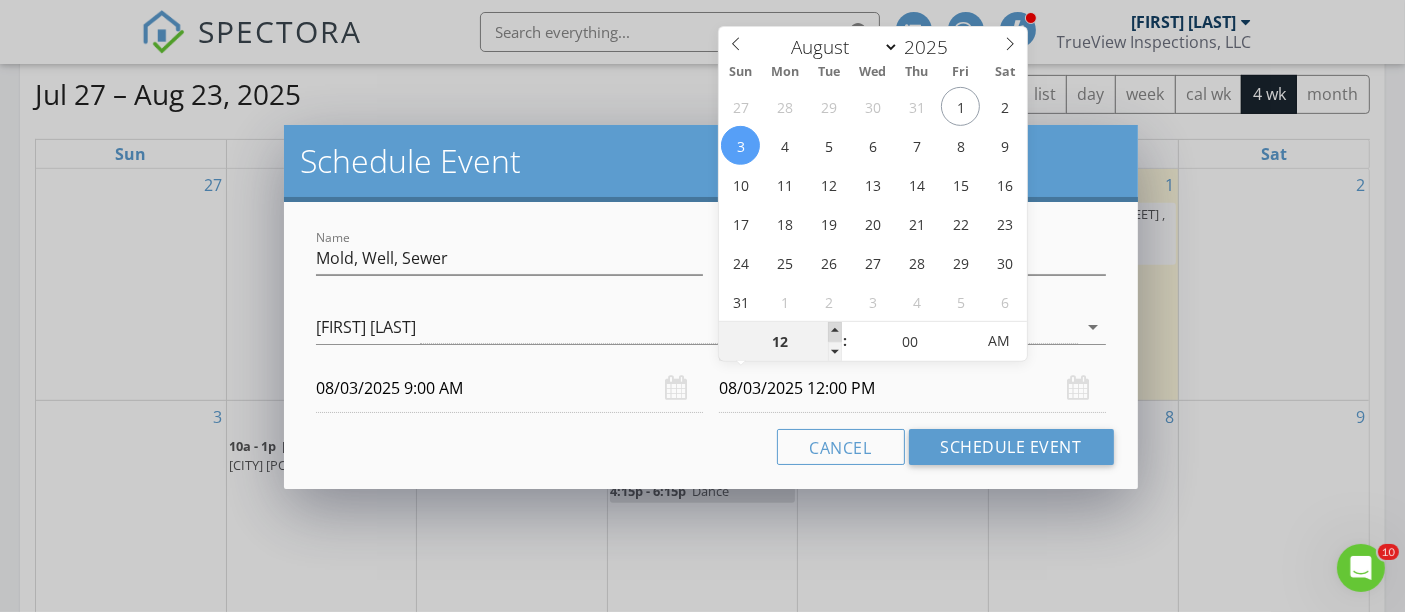 click at bounding box center (835, 332) 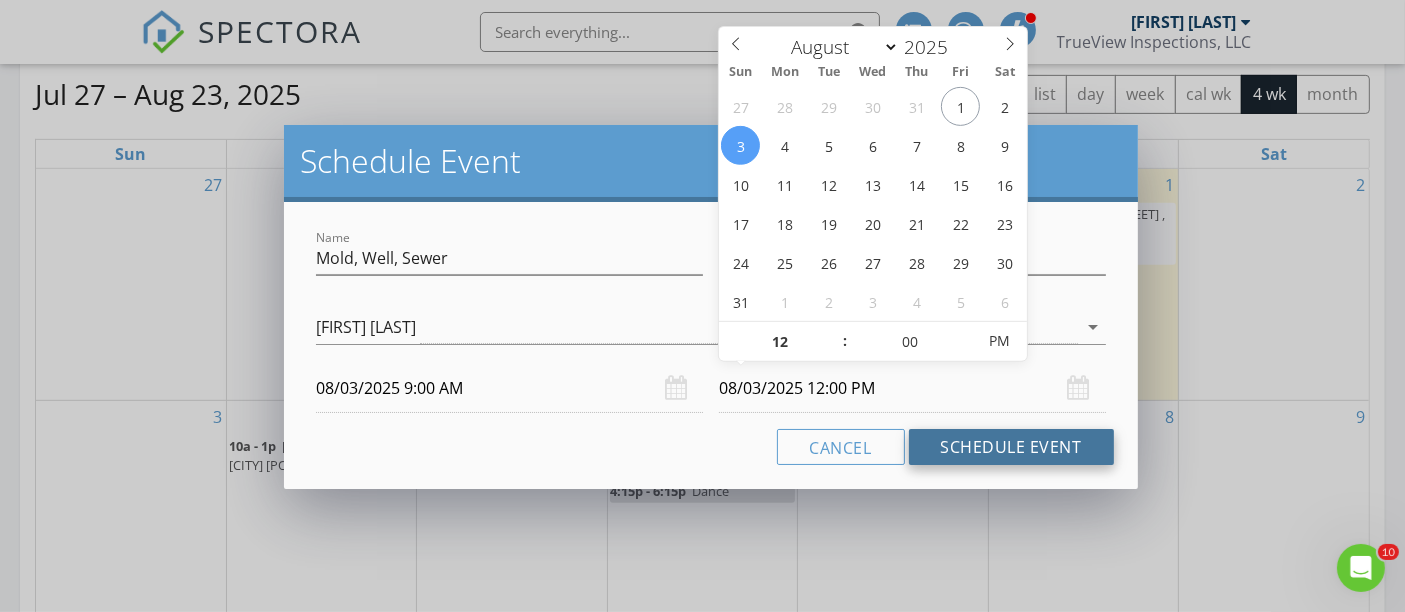 click on "Schedule Event" at bounding box center [1011, 447] 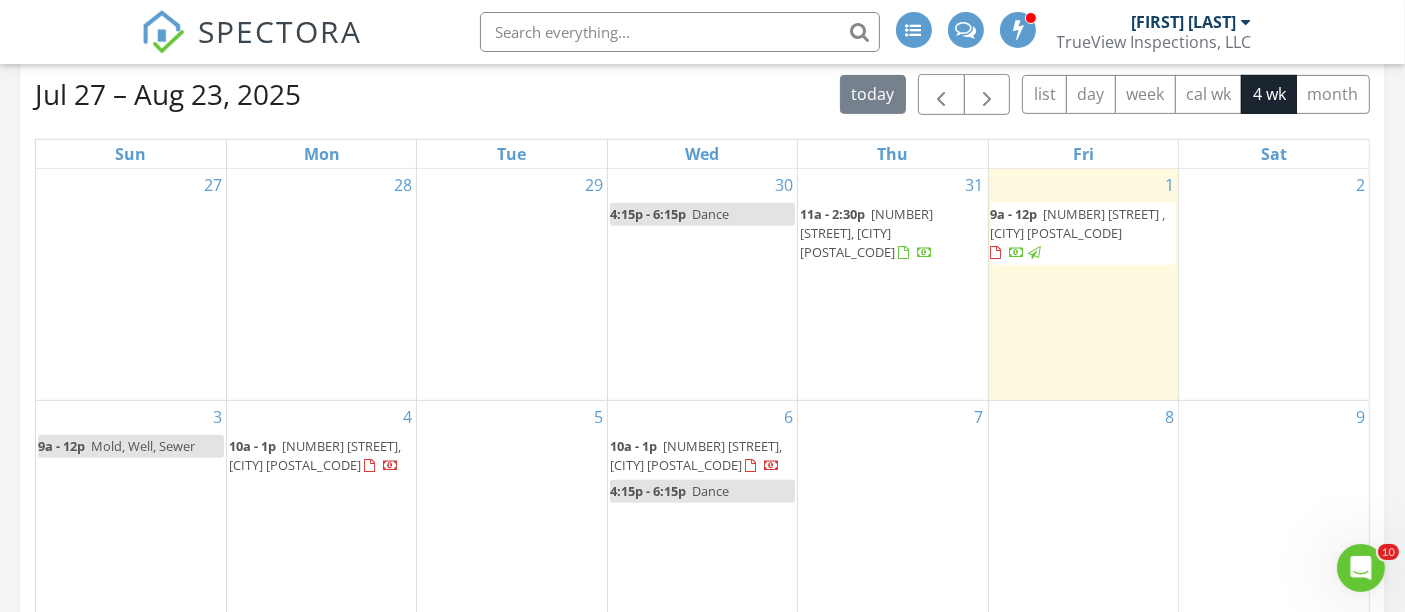 click on "3
9a - 12p
Mold, Well, Sewer" at bounding box center [131, 523] 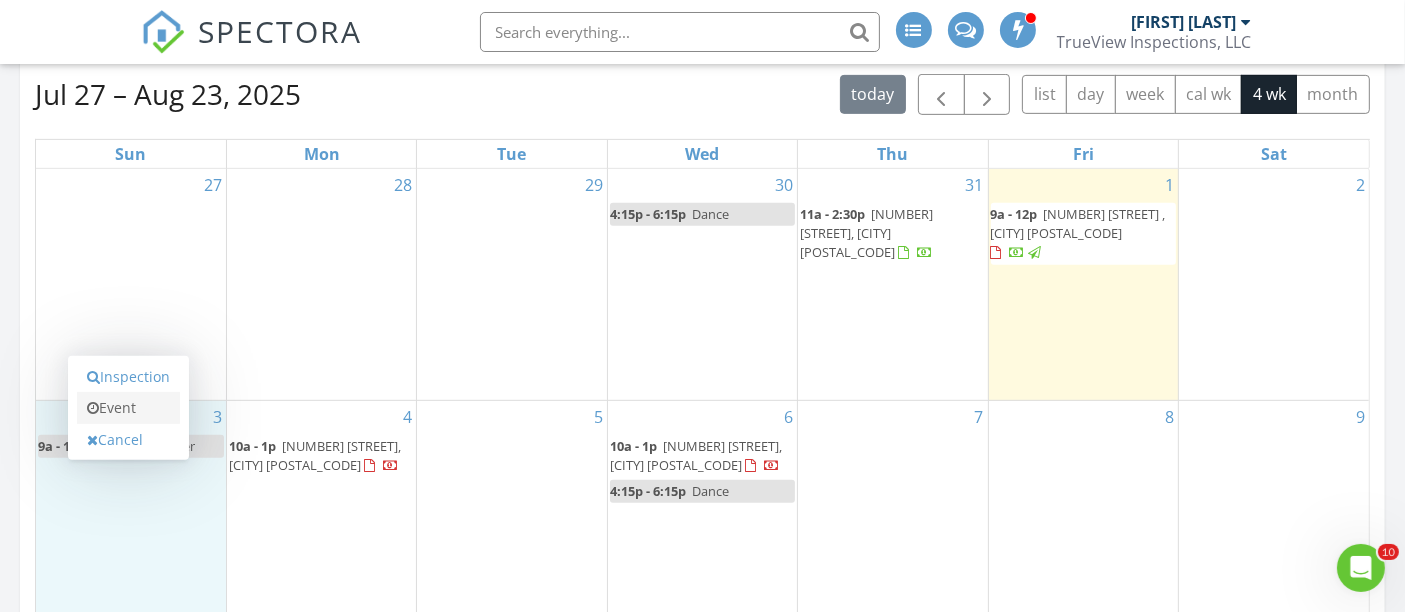 click on "Event" at bounding box center [128, 408] 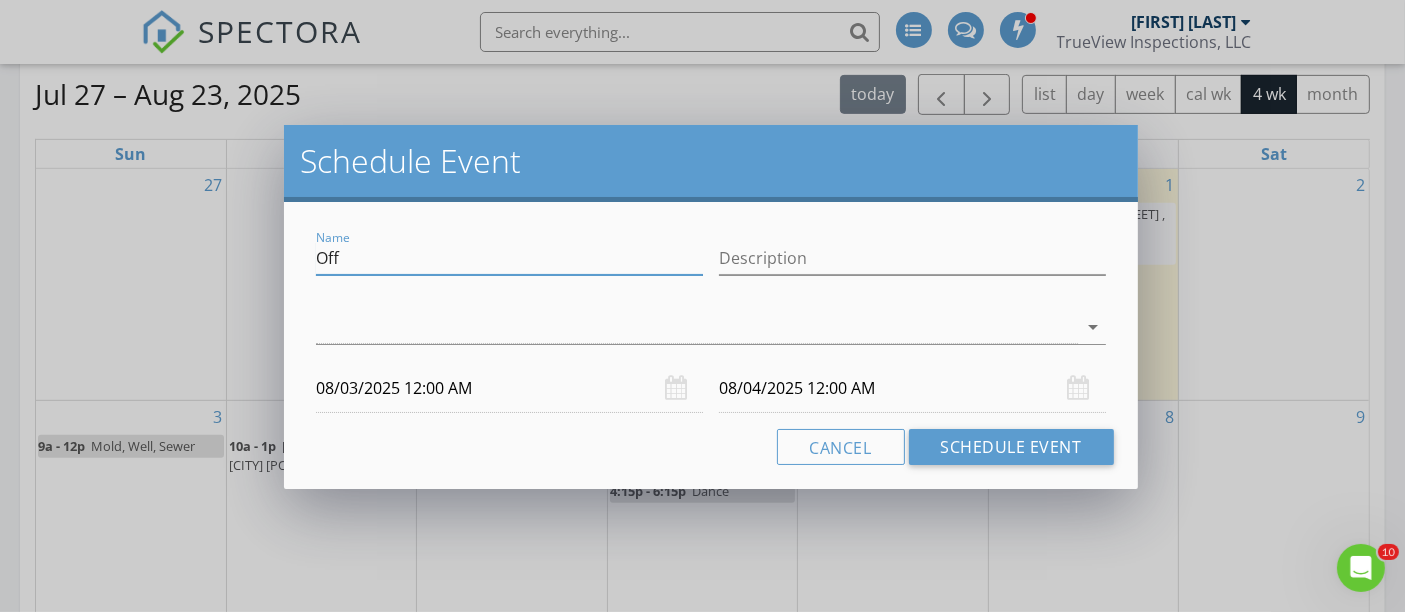 click on "Off" at bounding box center (509, 258) 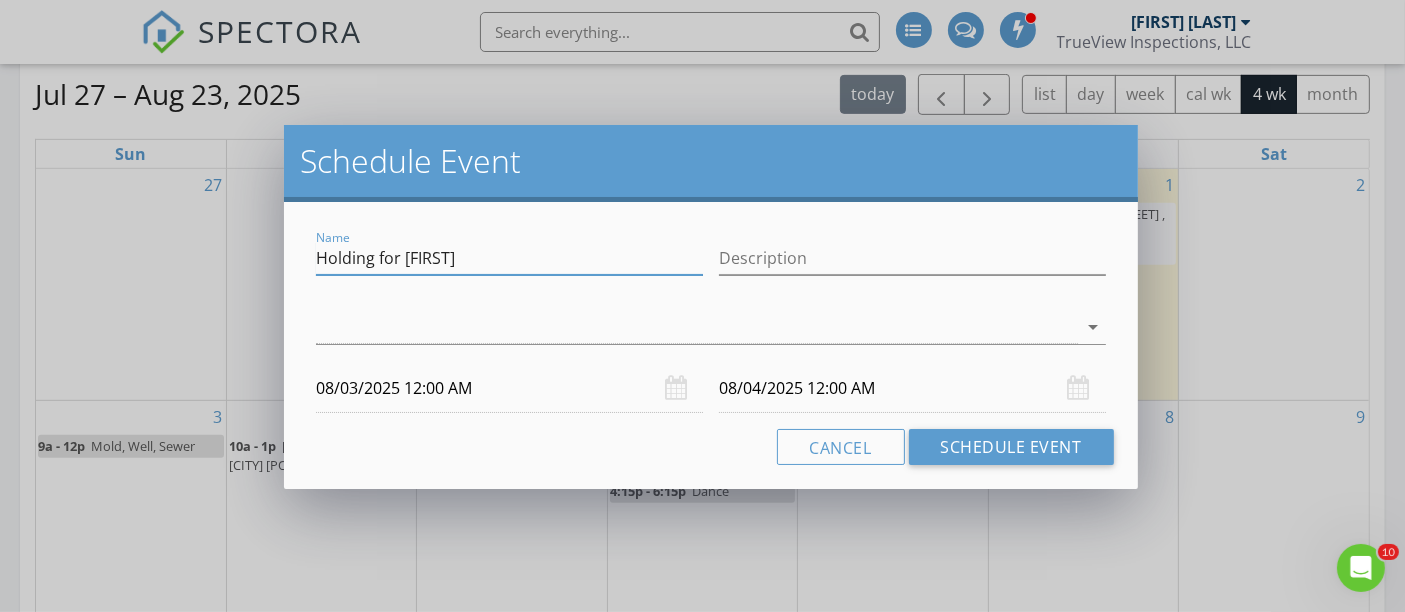type on "Holding for Pete" 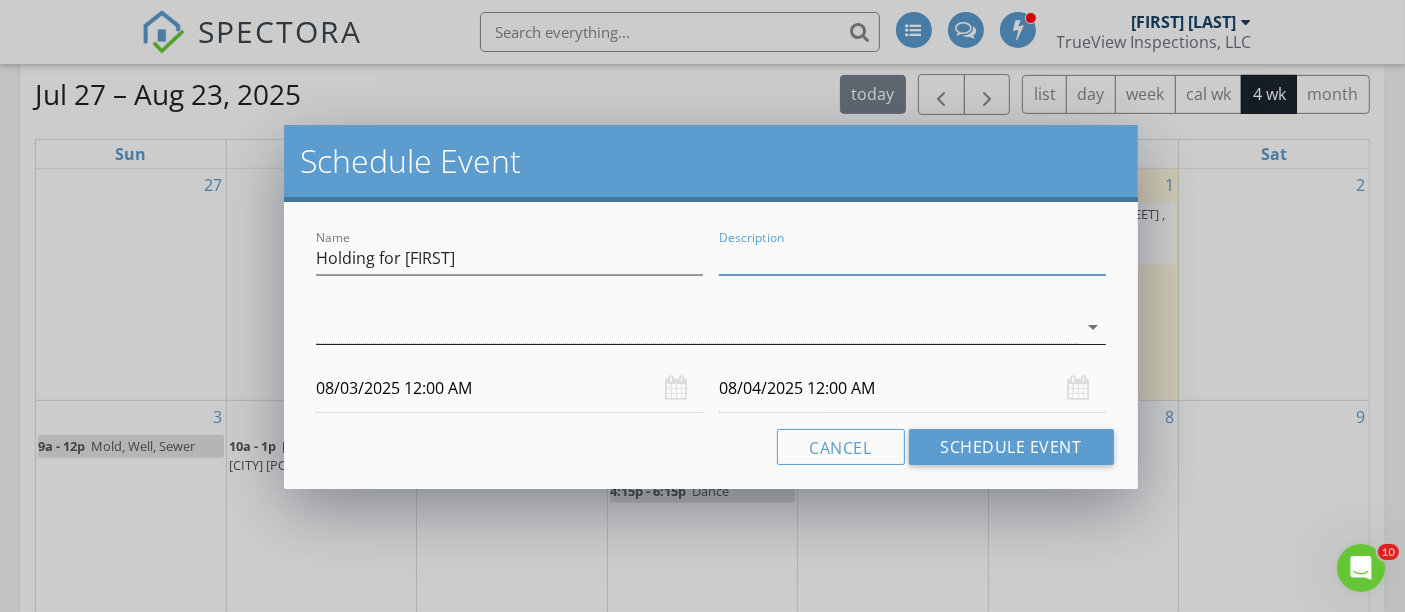 click at bounding box center [696, 327] 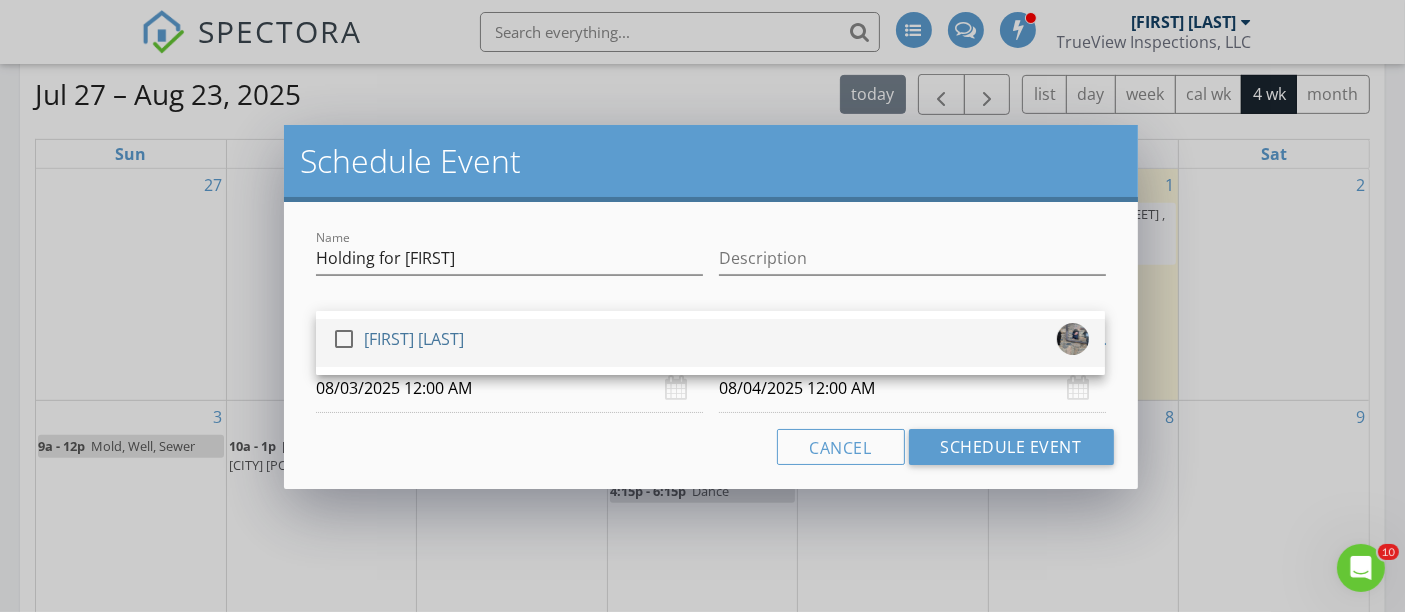 click on "check_box_outline_blank   Dan Sweet" at bounding box center (710, 343) 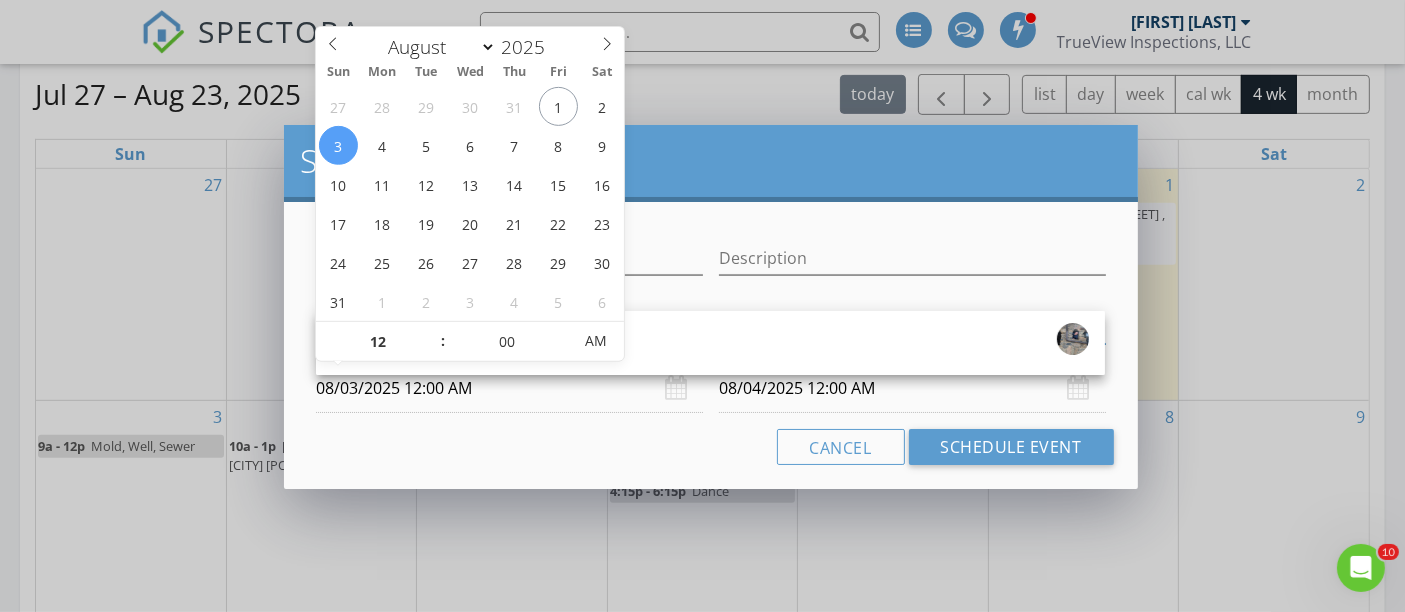 click on "08/03/2025 12:00 AM" at bounding box center [509, 388] 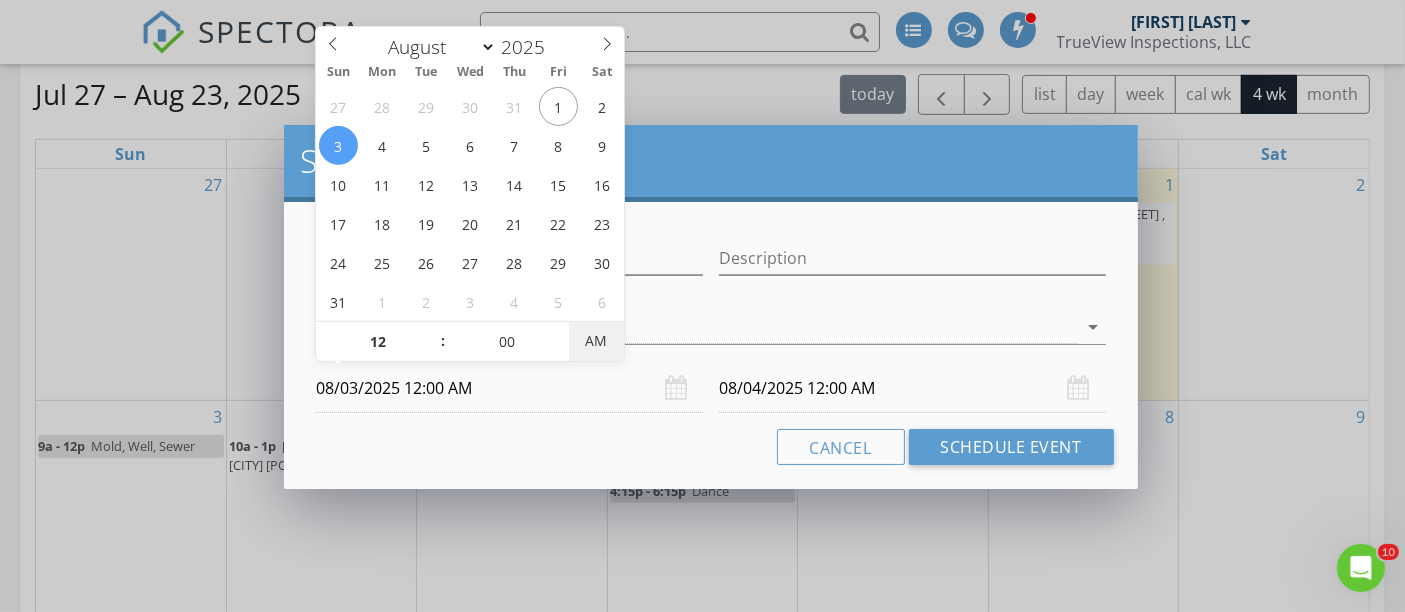 type on "08/03/2025 12:00 PM" 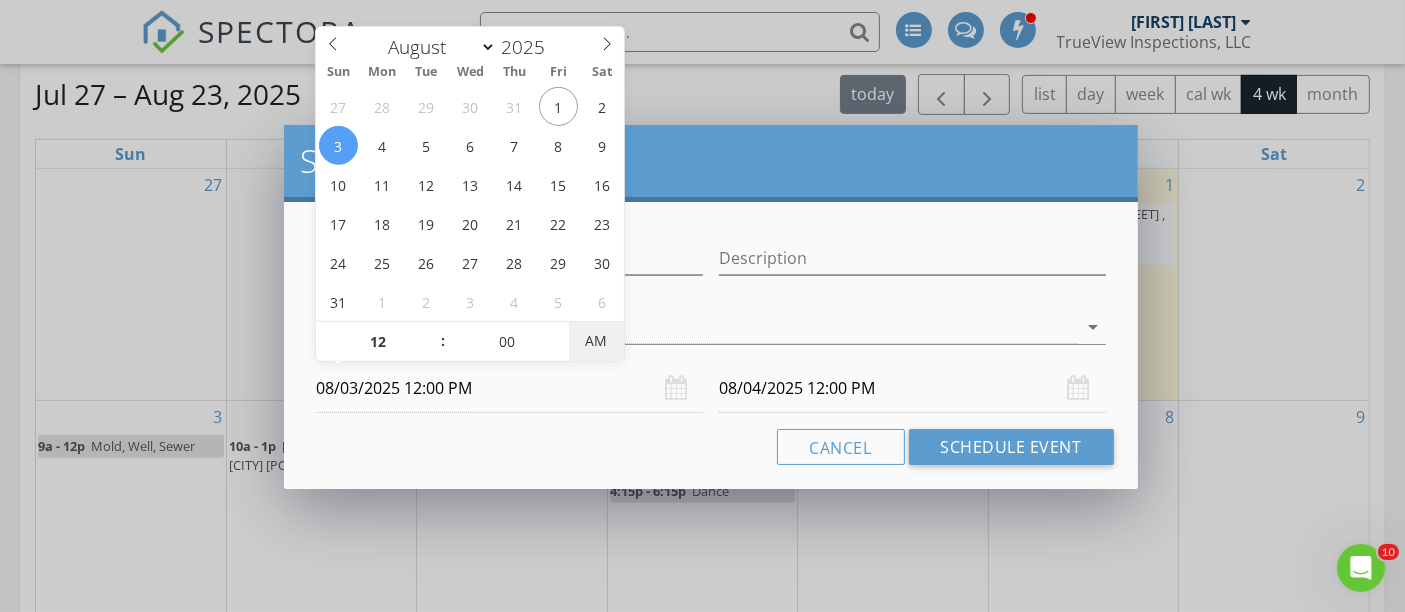 click on "AM" at bounding box center (596, 341) 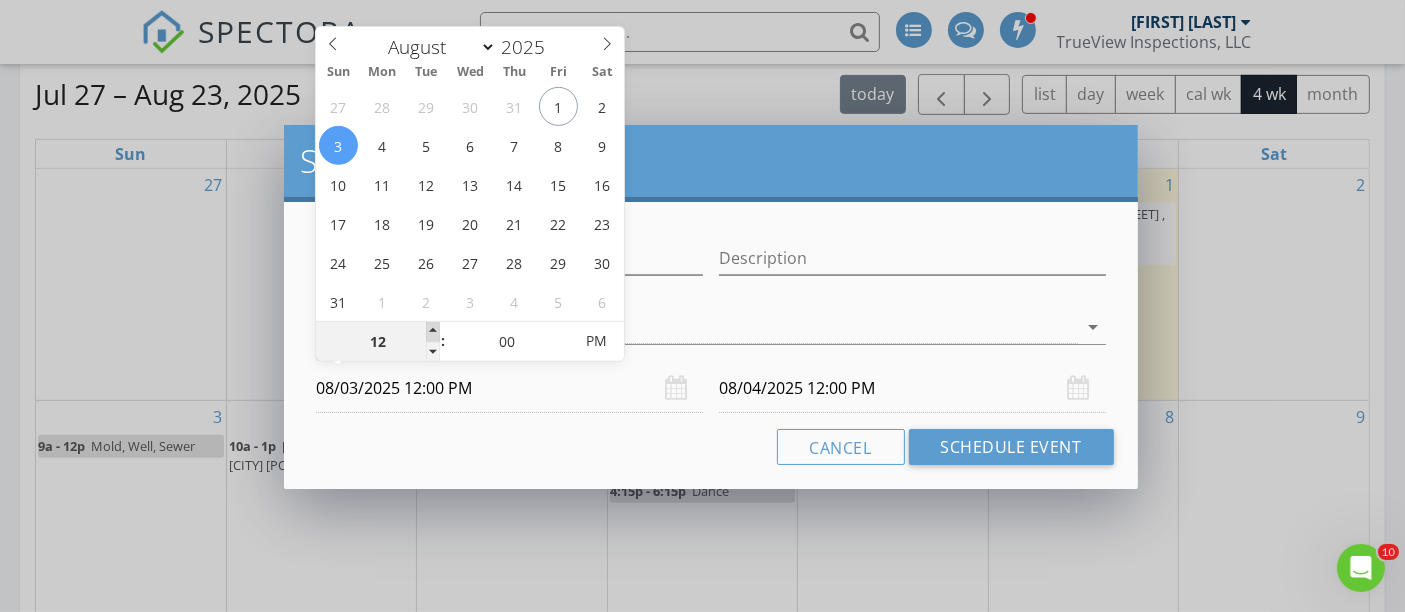 type on "01" 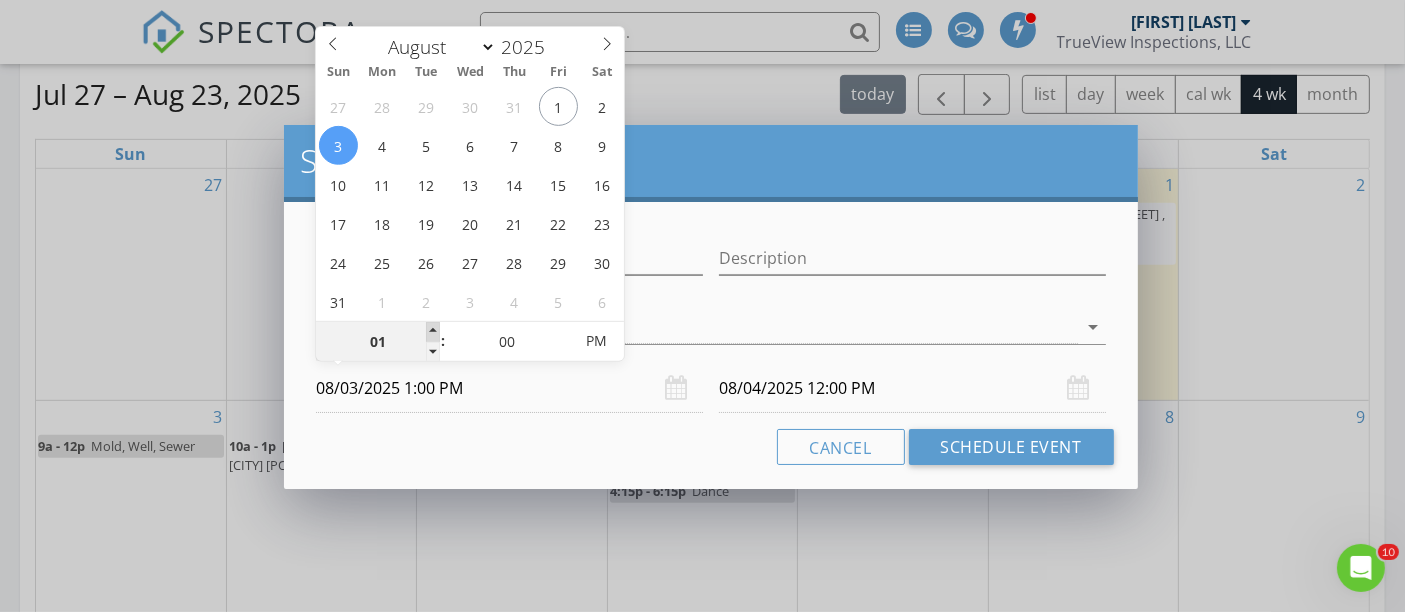 click at bounding box center (433, 332) 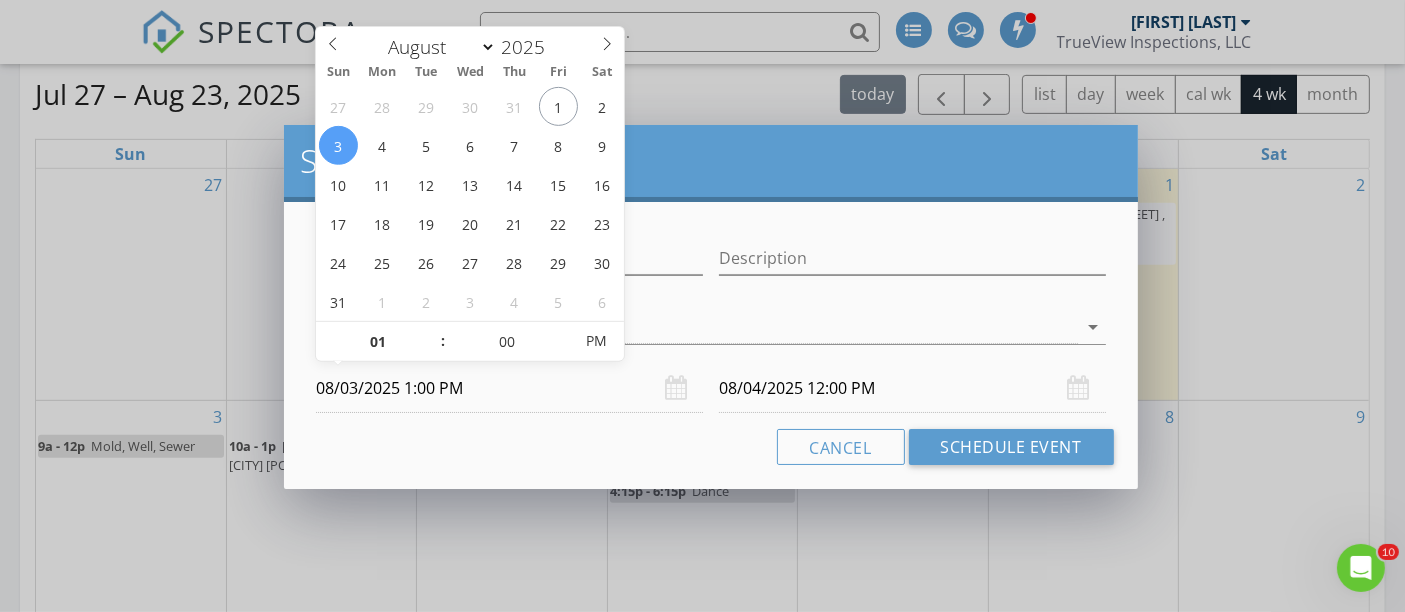 type on "01" 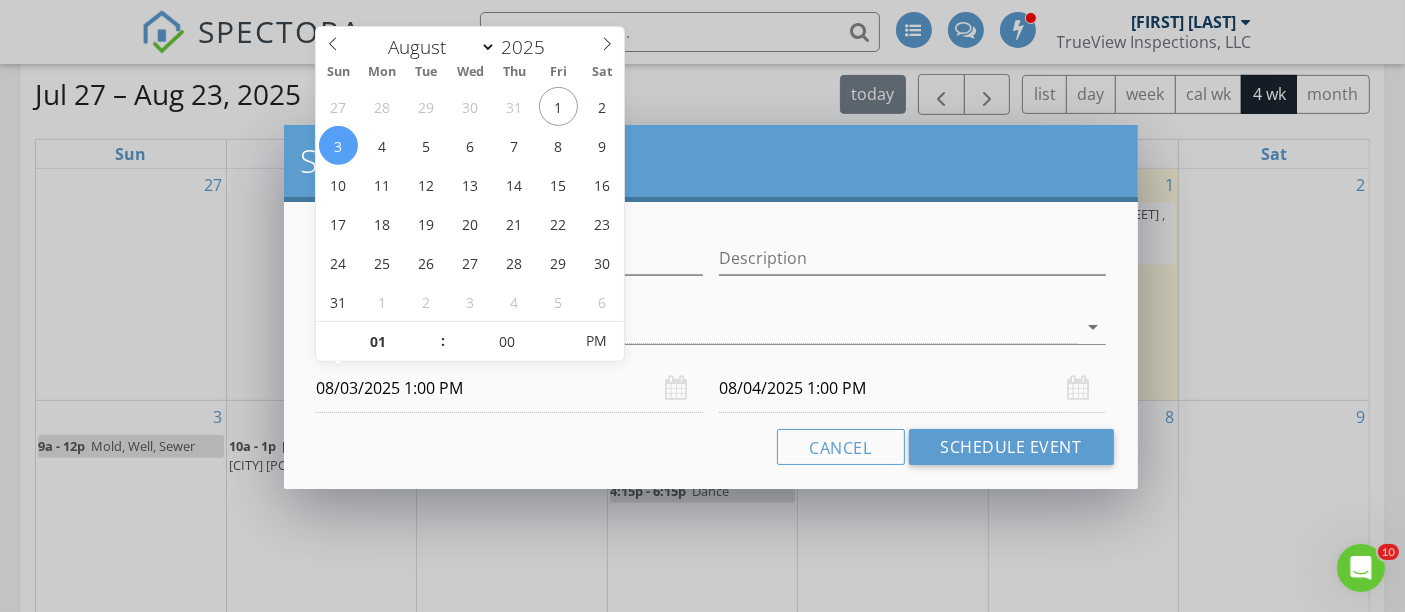 click on "08/04/2025 1:00 PM" at bounding box center (912, 388) 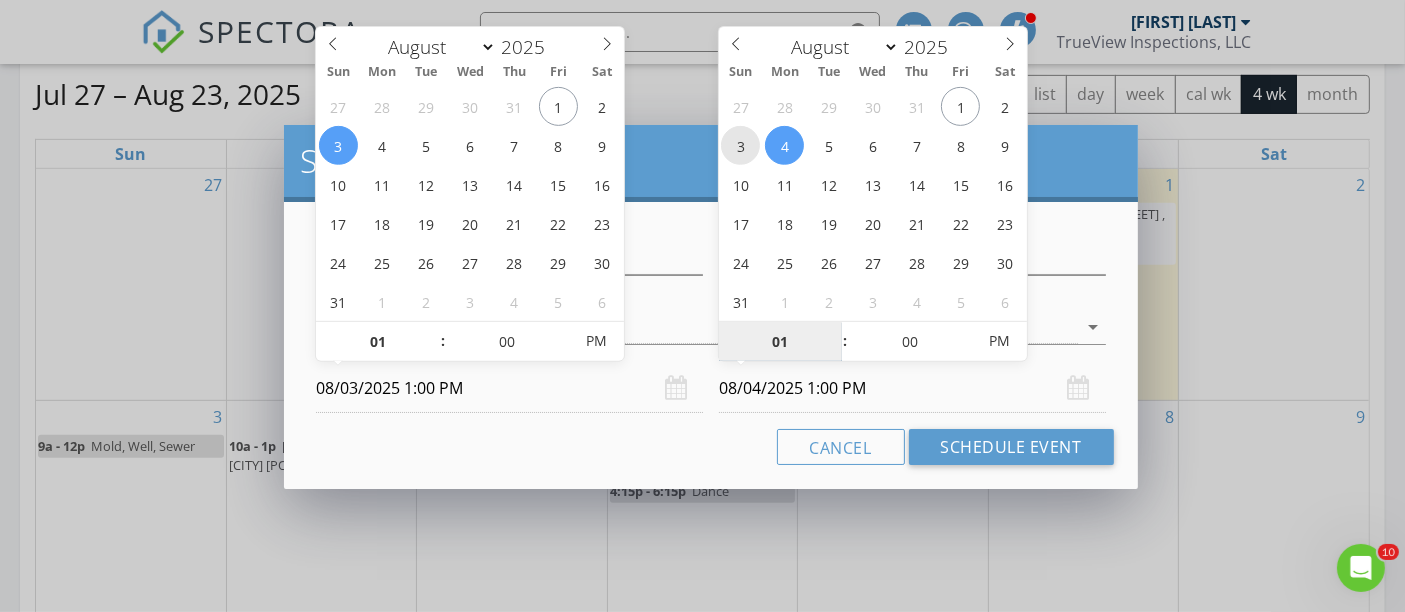 type on "08/03/2025 1:00 PM" 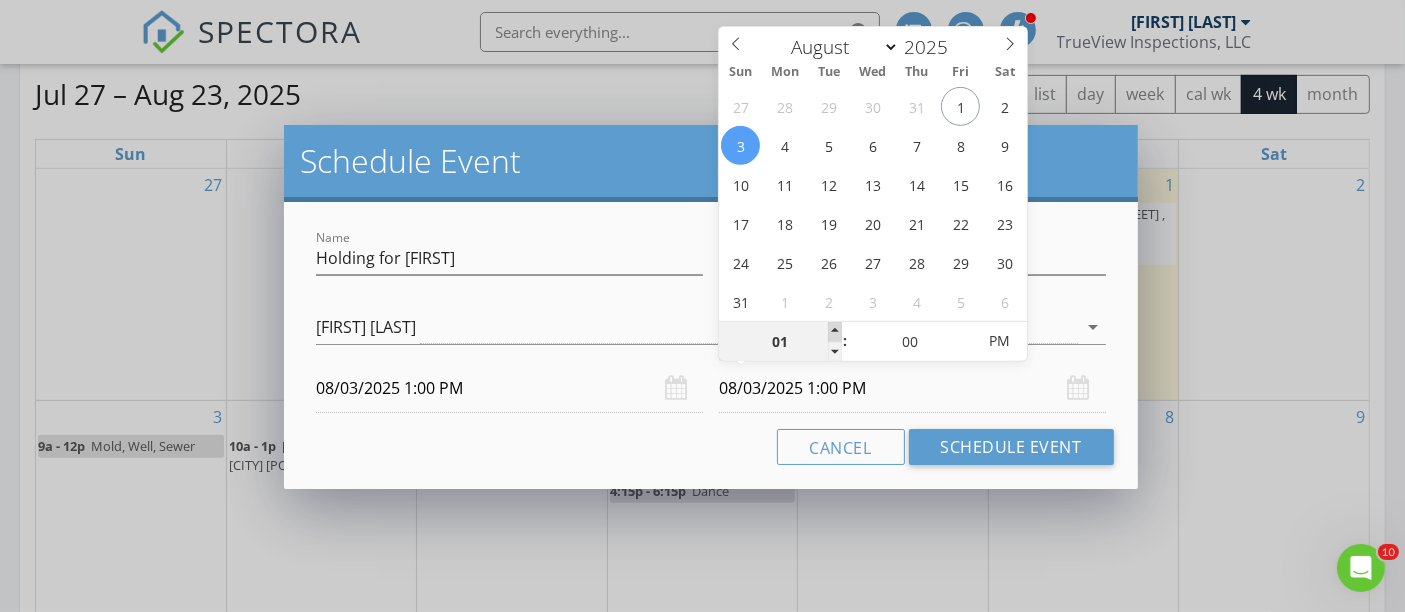 type on "02" 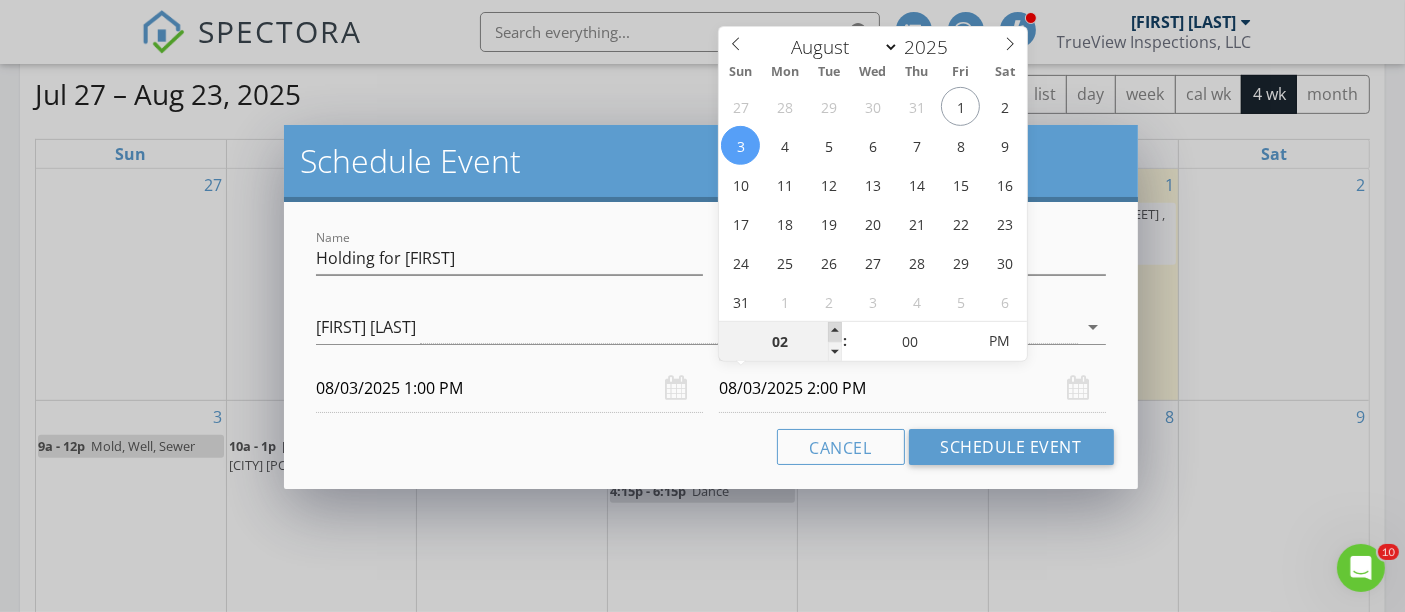 click at bounding box center [835, 332] 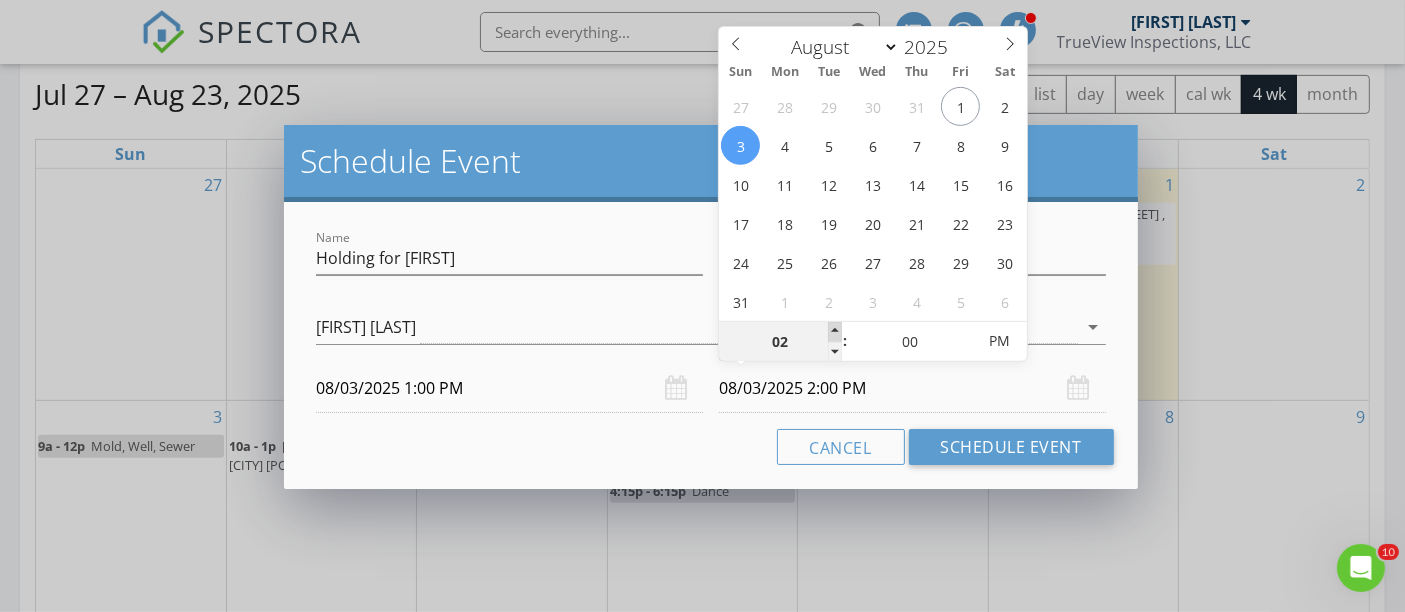 type on "03" 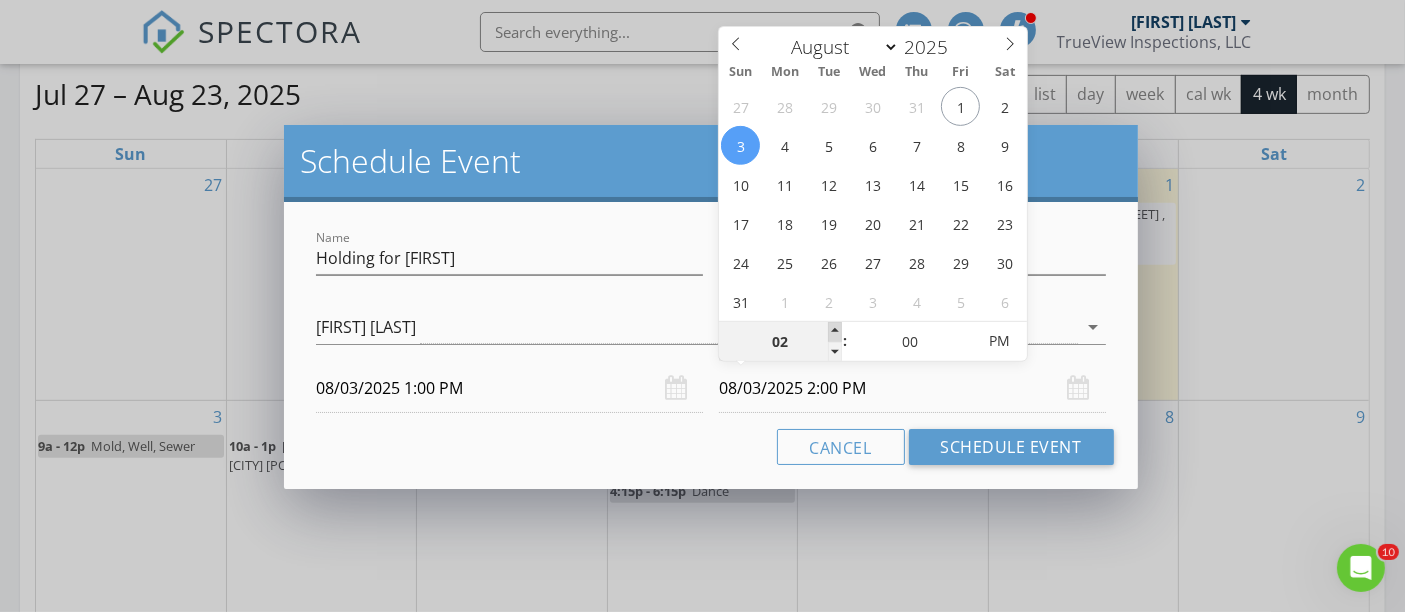 type on "08/03/2025 3:00 PM" 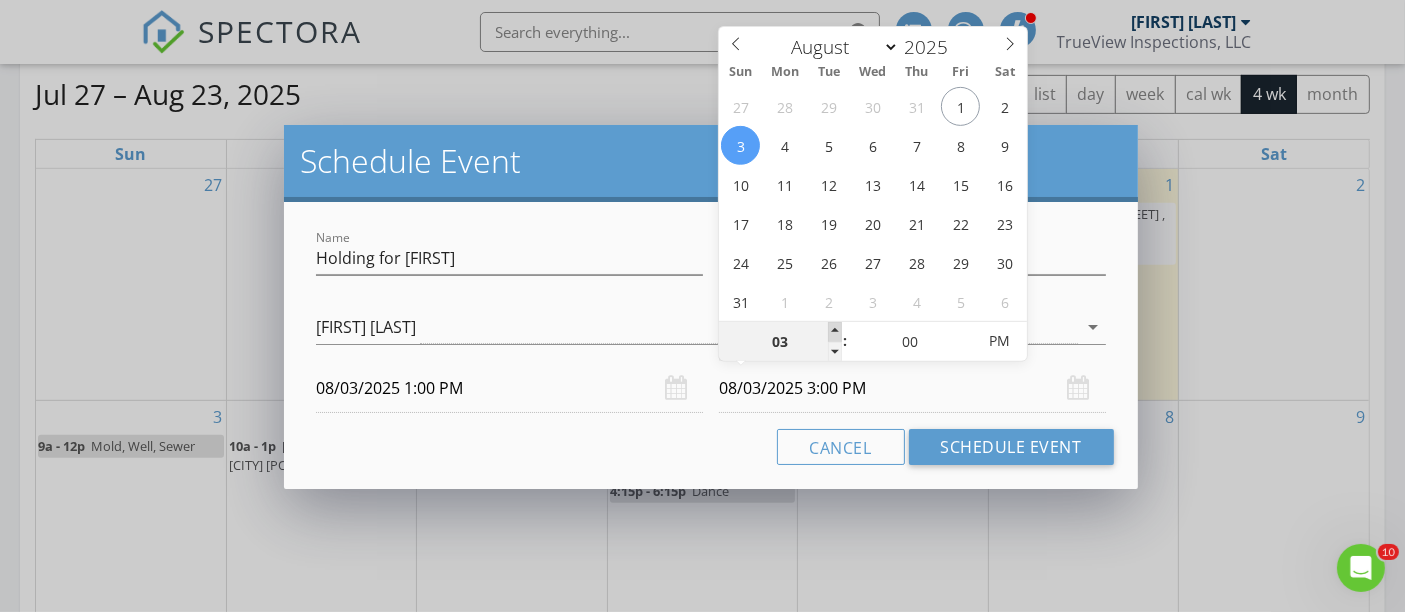 click at bounding box center (835, 332) 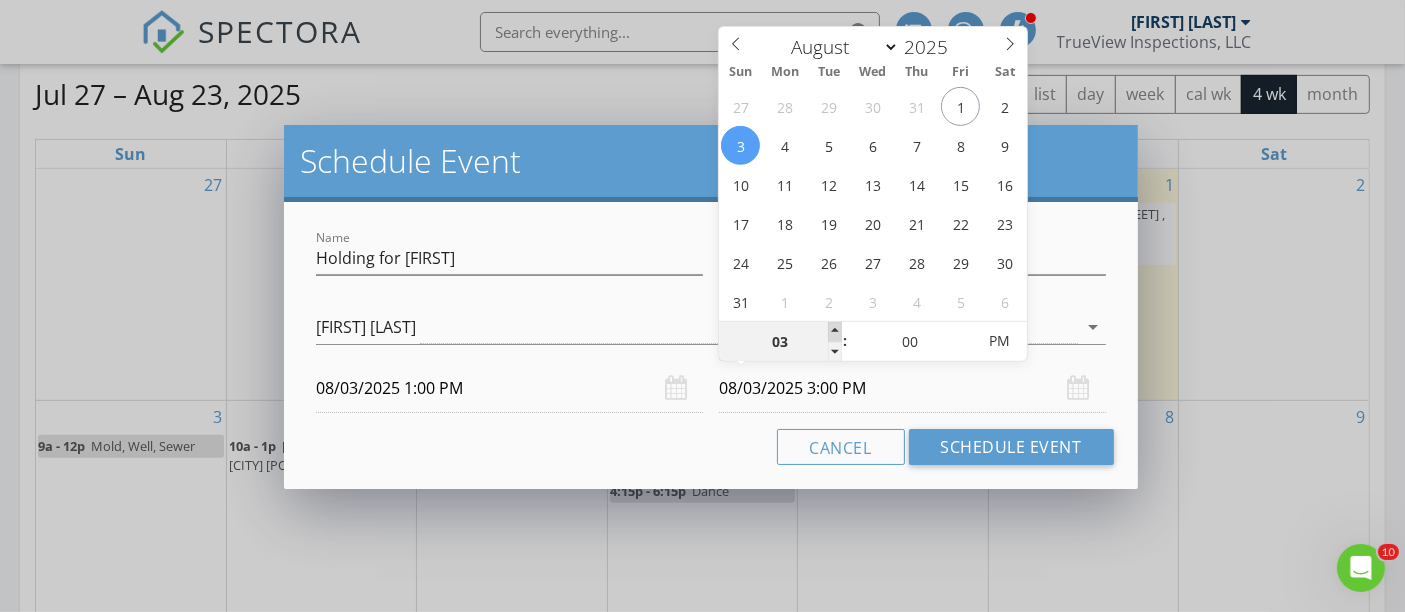 type on "04" 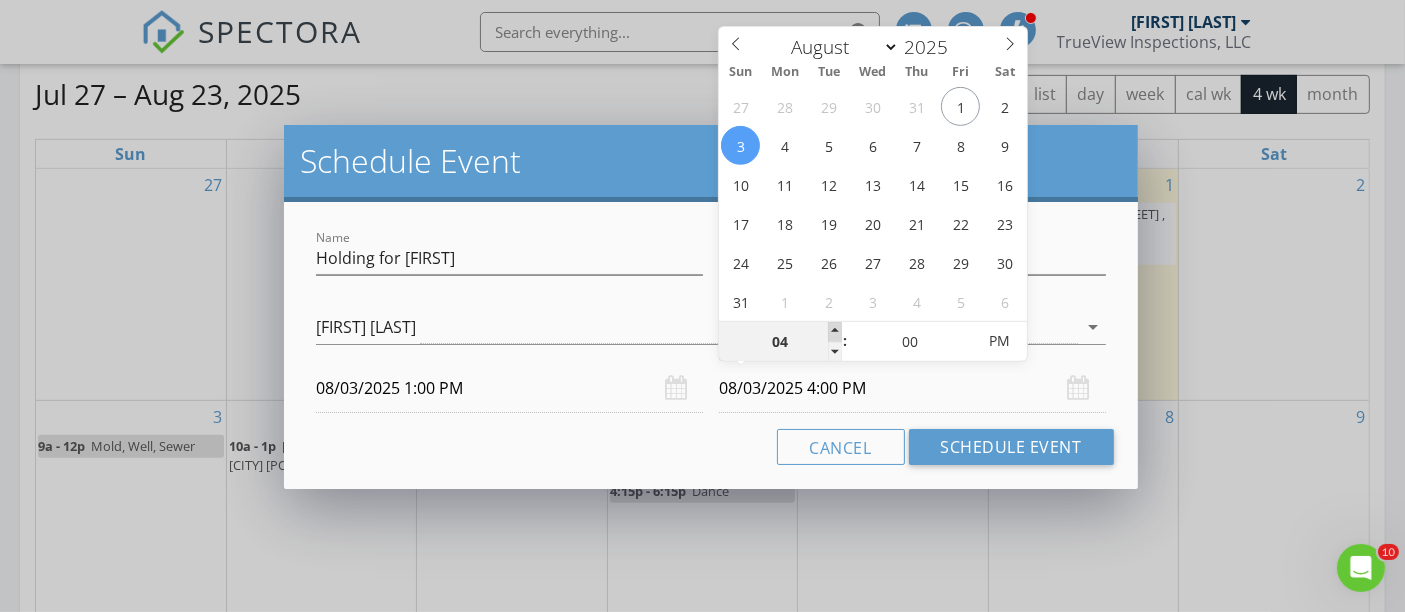 click at bounding box center (835, 332) 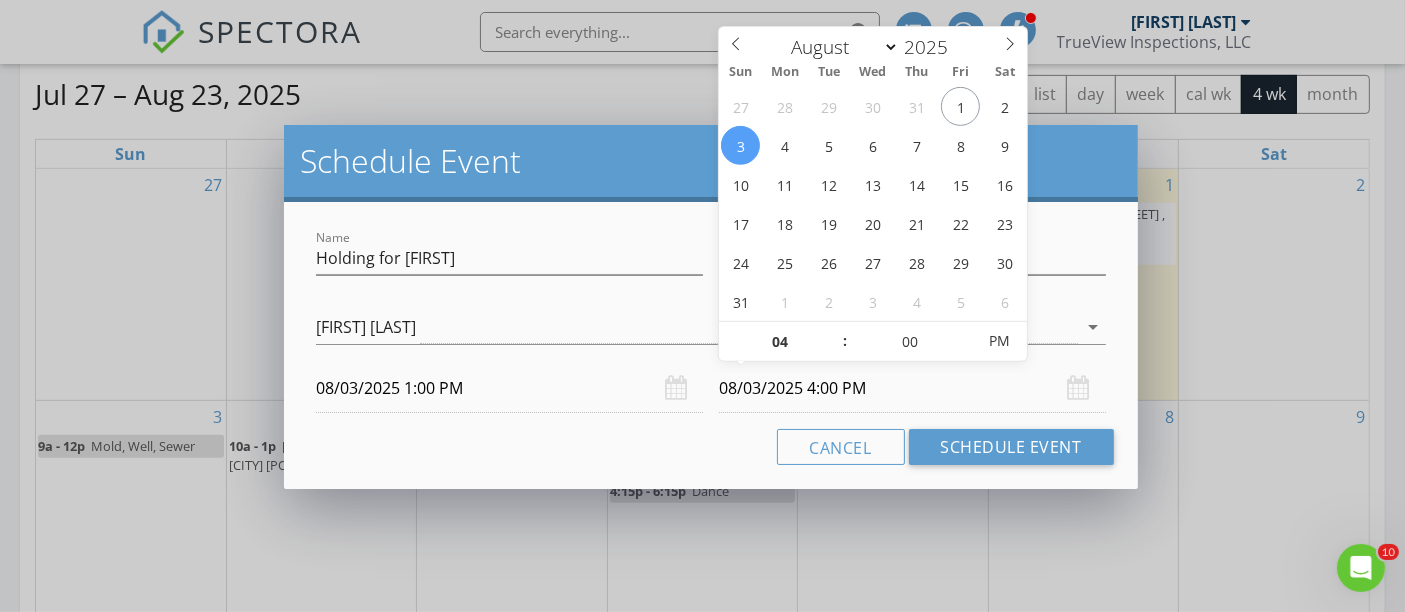 click on "Name Holding for Pete   Description     check_box   Dan Sweet   Dan Sweet arrow_drop_down   08/03/2025 1:00 PM   08/03/2025 4:00 PM         Cancel   Schedule Event" at bounding box center [710, 345] 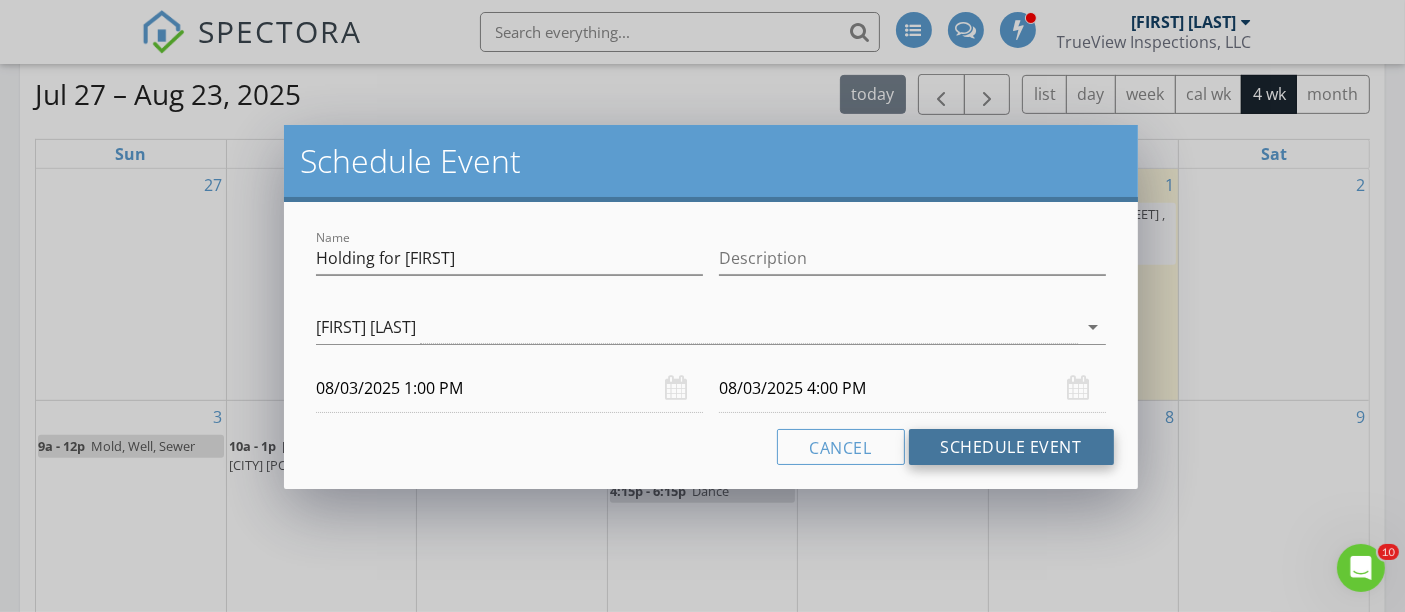 click on "Schedule Event" at bounding box center [1011, 447] 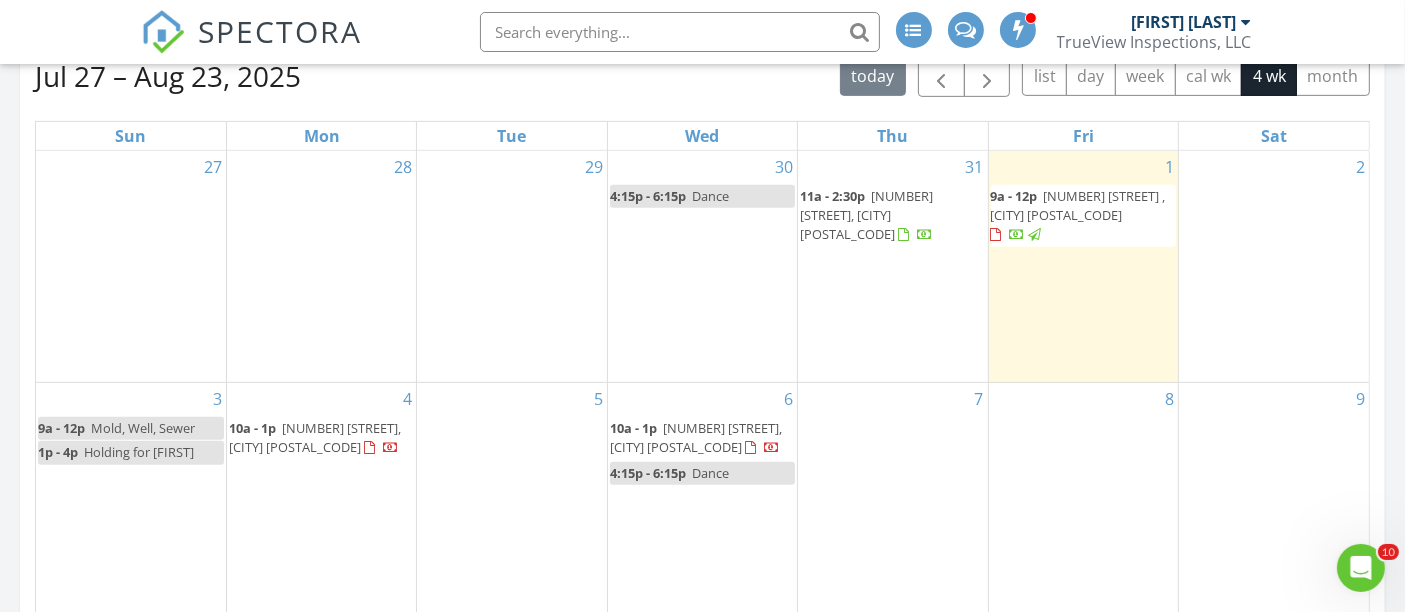 scroll, scrollTop: 899, scrollLeft: 0, axis: vertical 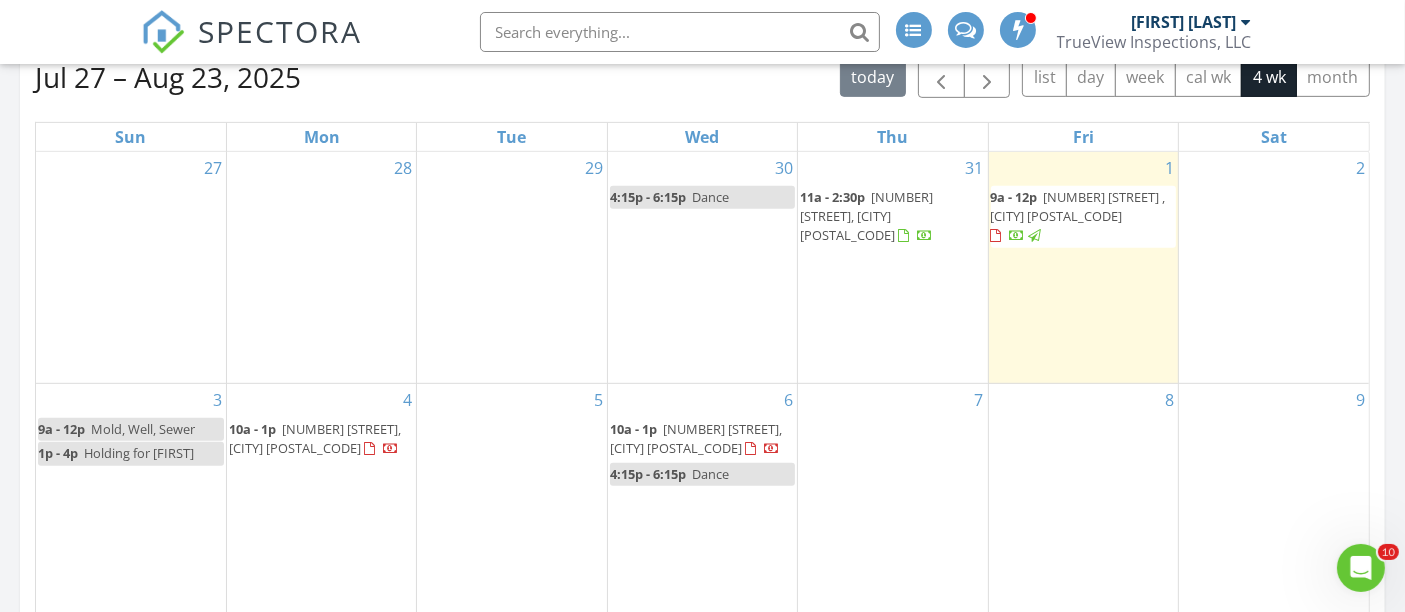 click on "9" at bounding box center [1274, 506] 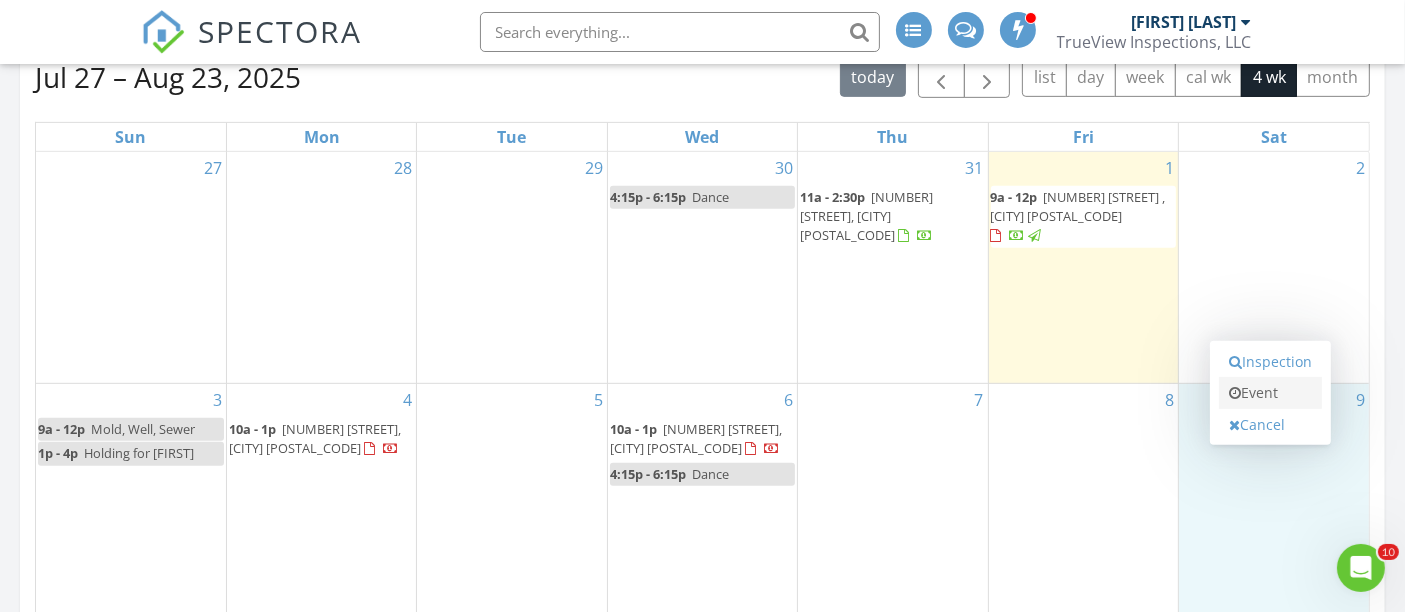 click on "Event" at bounding box center [1270, 393] 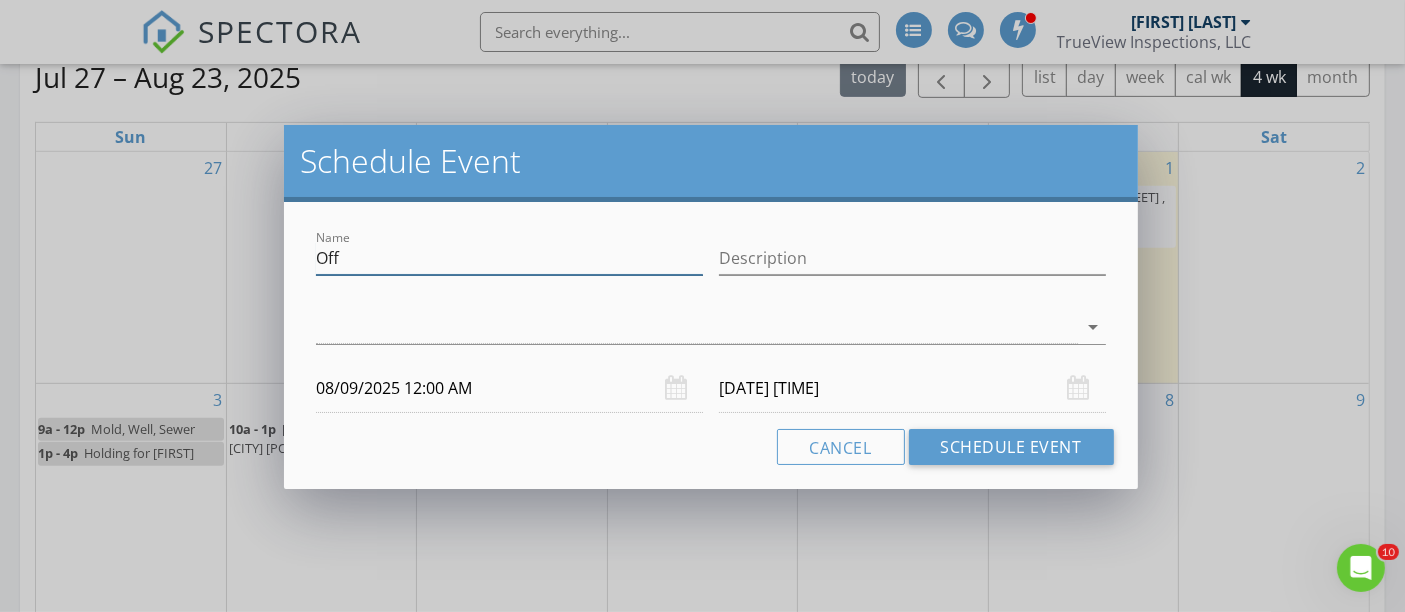 click on "Off" at bounding box center (509, 258) 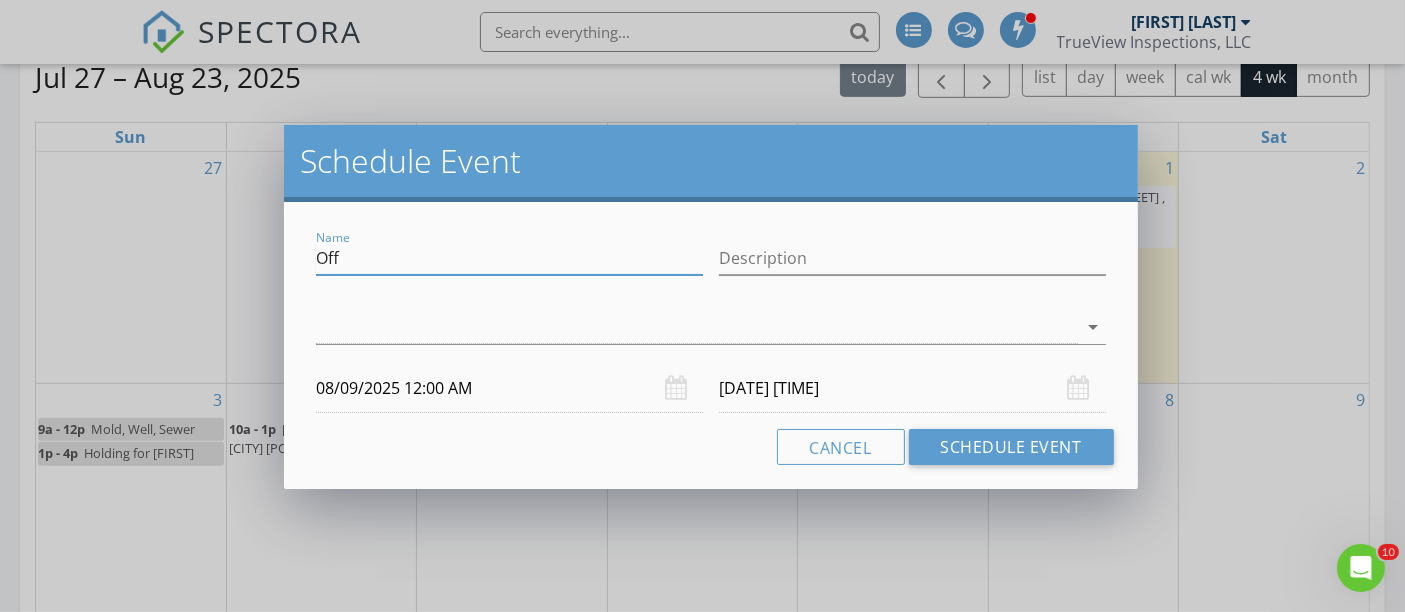 click on "Off" at bounding box center (509, 258) 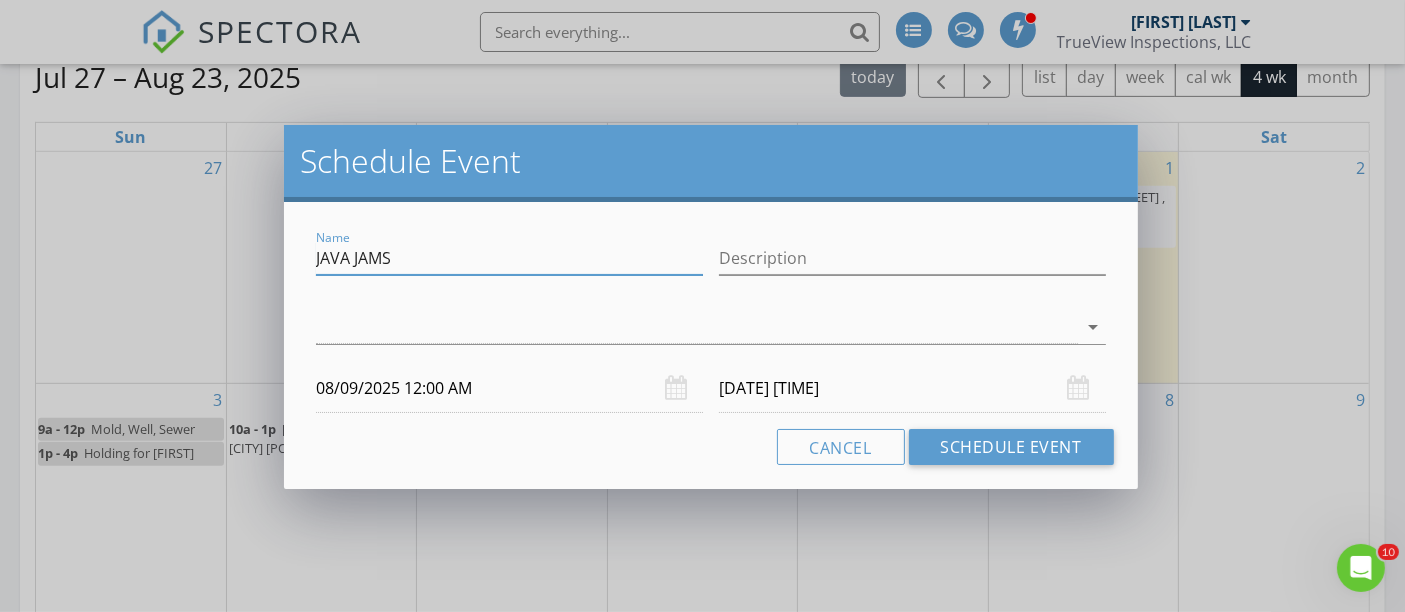 type on "JAVA JAMS" 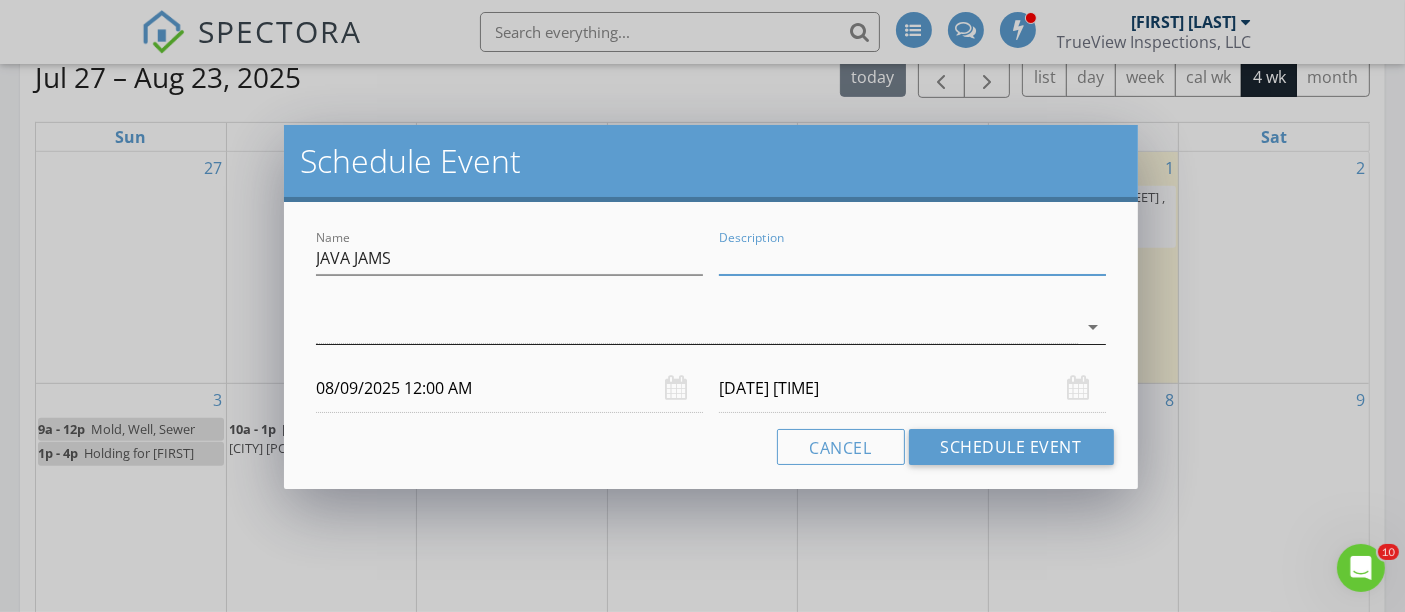 click at bounding box center (696, 327) 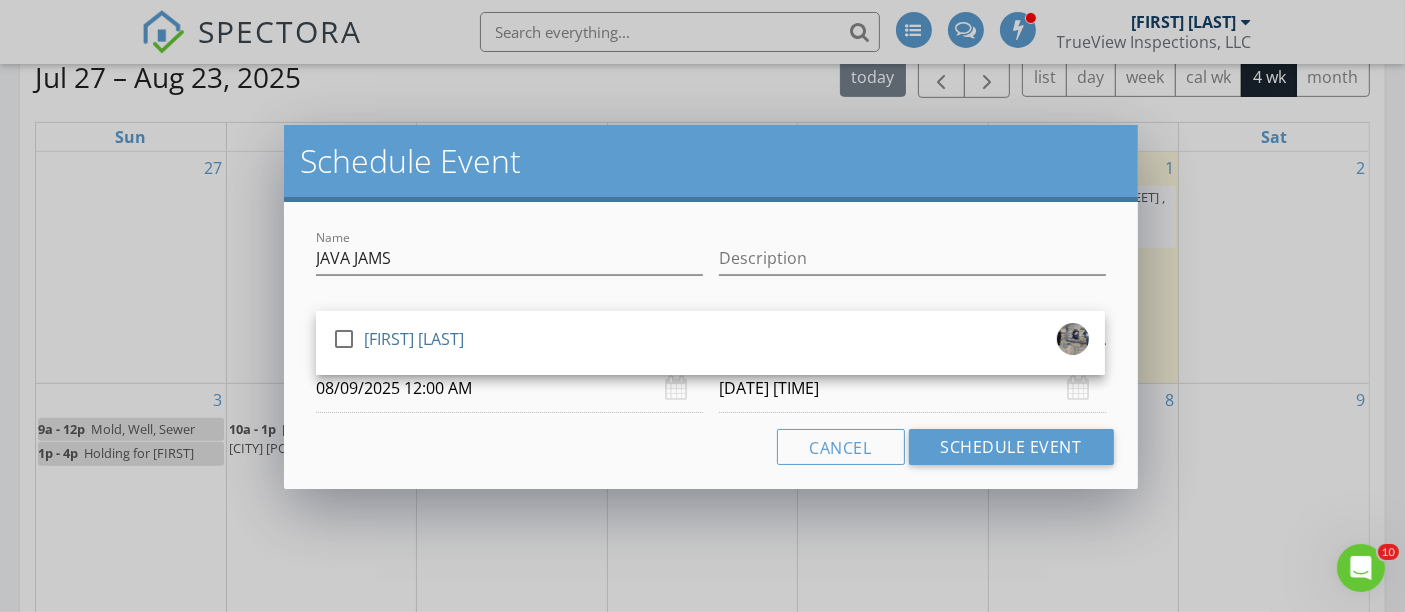 click on "[FIRST] [LAST]" at bounding box center [414, 339] 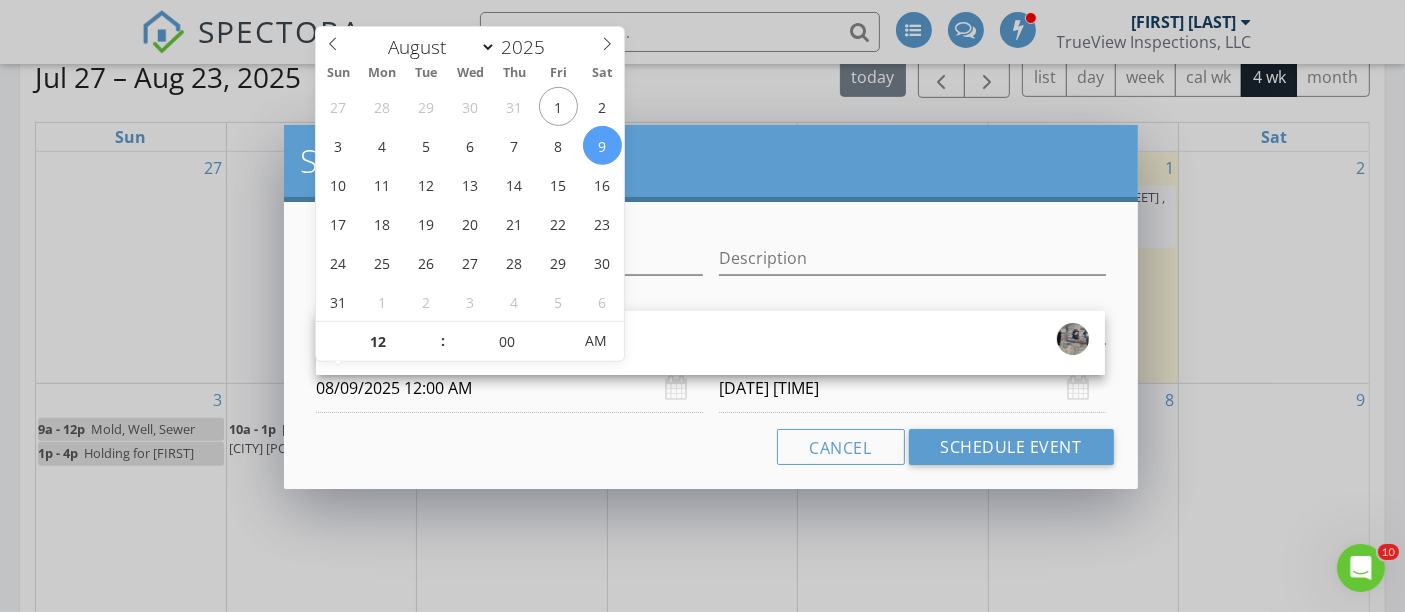 click on "08/09/2025 12:00 AM" at bounding box center (509, 388) 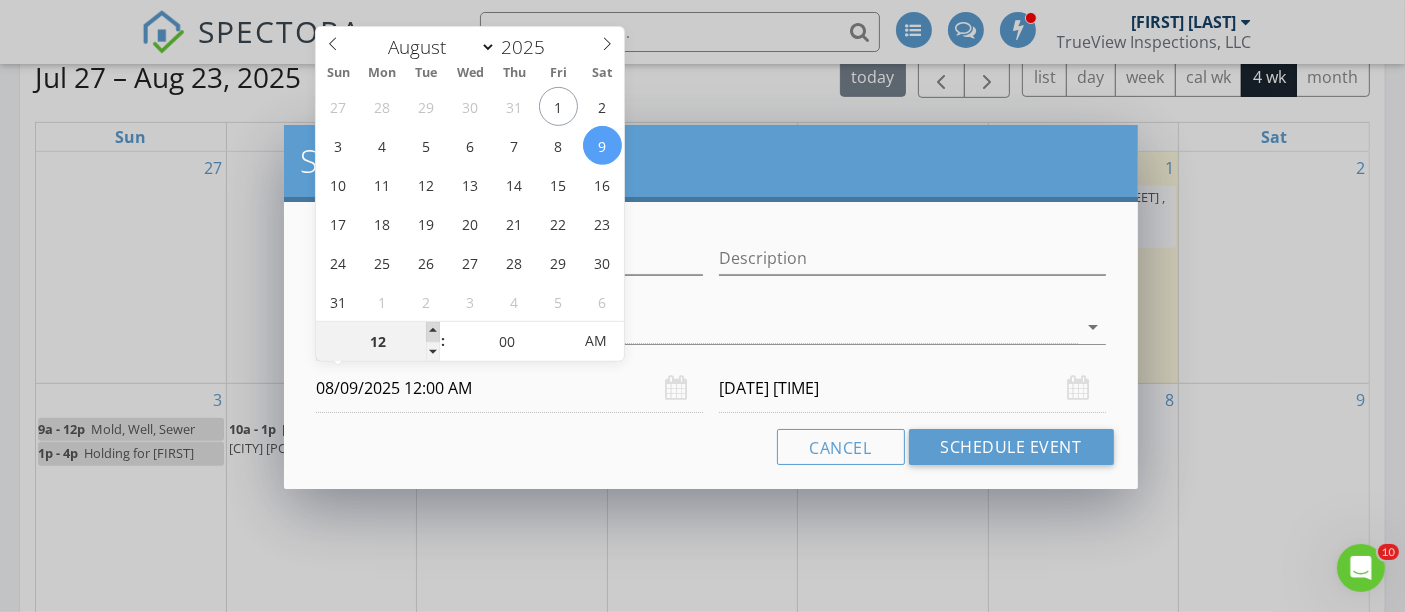 type on "01" 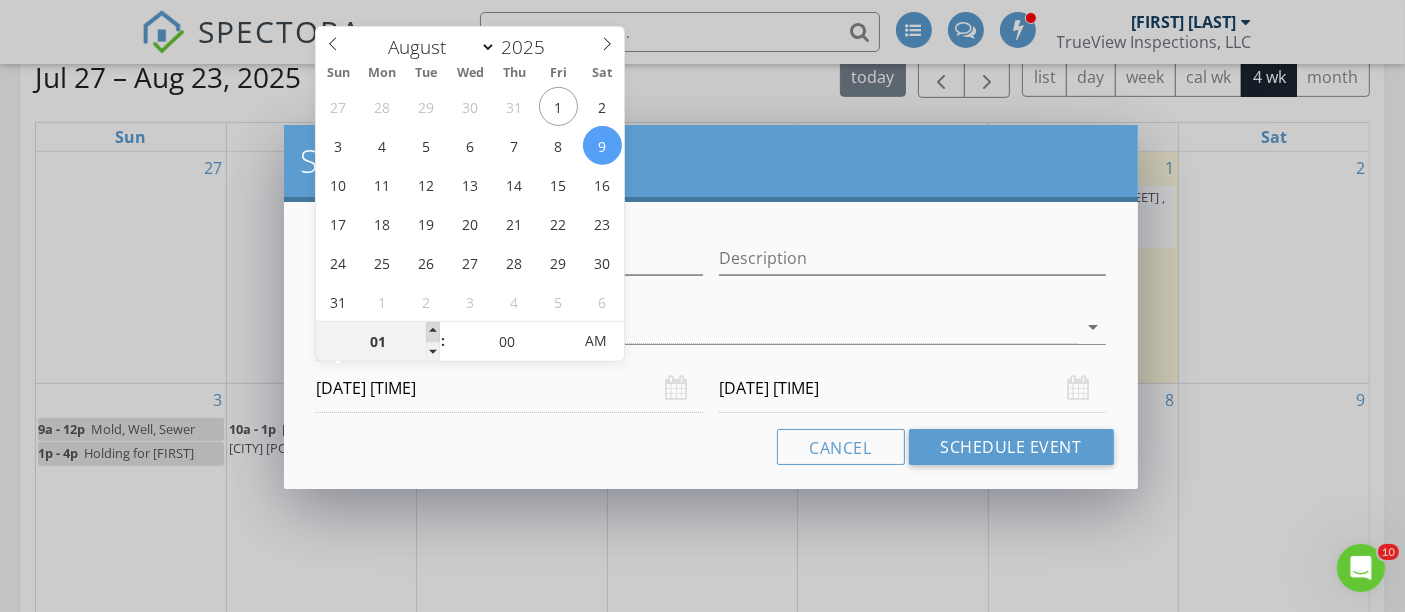 click at bounding box center (433, 332) 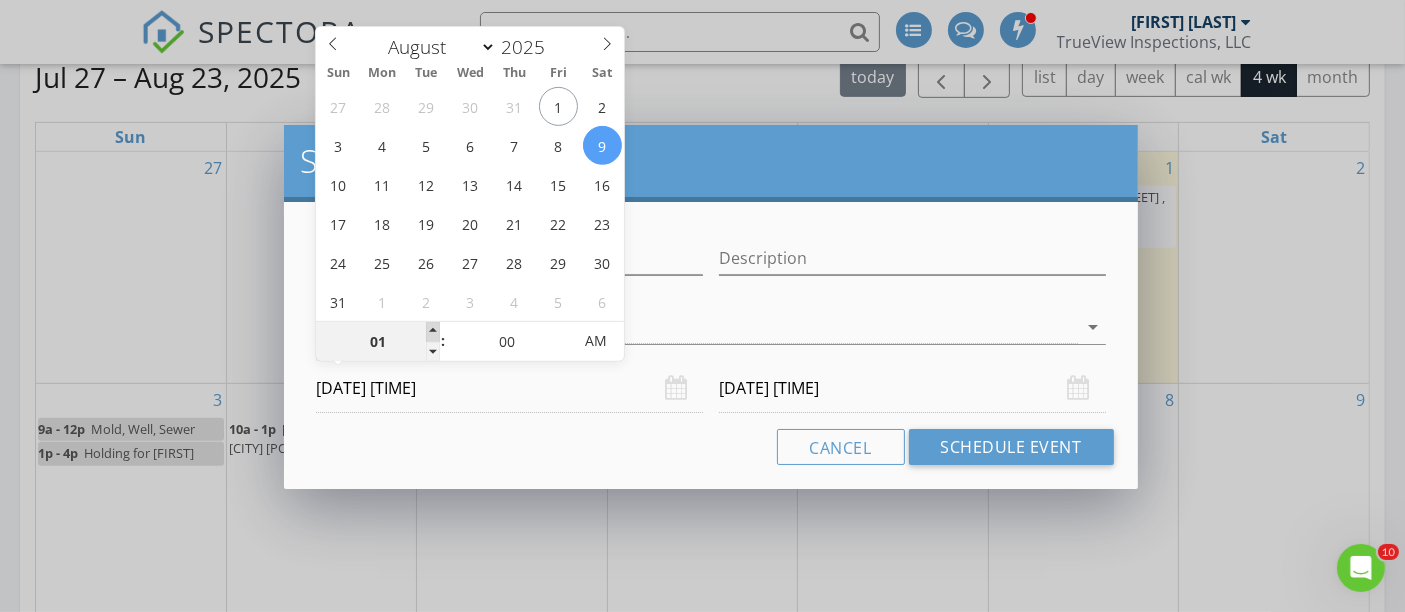 type on "08/10/2025 1:00 AM" 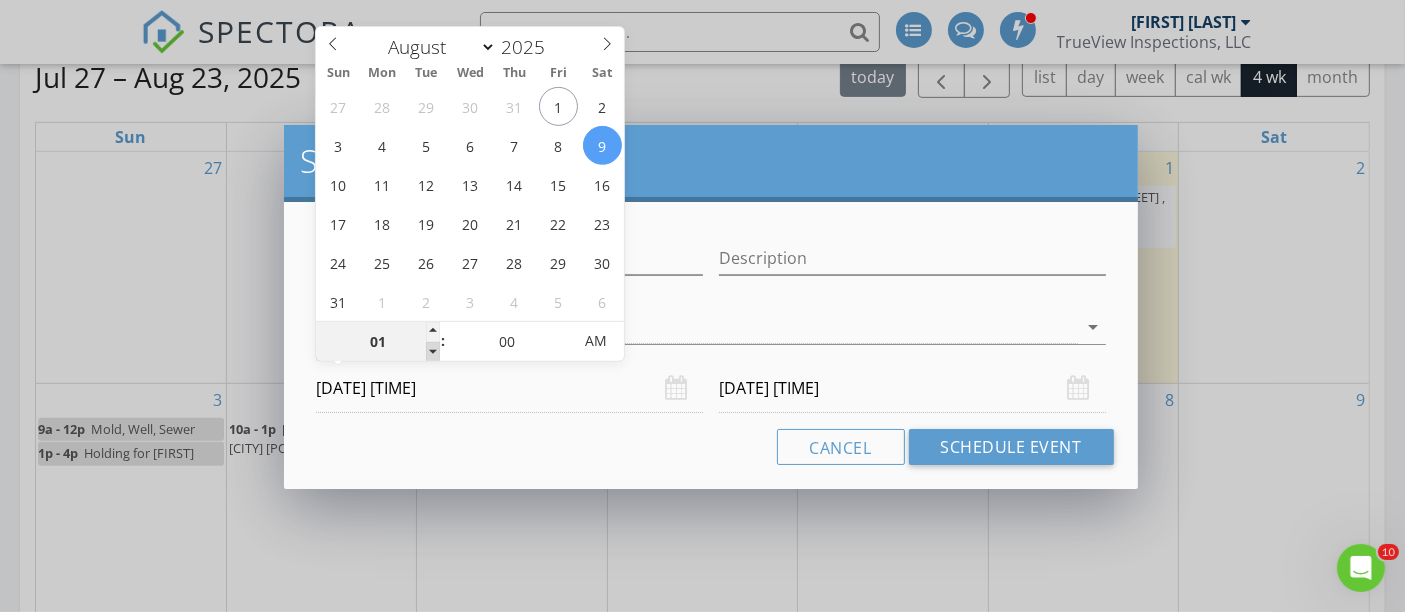 type on "12" 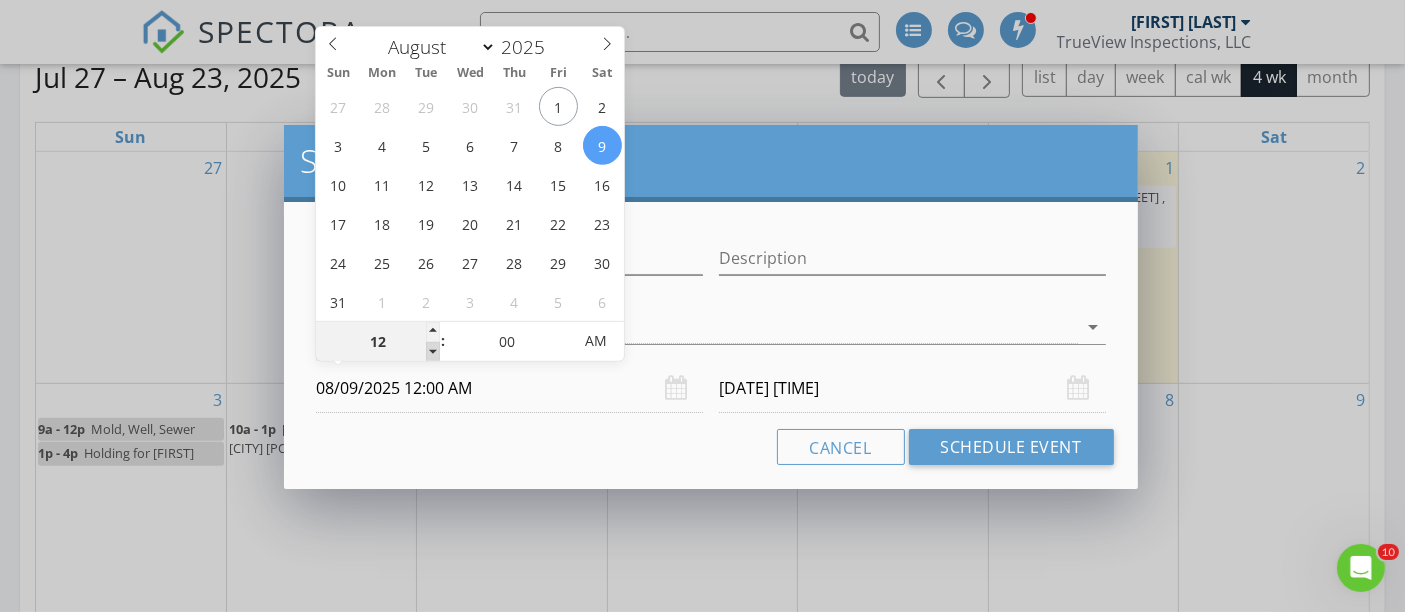 click at bounding box center (433, 352) 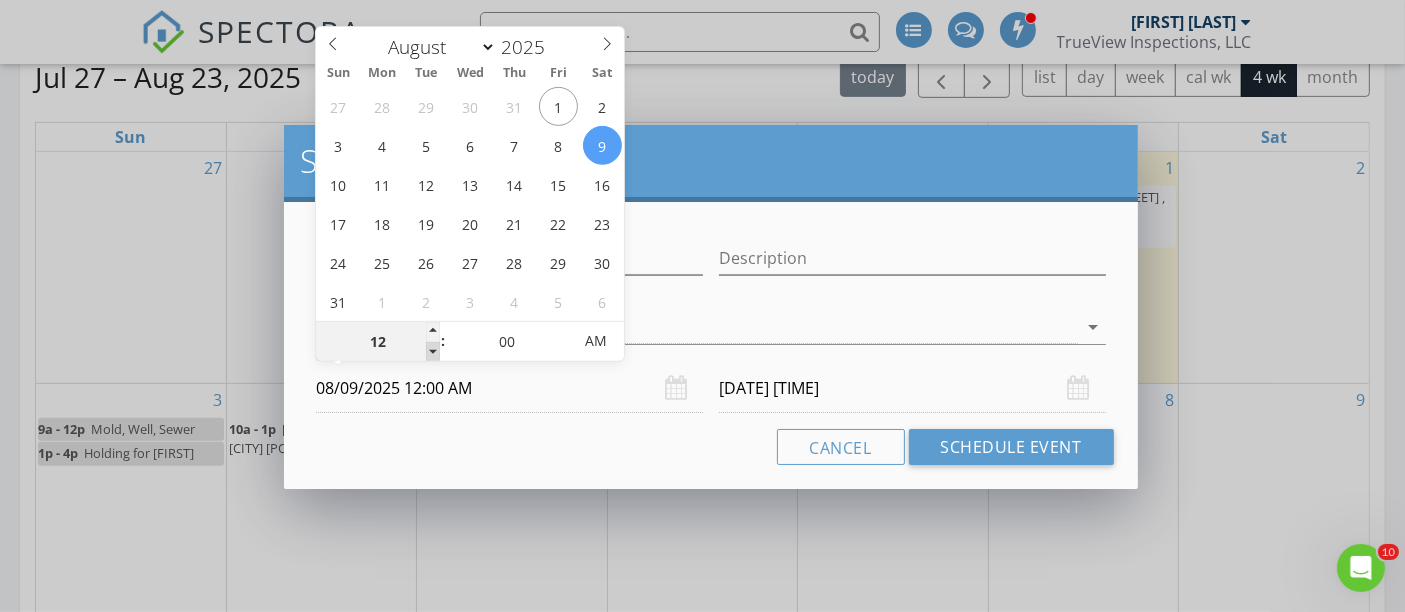 type on "12" 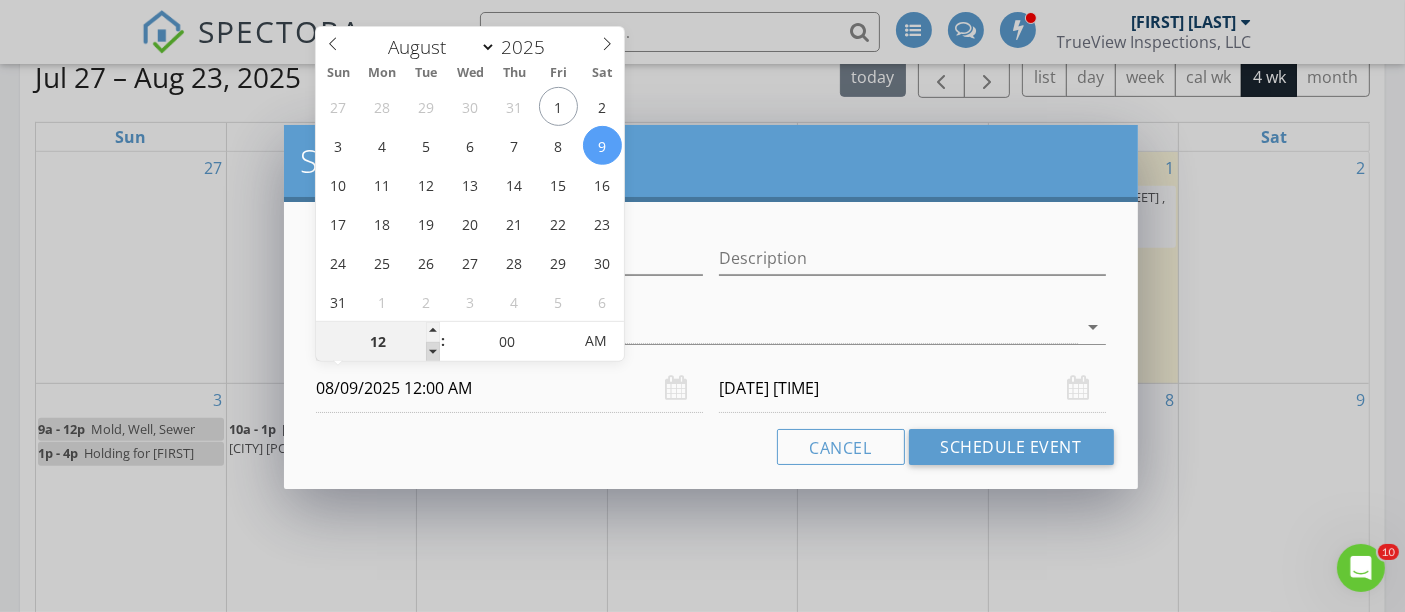 type on "[DATE] [TIME]" 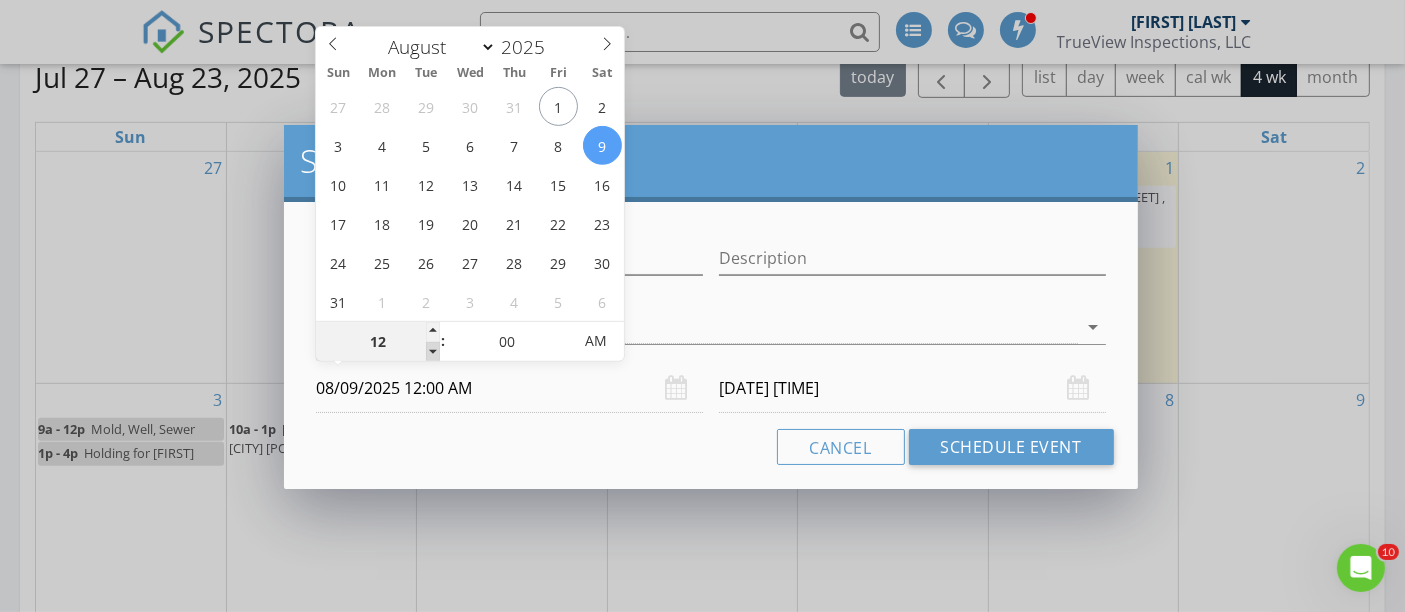 type on "11" 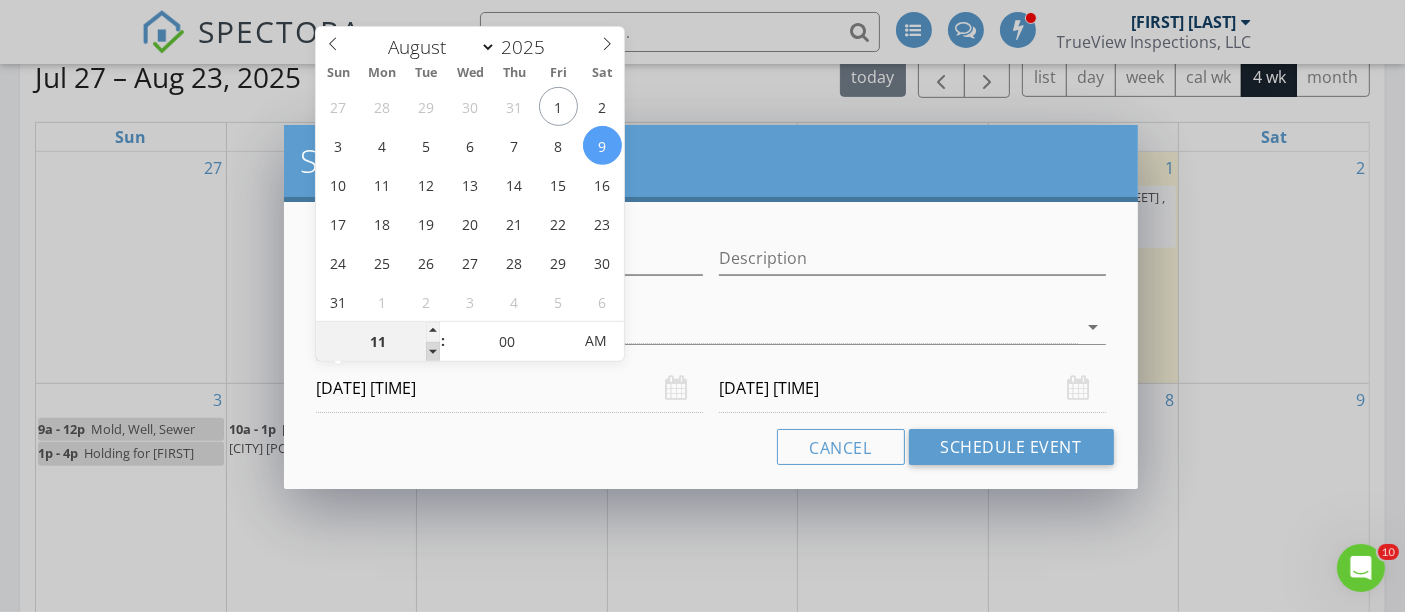click at bounding box center [433, 352] 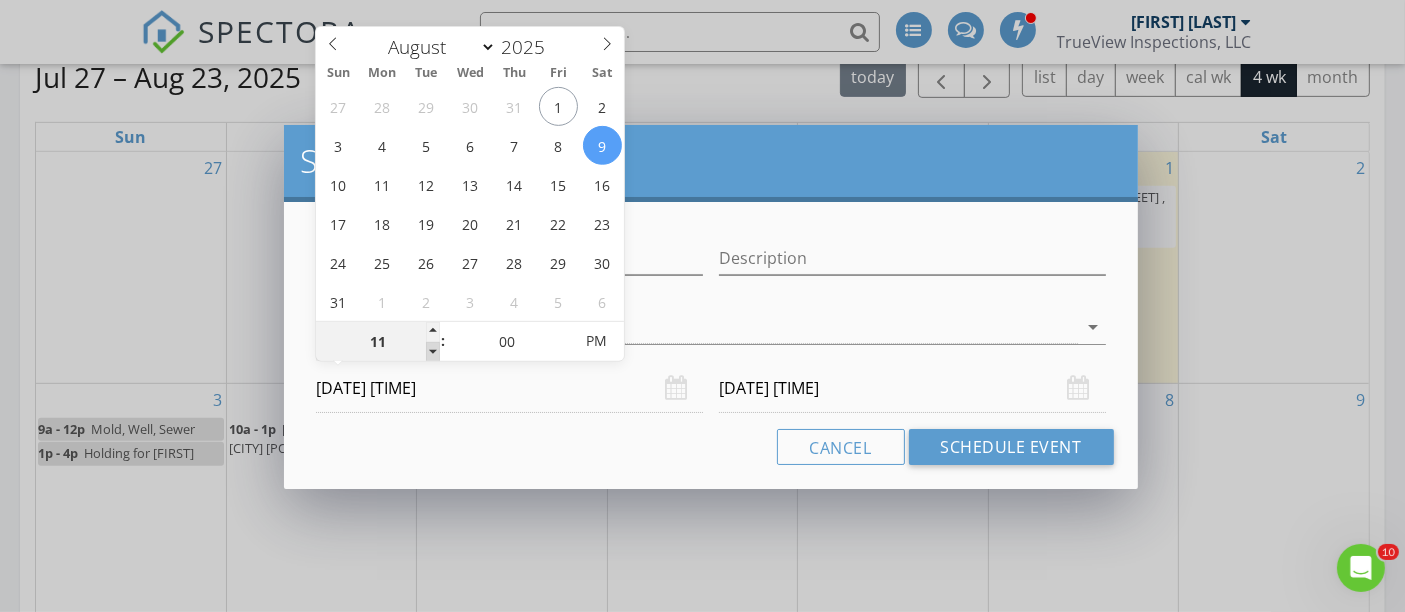 type on "11" 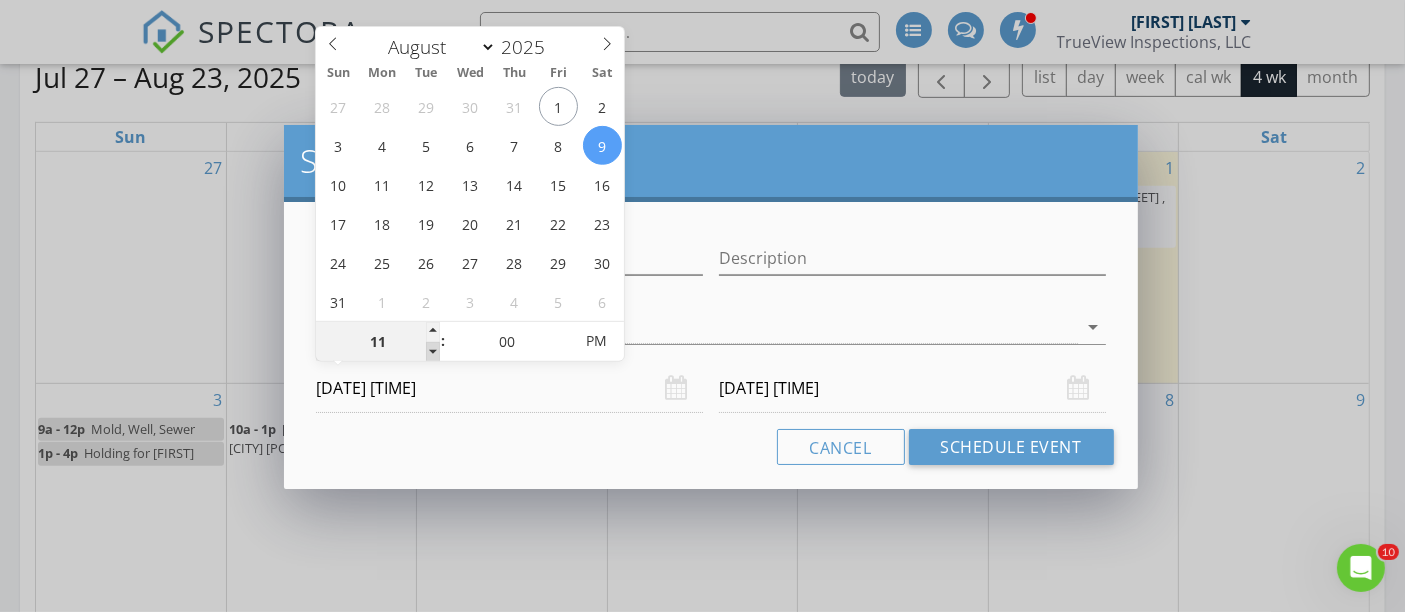 type on "[DATE] [TIME]" 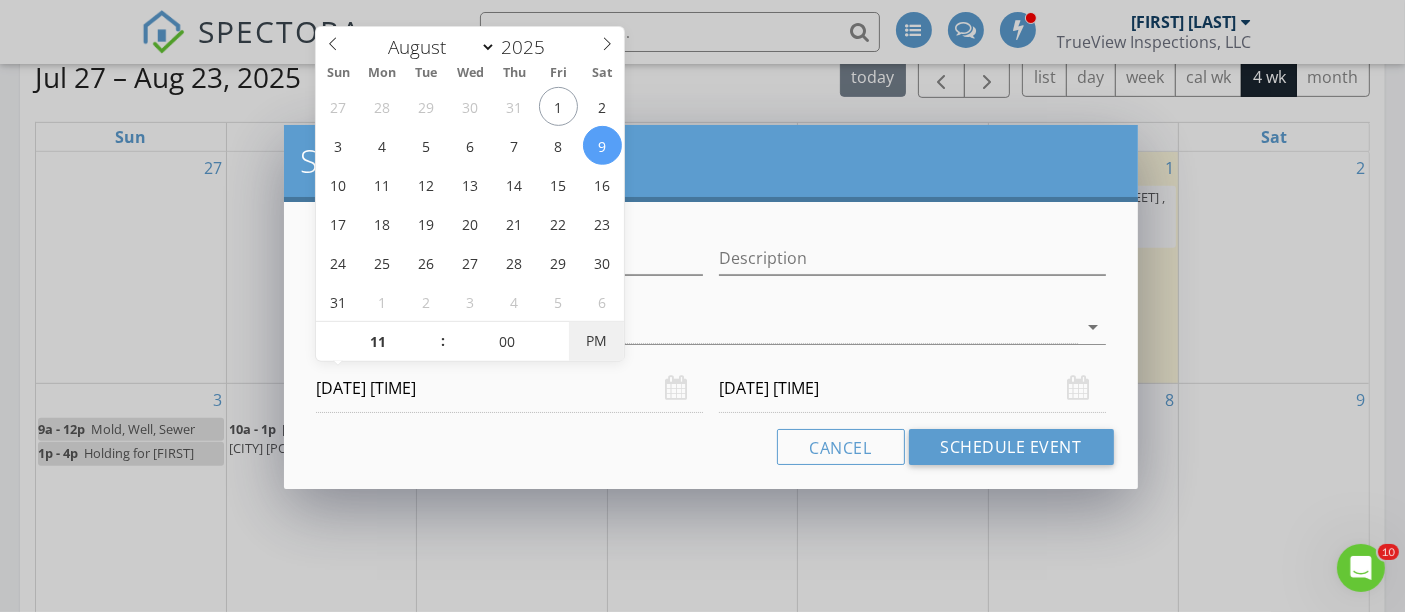 type on "08/09/2025 11:00 AM" 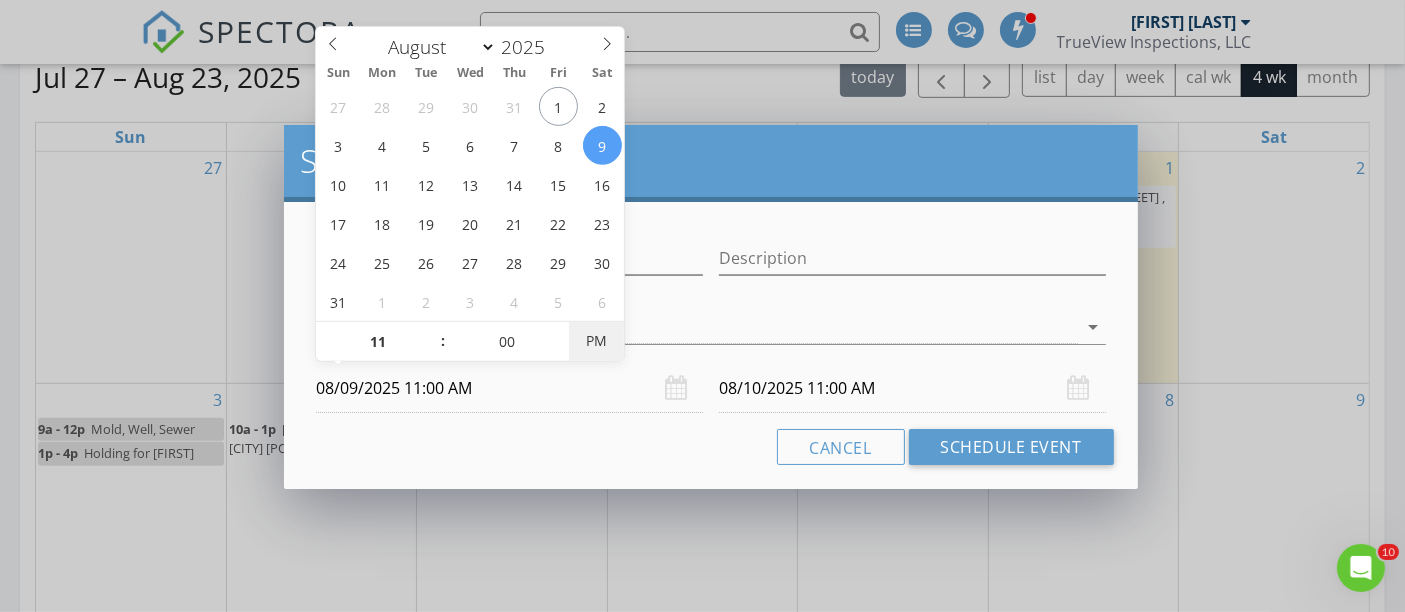click on "PM" at bounding box center (596, 341) 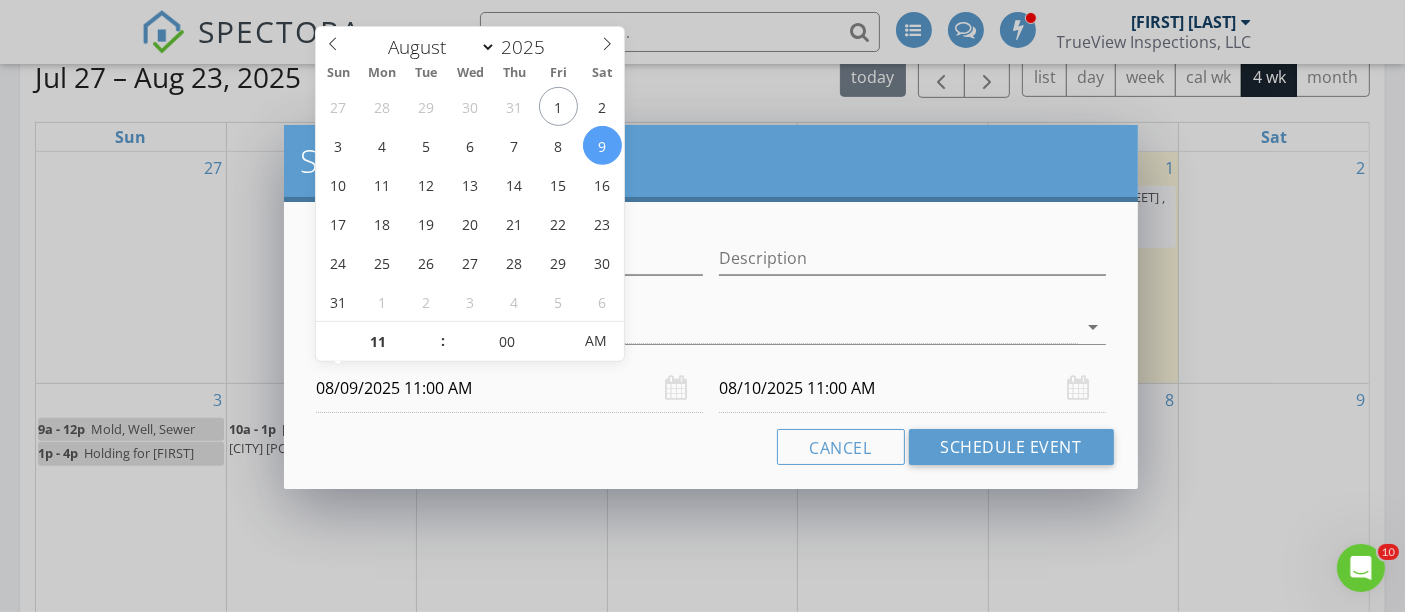 click on "08/10/2025 11:00 AM" at bounding box center (912, 388) 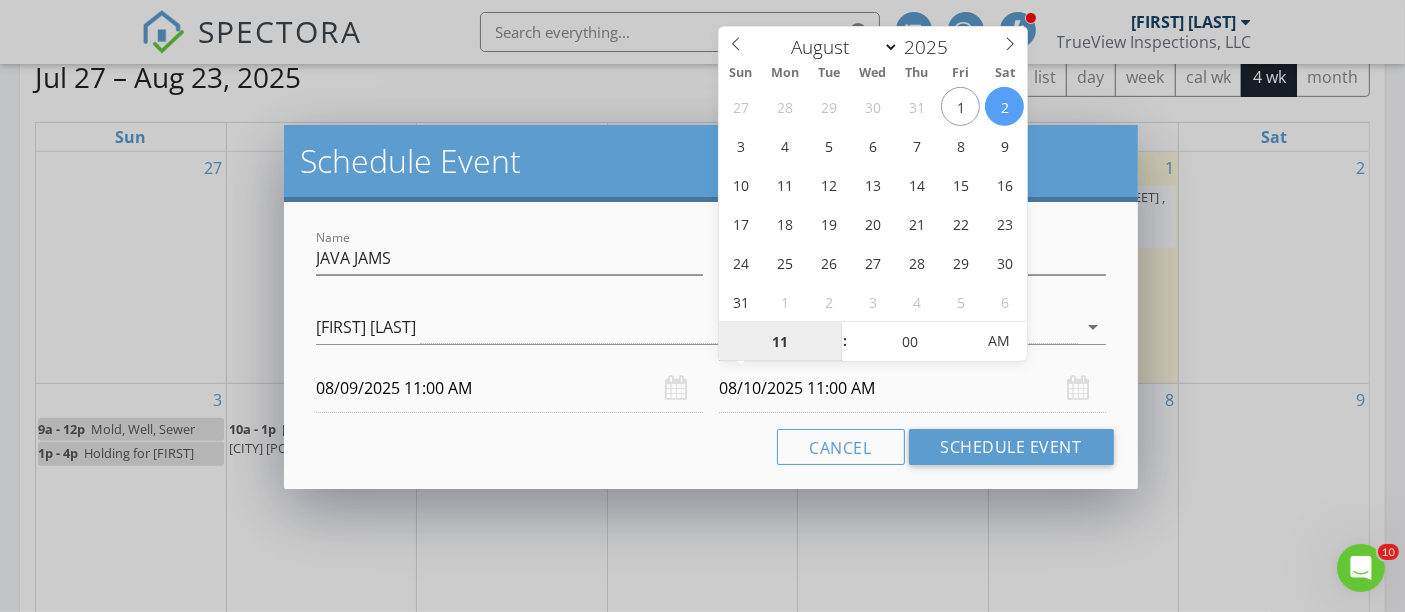 type on "08/02/2025 11:00 AM" 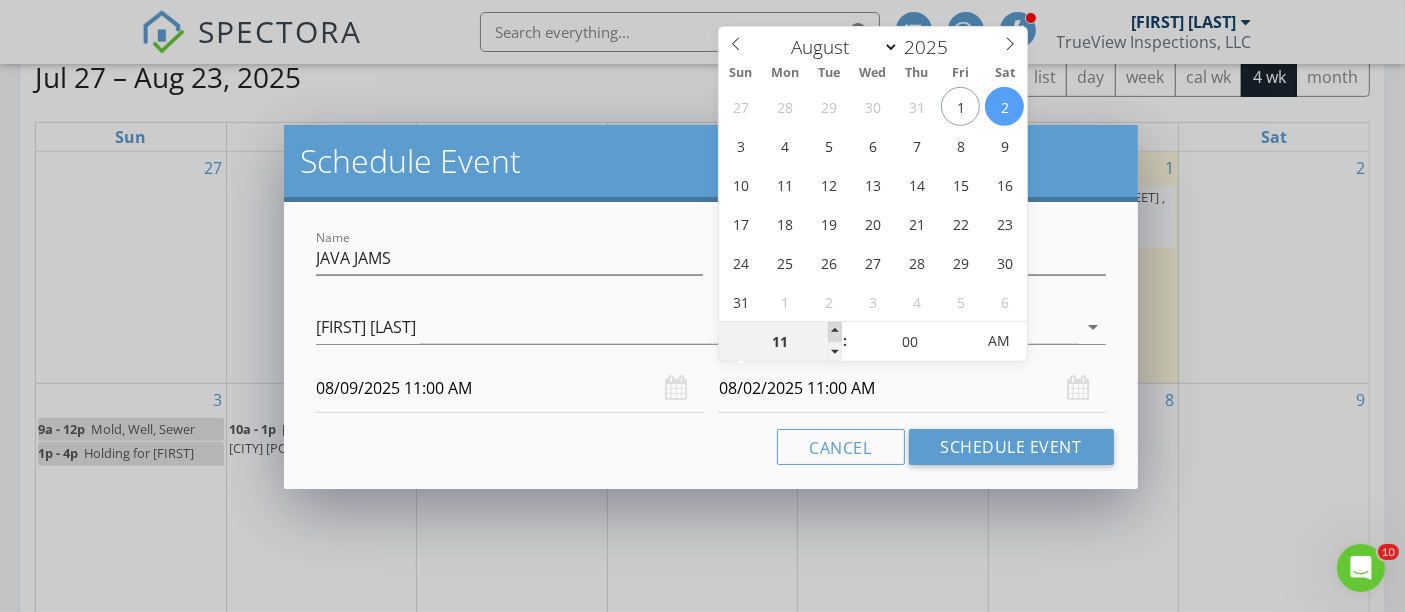 type on "12" 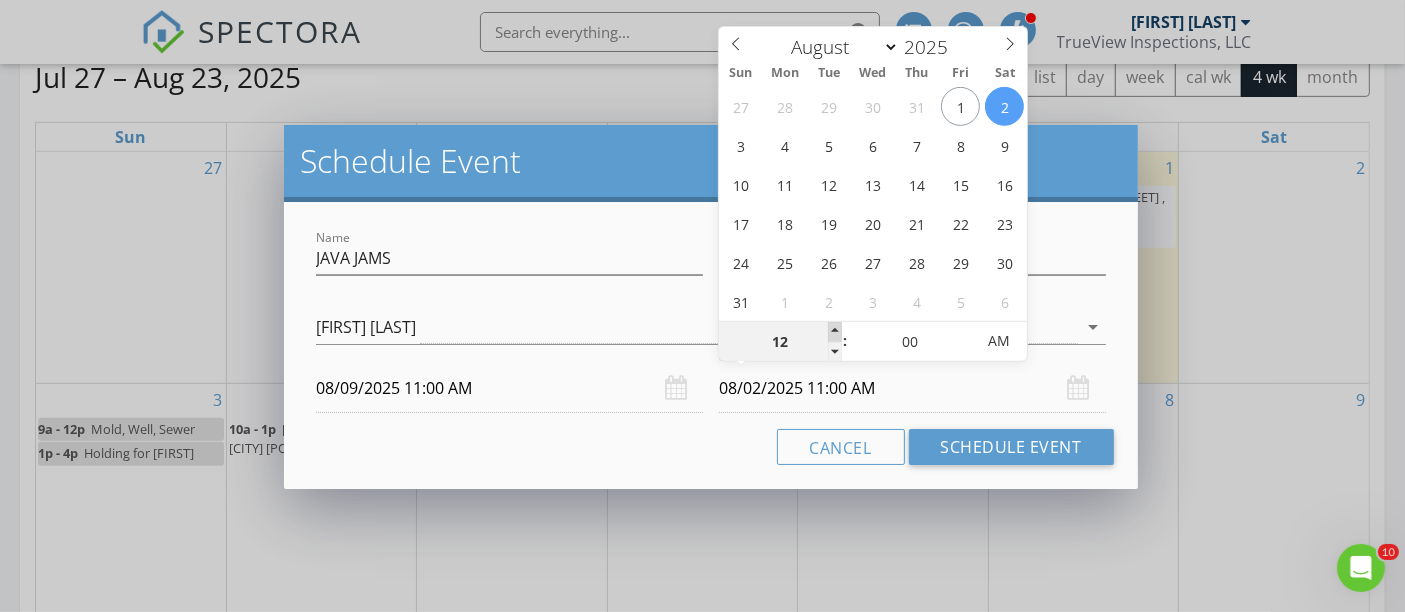 type on "08/02/2025 12:00 PM" 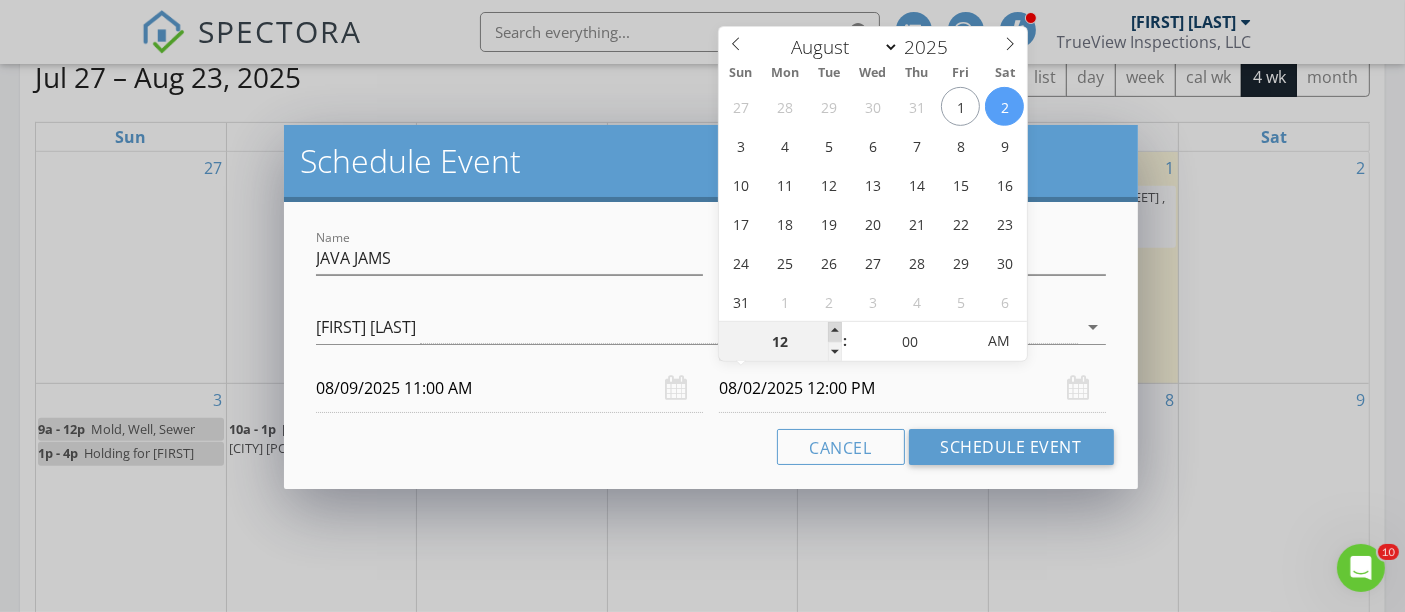 click at bounding box center [835, 332] 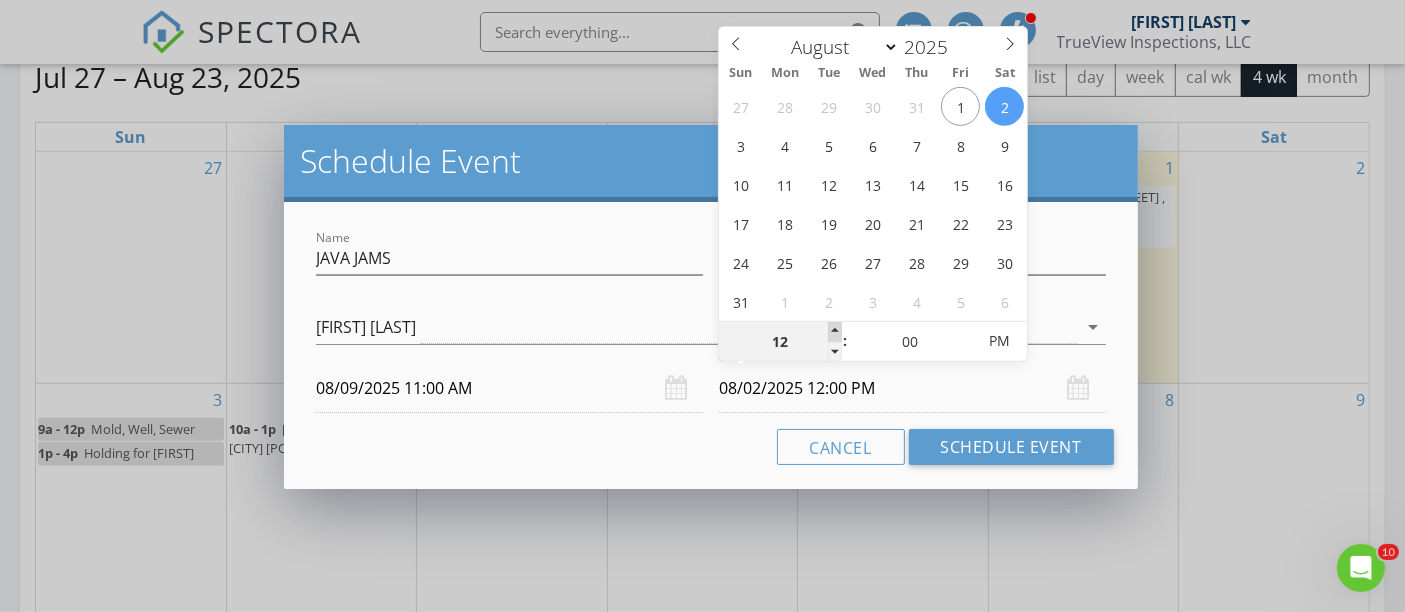 type on "01" 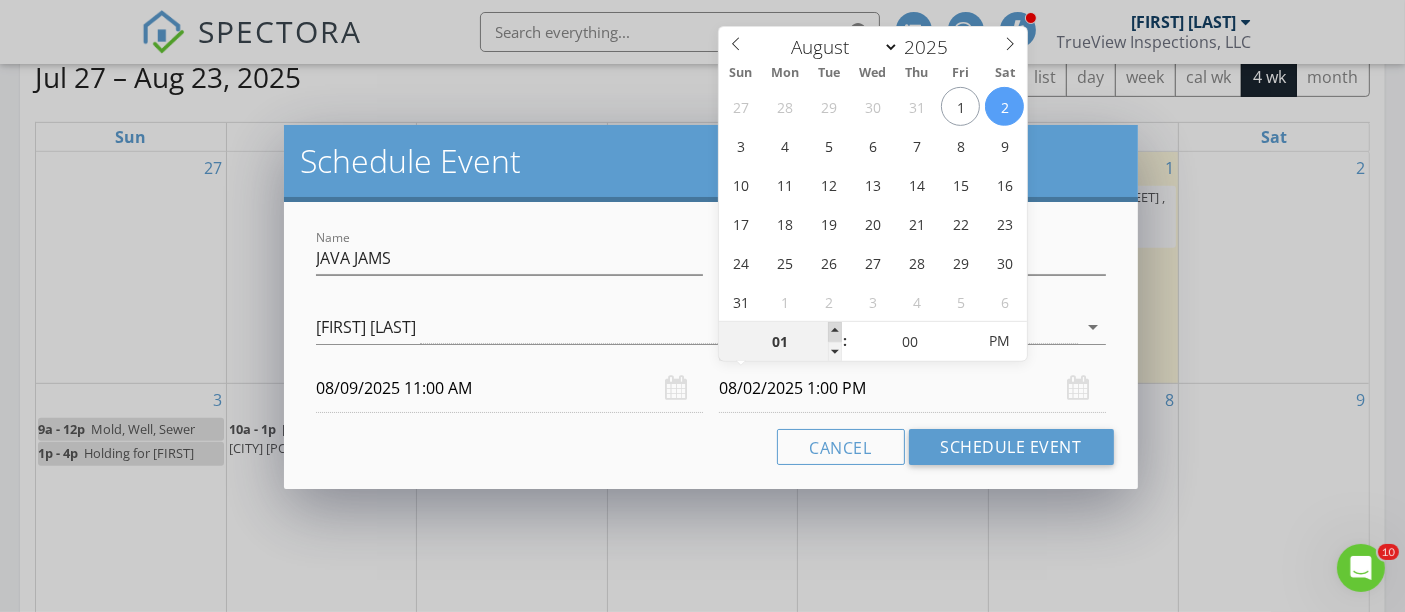 click at bounding box center (835, 332) 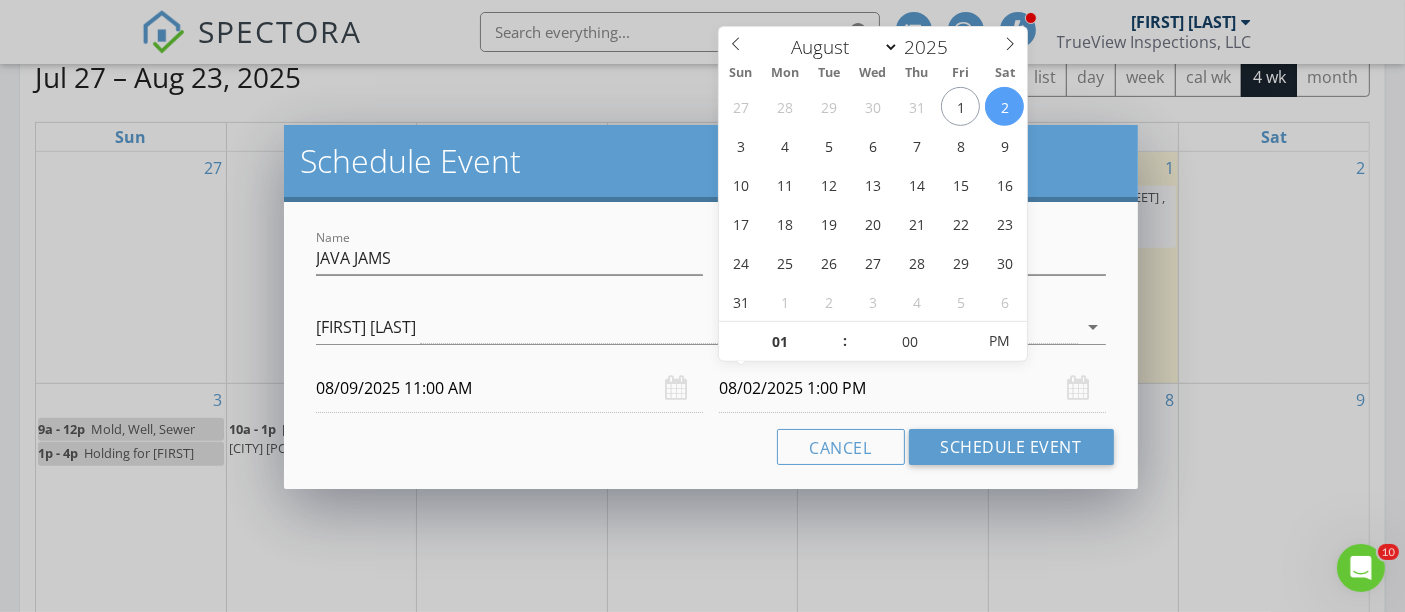 click on "Cancel   Schedule Event" at bounding box center [710, 447] 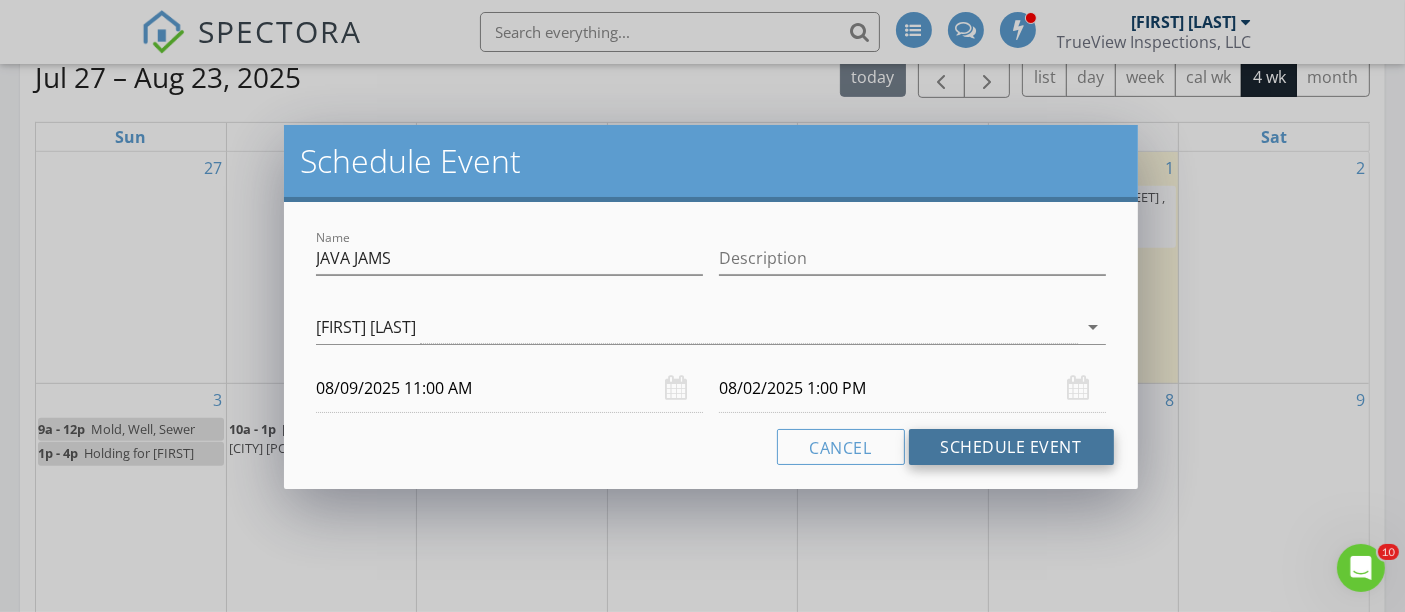 click on "Schedule Event" at bounding box center (1011, 447) 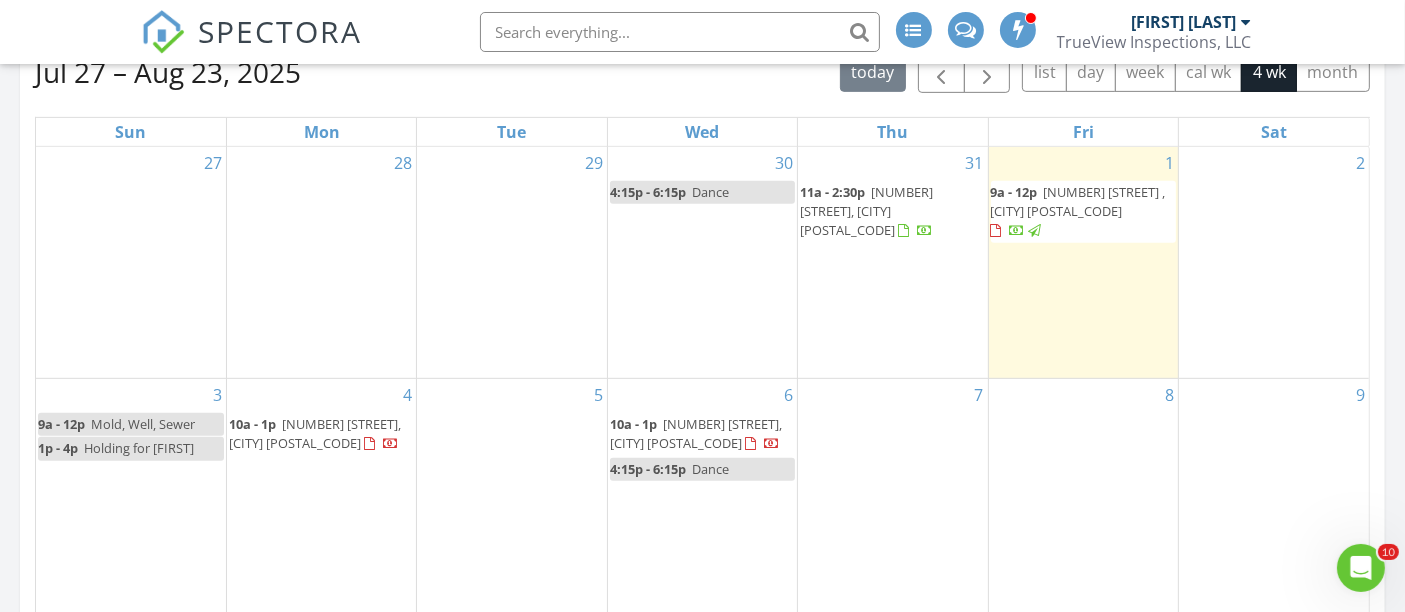 scroll, scrollTop: 905, scrollLeft: 0, axis: vertical 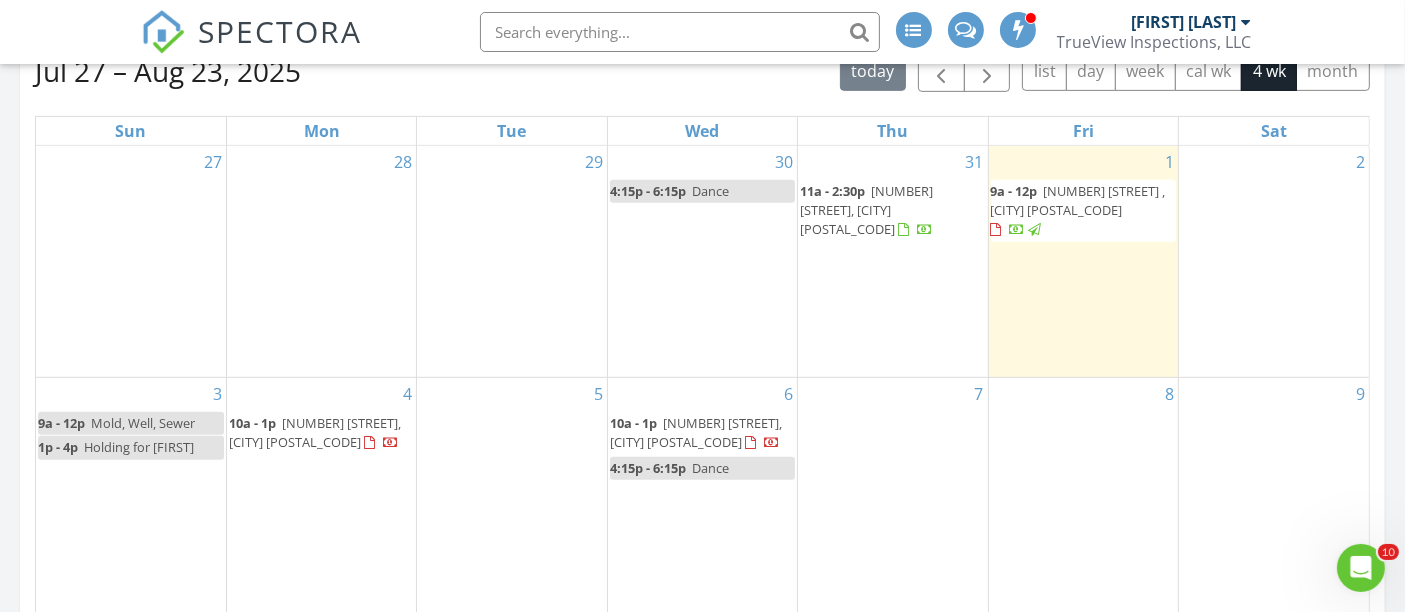 click on "9" at bounding box center [1274, 500] 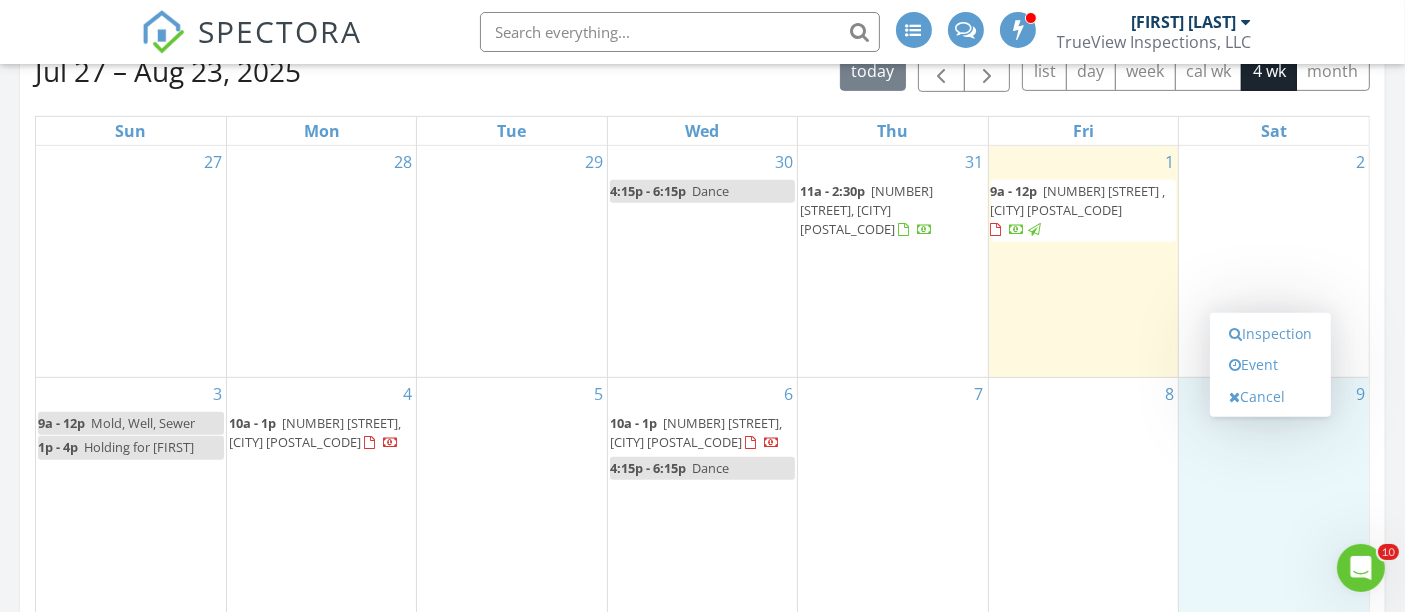 click on "8" at bounding box center (1083, 500) 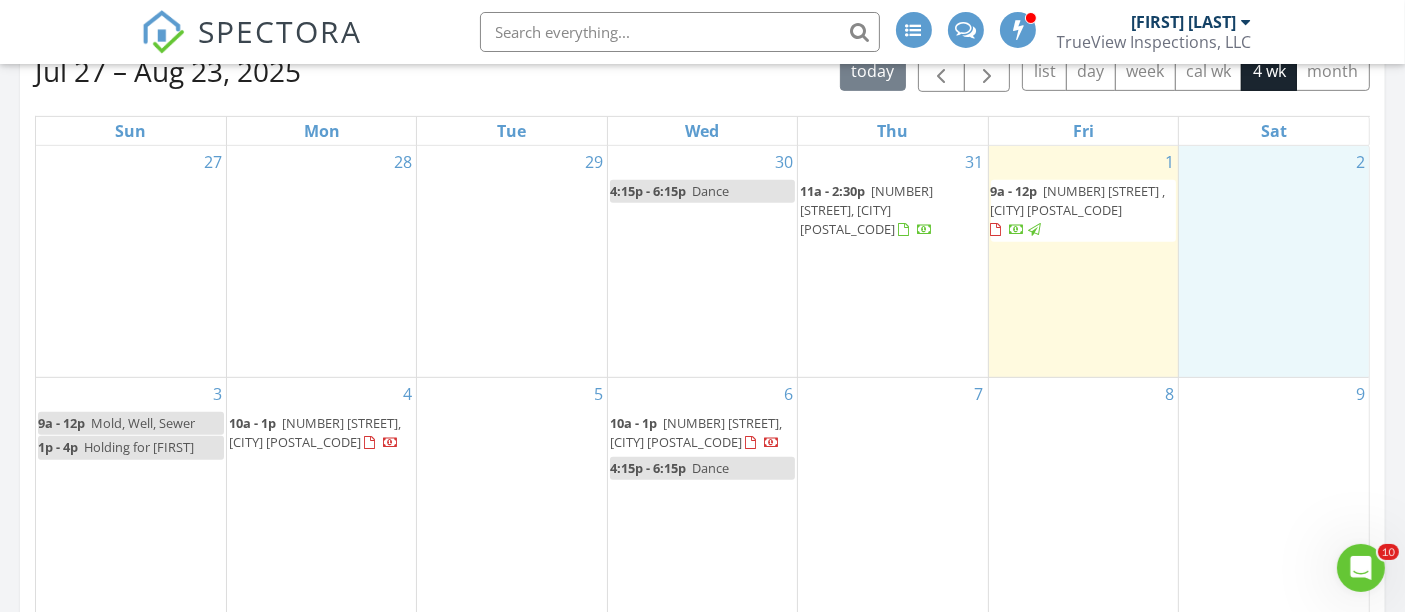 click on "2" at bounding box center (1274, 262) 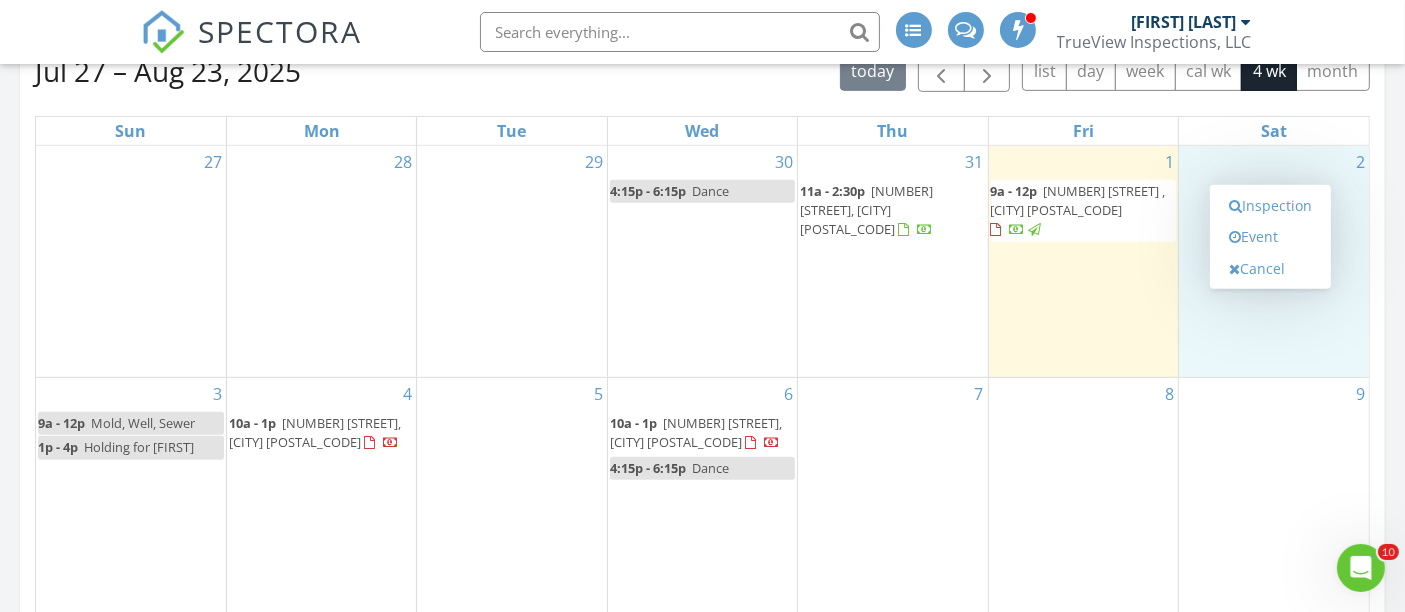 click on "Today
Dan Sweet
9:00 am
2485 S Fillmore St , Denver, CO 80210
Dan Sweet
15 minutes drive time   6.5 miles       New Inspection     New Quote         In Progress
Dan Sweet
07/31/25 11:00 am   489 Beaver Creek Dr, Nederland, CO 80466
Dan Sweet
Calendar                 Jul 27 – Aug 23, 2025 today list day week cal wk 4 wk month Sun Mon Tue Wed Thu Fri Sat 27 28 29 30
4:15p - 6:15p
Dance
31
11a - 2:30p
489 Beaver Creek Dr, Nederland 80466
1
9a - 12p
2485 S Fillmore St , Denver 80210" at bounding box center [702, 1565] 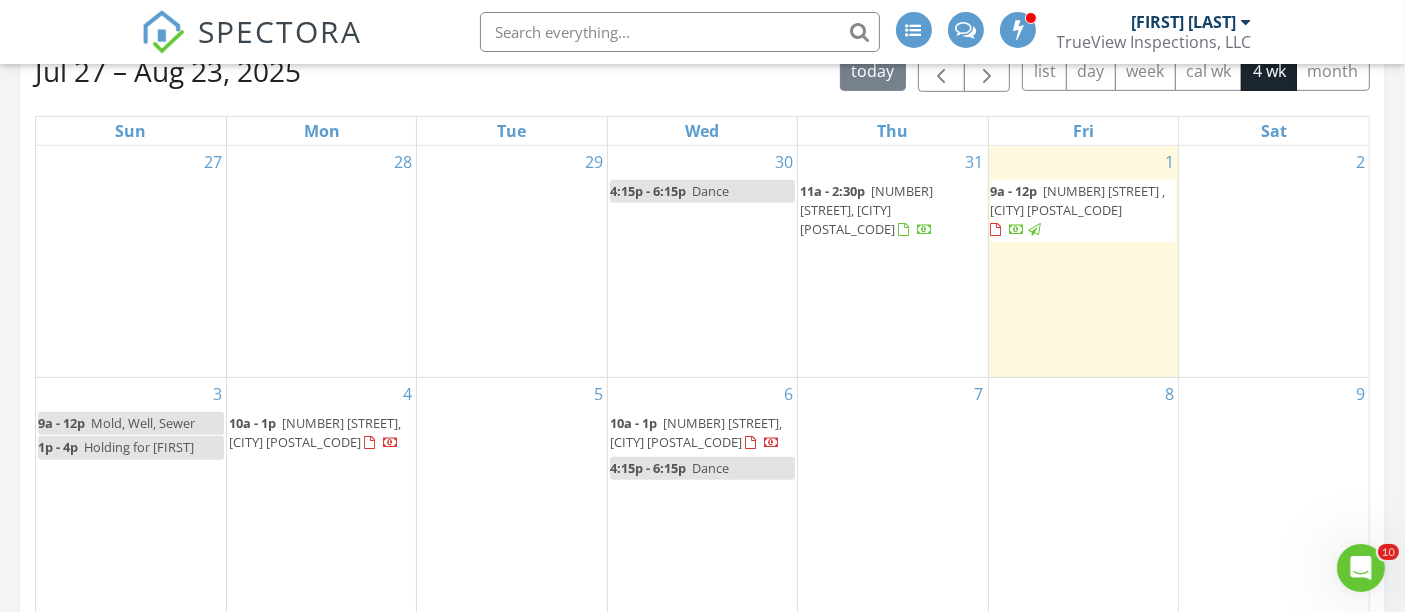 scroll, scrollTop: 968, scrollLeft: 0, axis: vertical 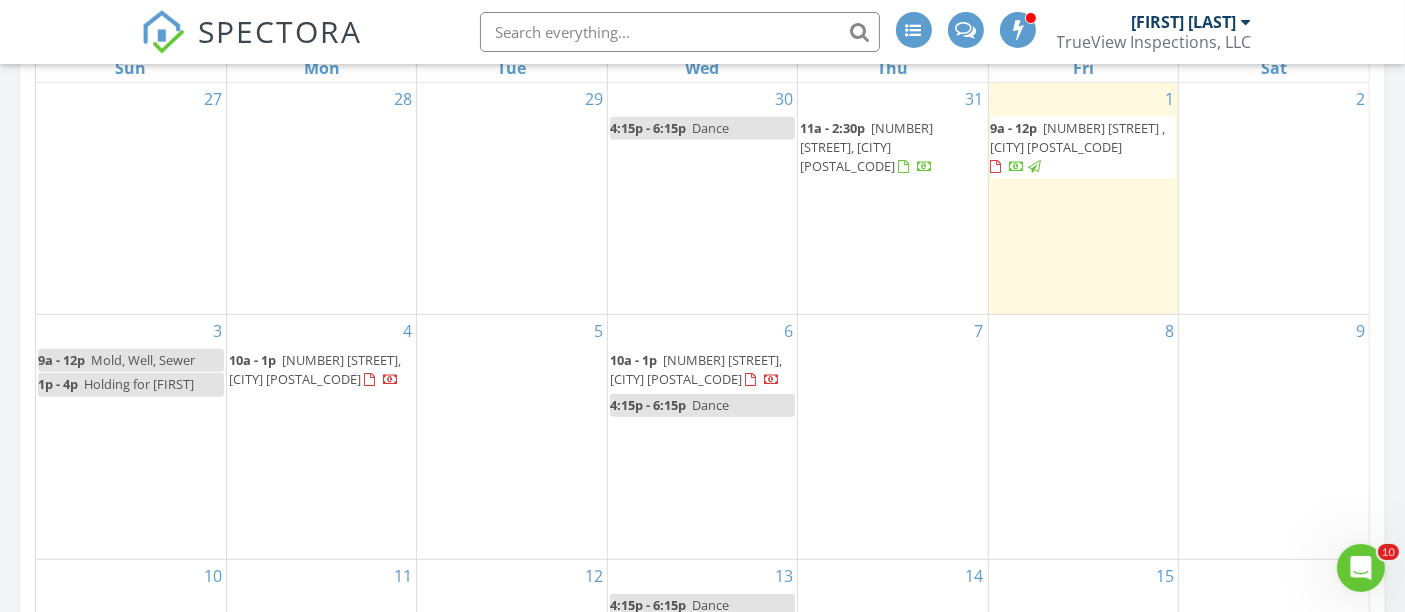 click on "9" at bounding box center (1274, 437) 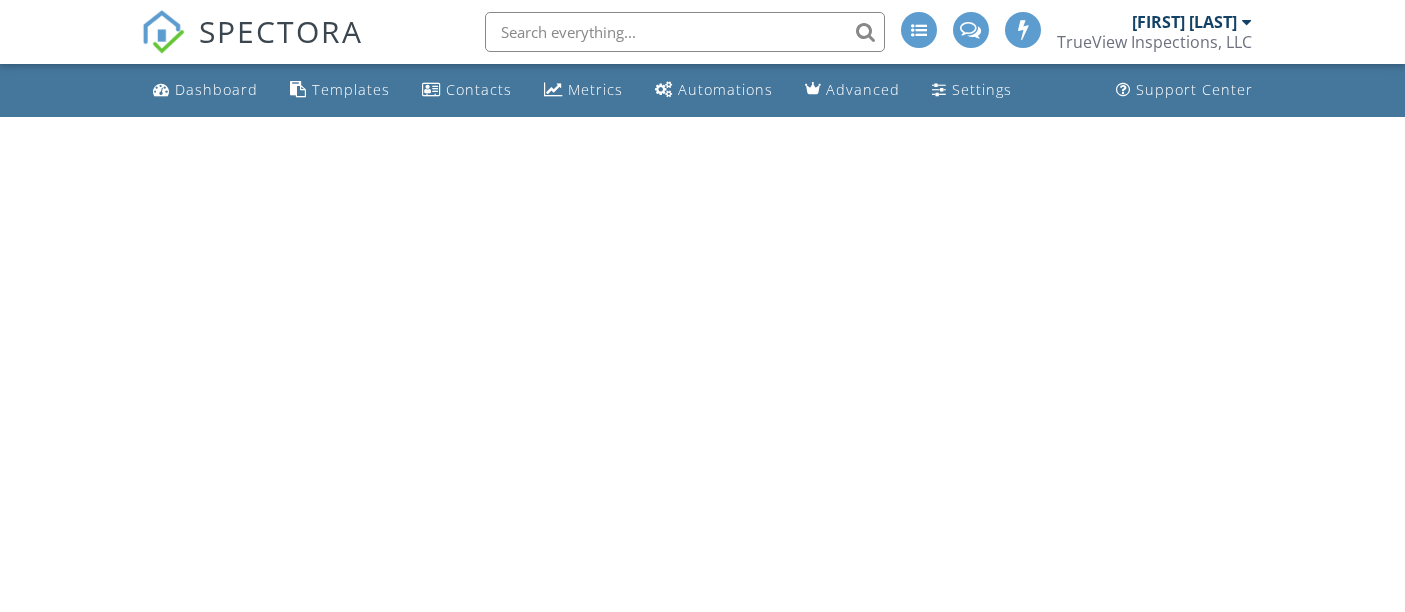 scroll, scrollTop: 0, scrollLeft: 0, axis: both 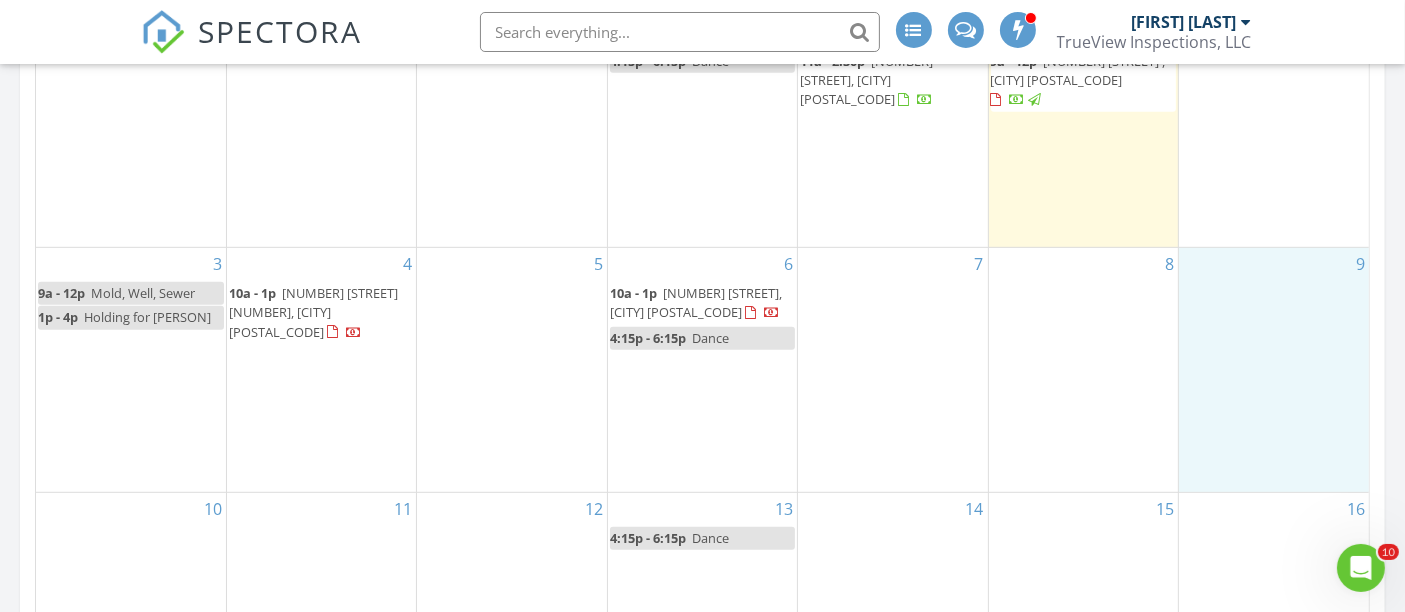 click on "9" at bounding box center (1274, 370) 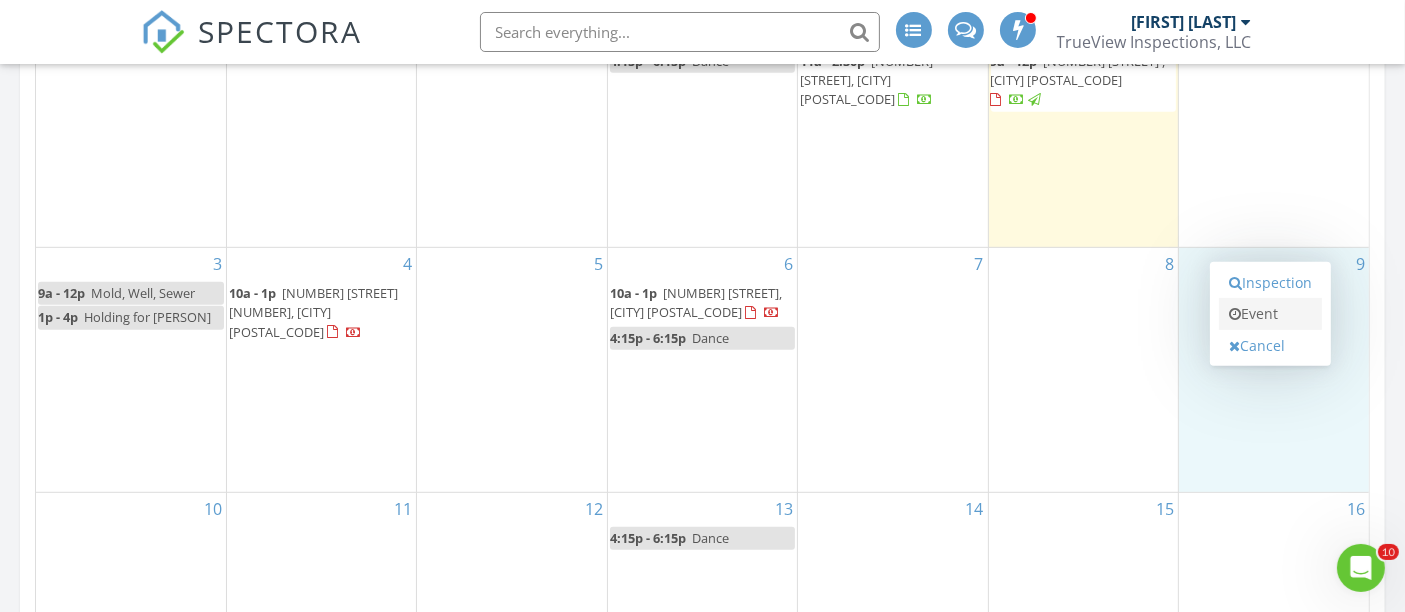 click on "Event" at bounding box center (1270, 314) 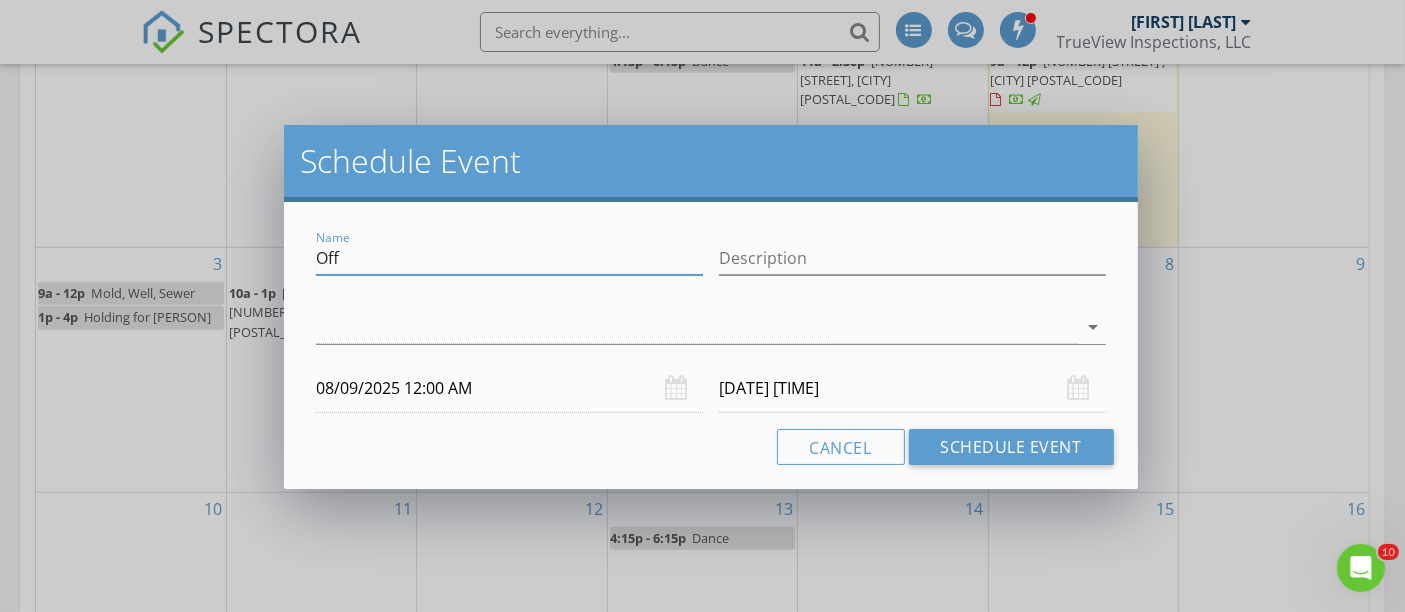 click on "Off" at bounding box center [509, 258] 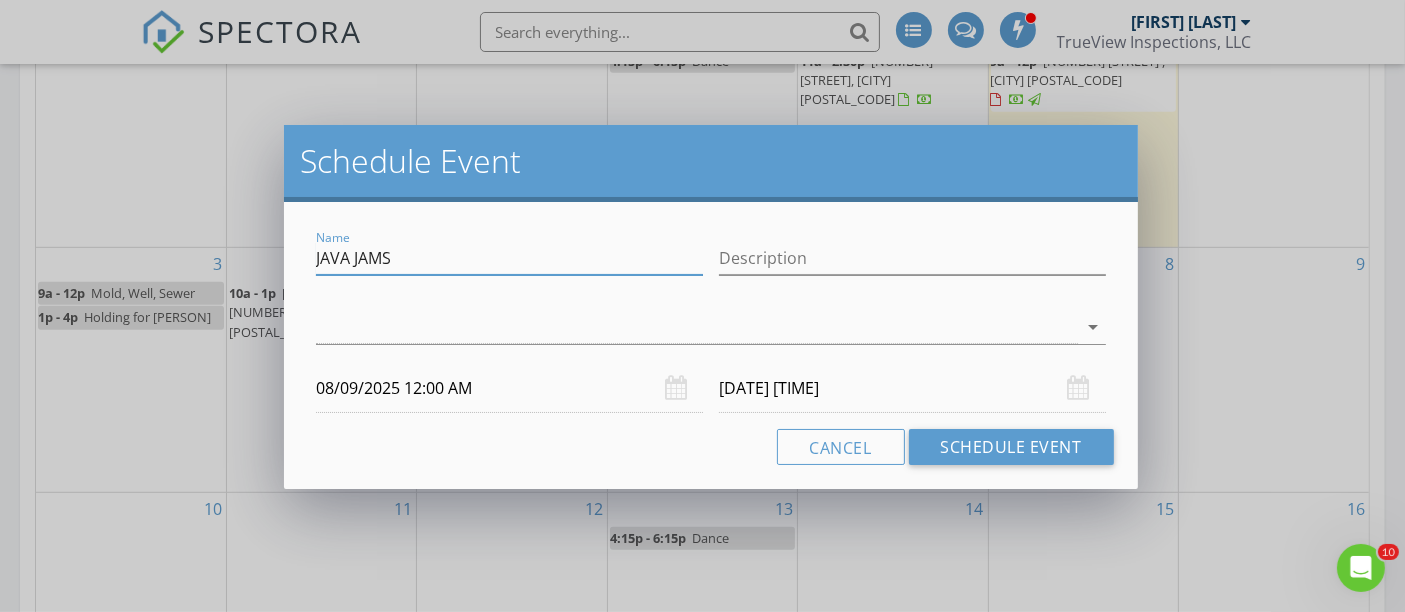 type on "JAVA JAMS" 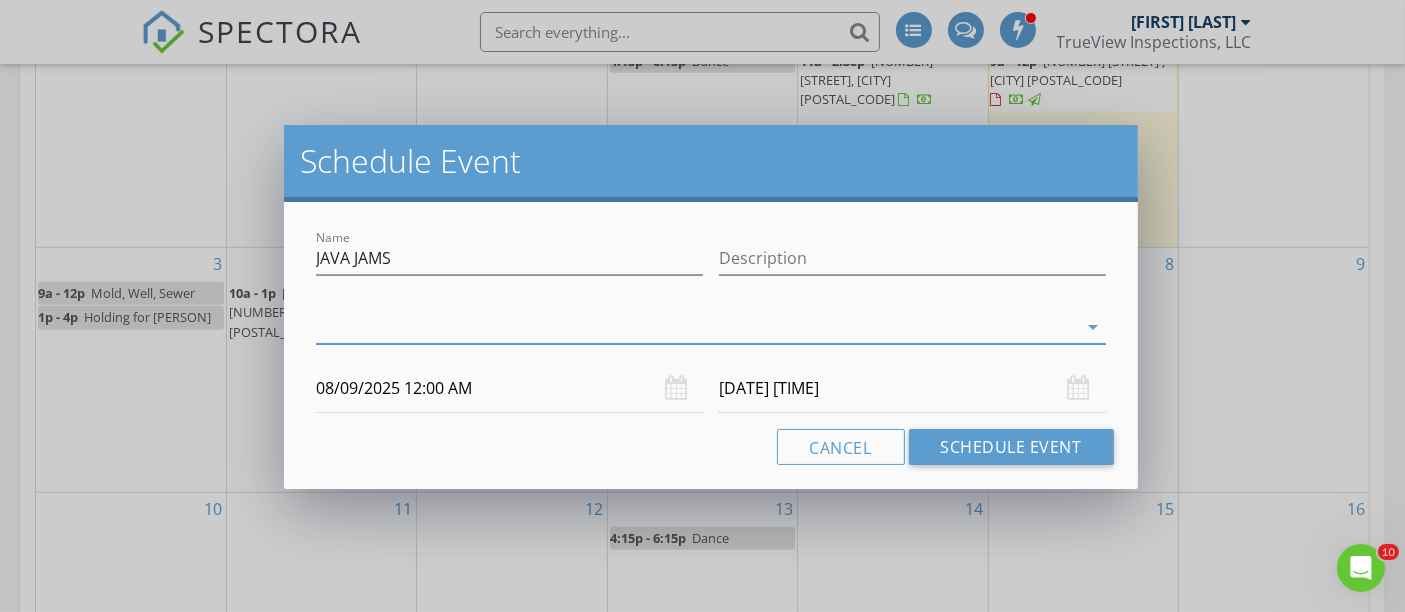 click at bounding box center (696, 327) 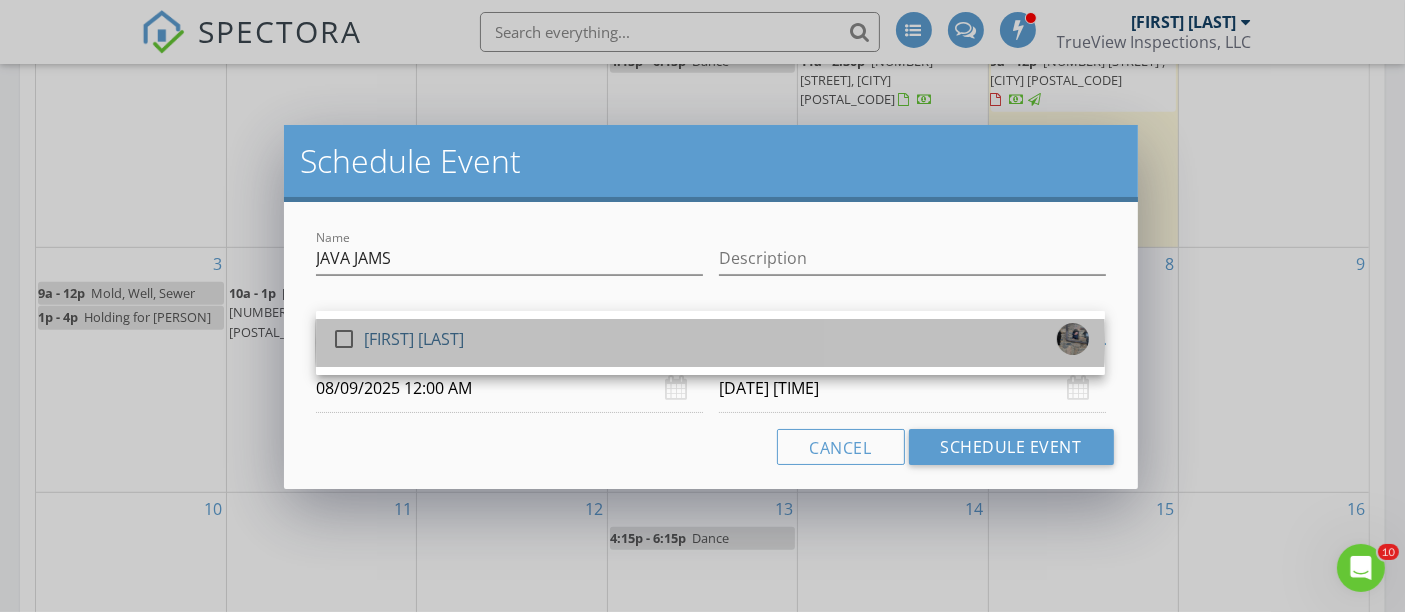 click on "check_box_outline_blank   [PERSON]" at bounding box center [710, 343] 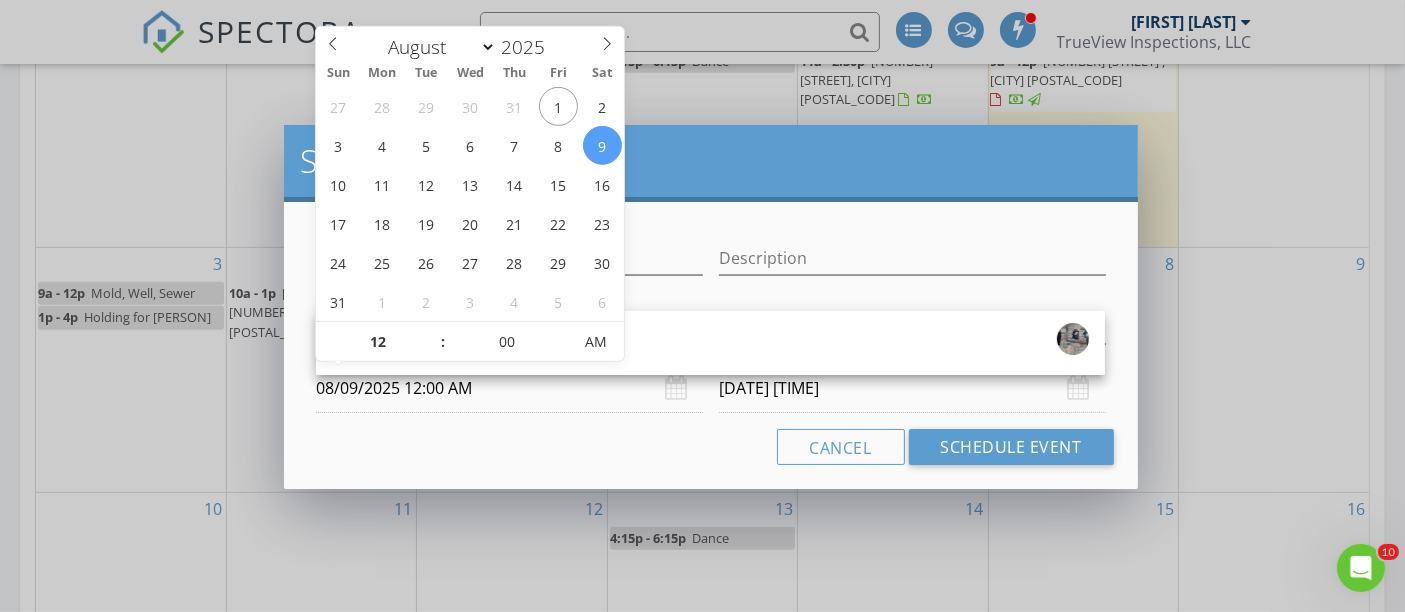 click on "08/09/2025 12:00 AM" at bounding box center (509, 388) 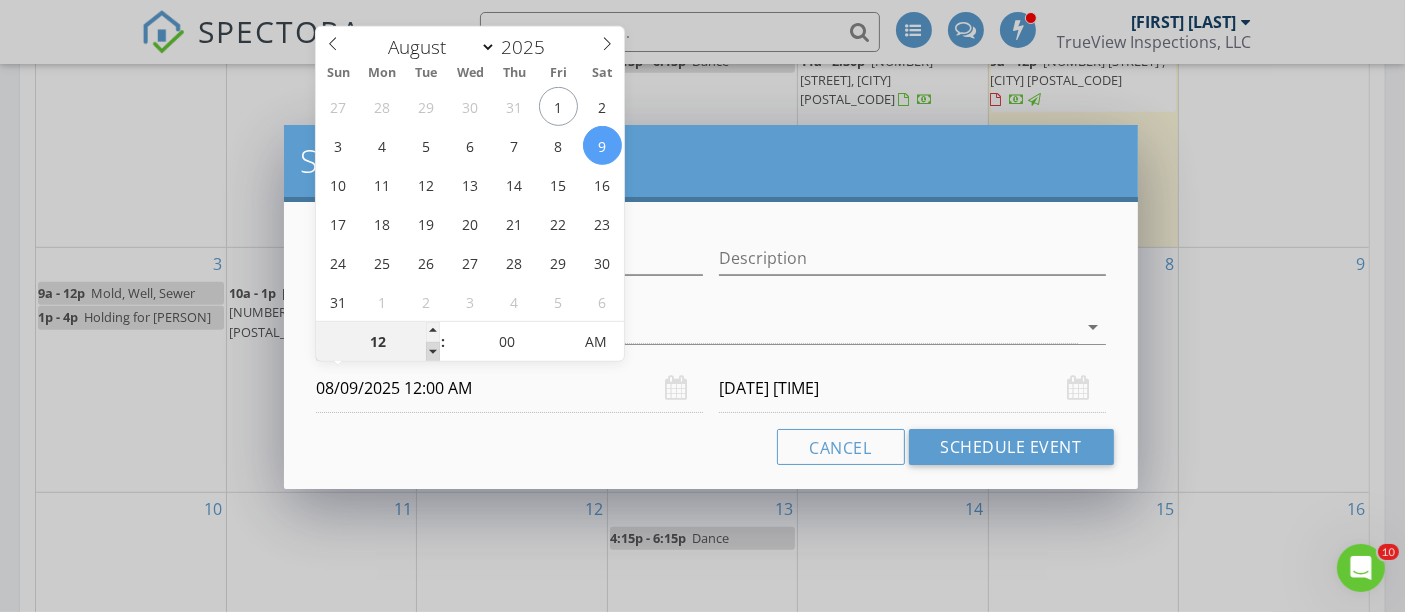 type on "11" 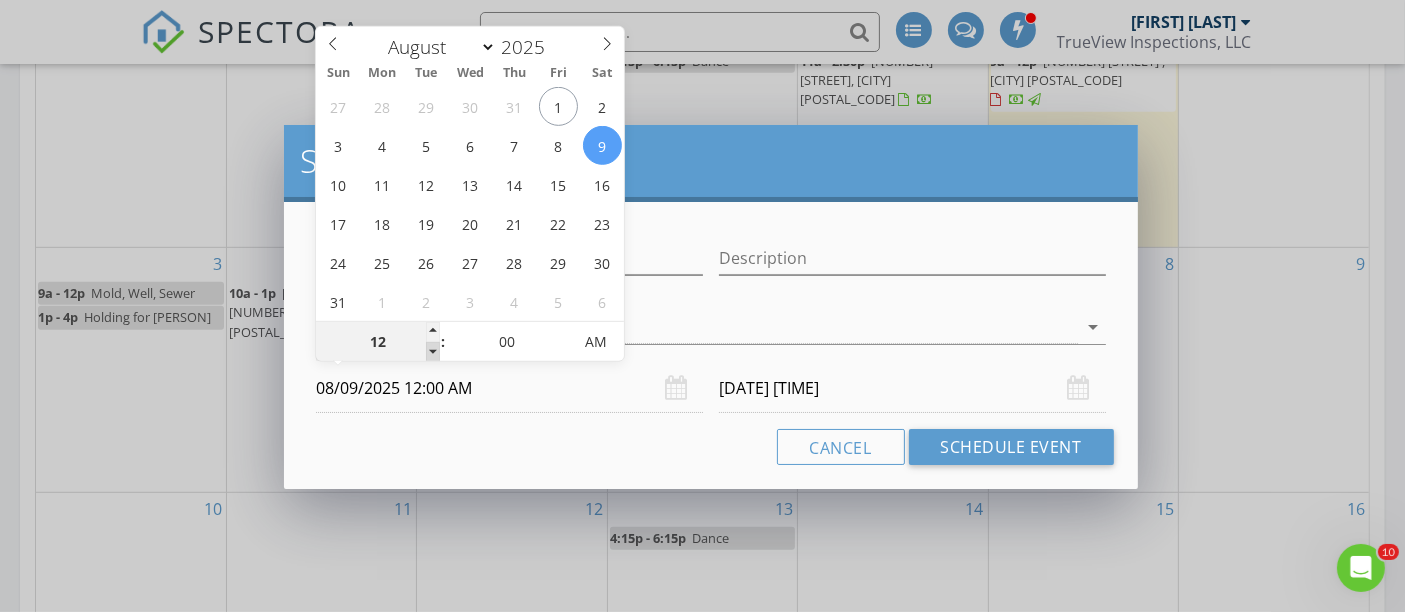 type on "[DATE] [TIME]" 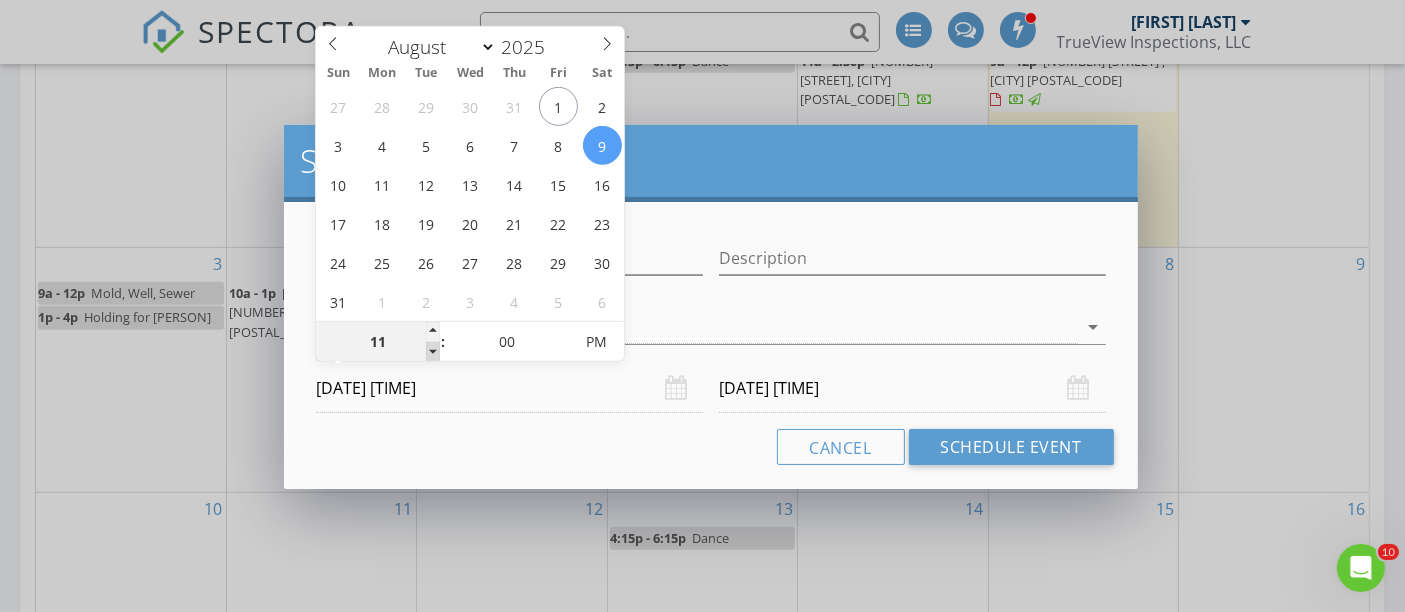 click at bounding box center [433, 352] 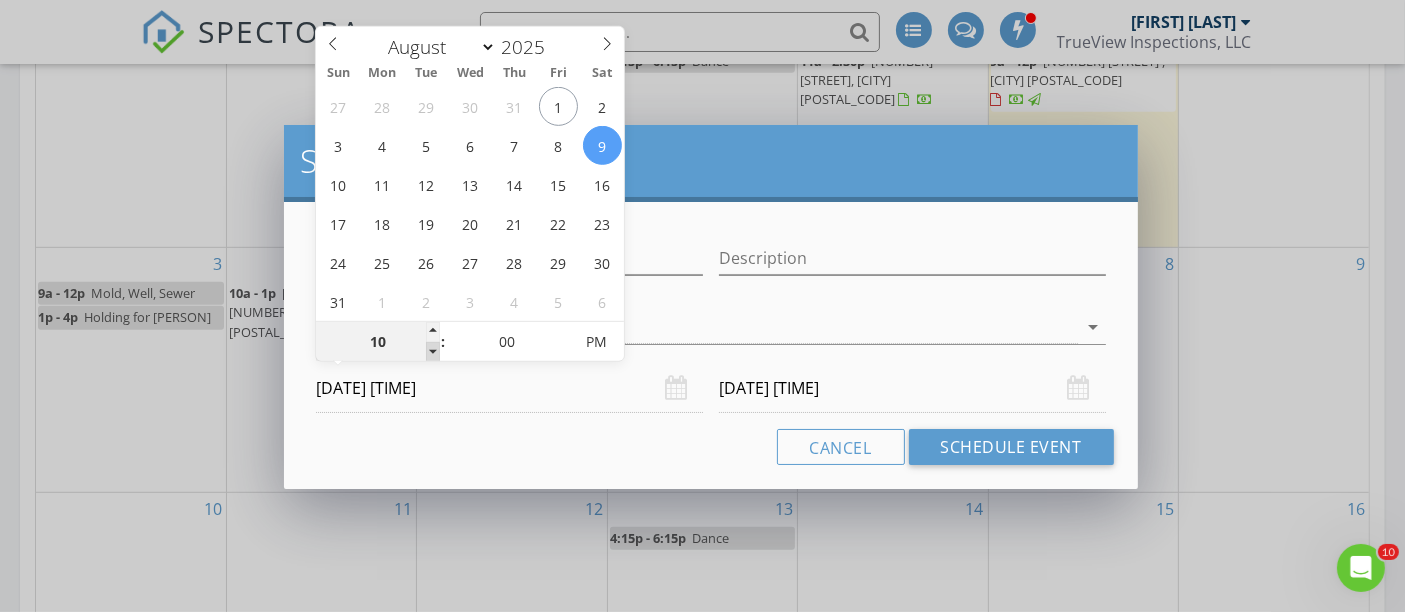 click at bounding box center (433, 352) 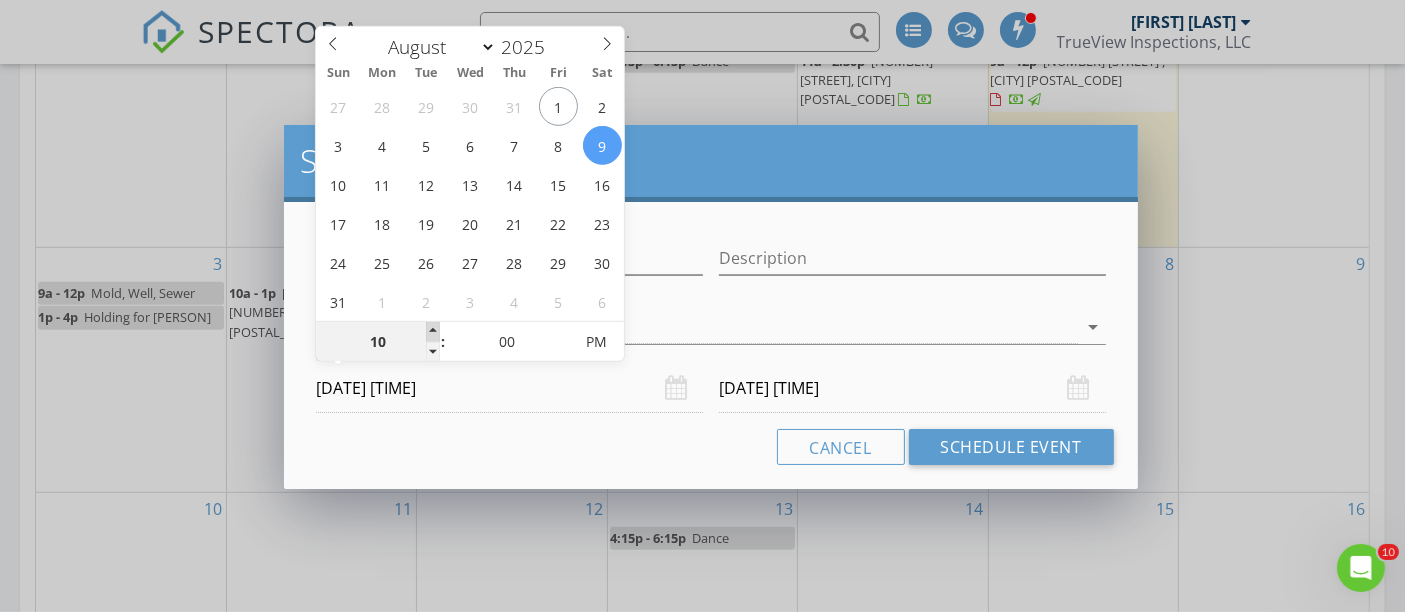 type on "11" 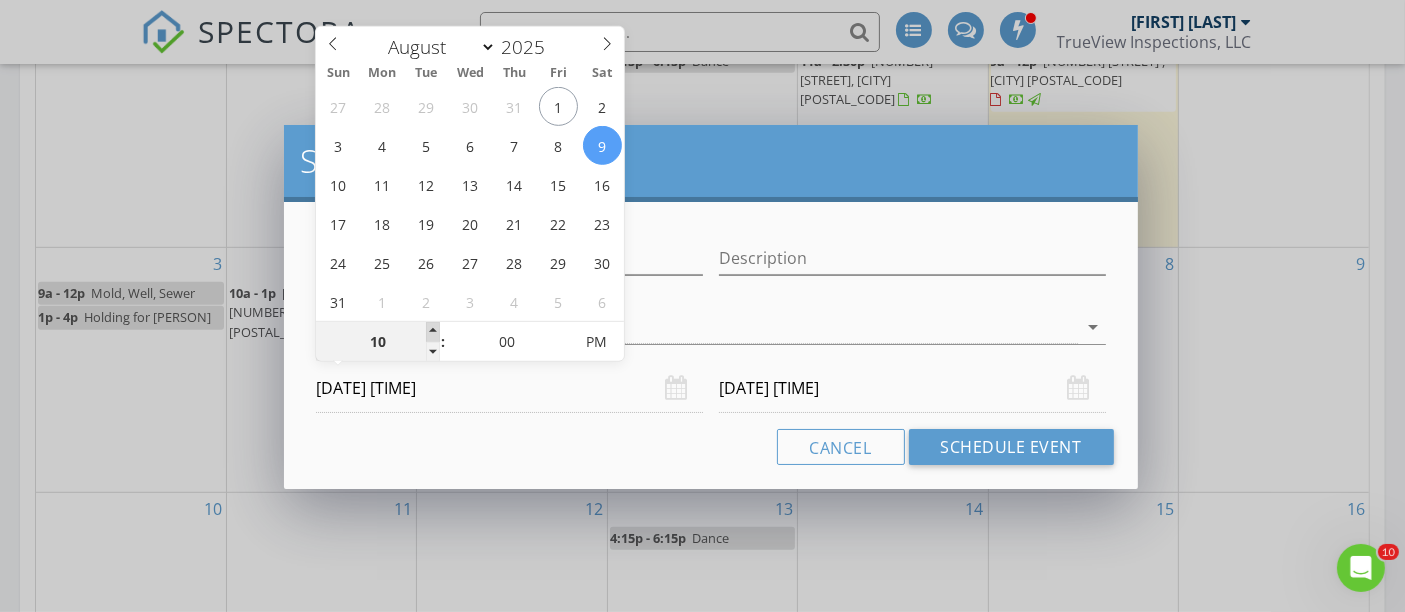type on "[DATE] [TIME]" 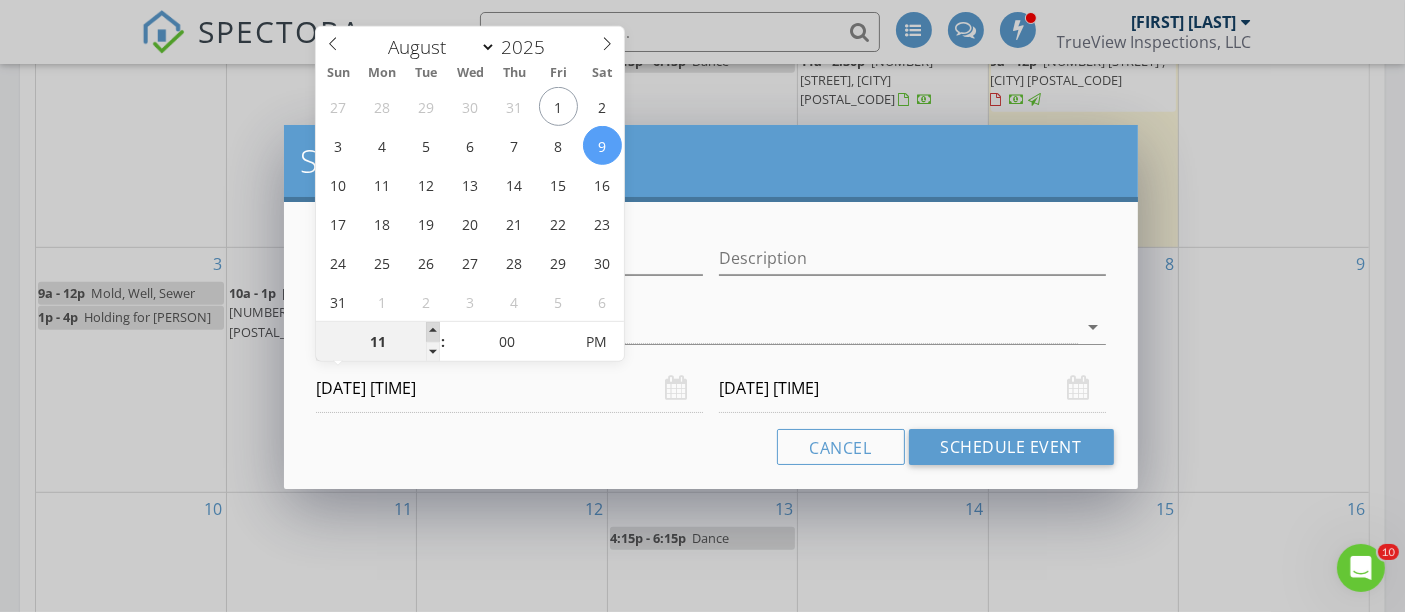 click at bounding box center [433, 332] 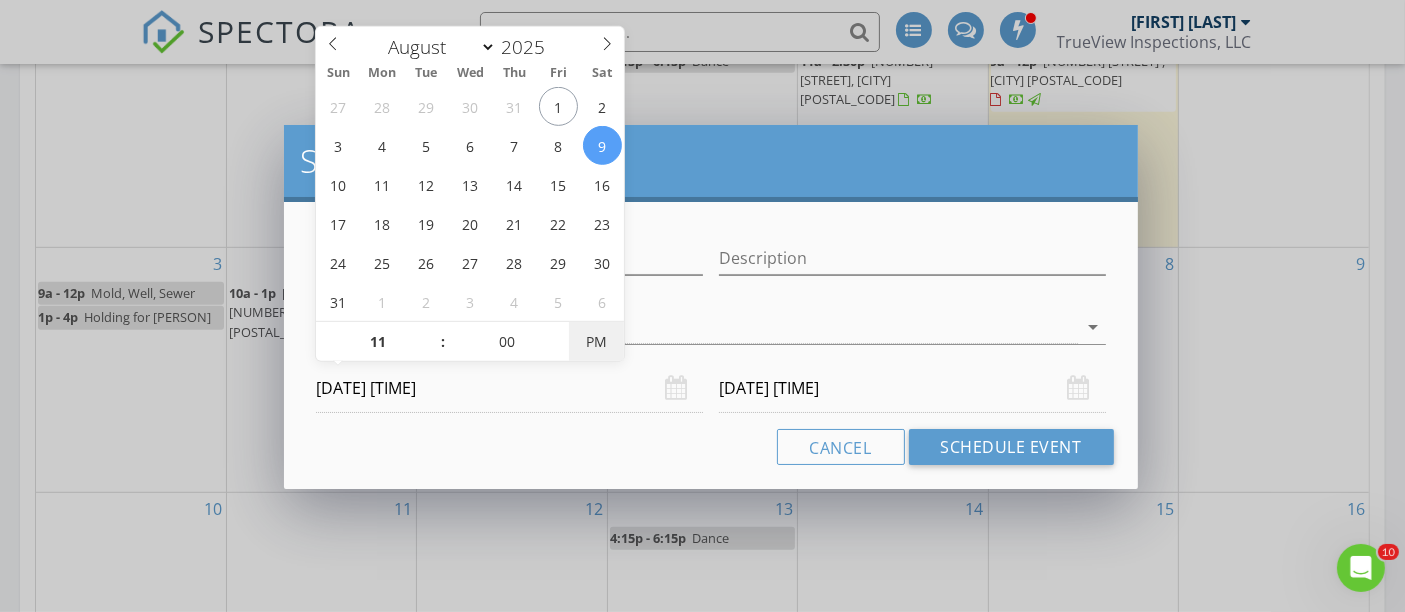 type on "11" 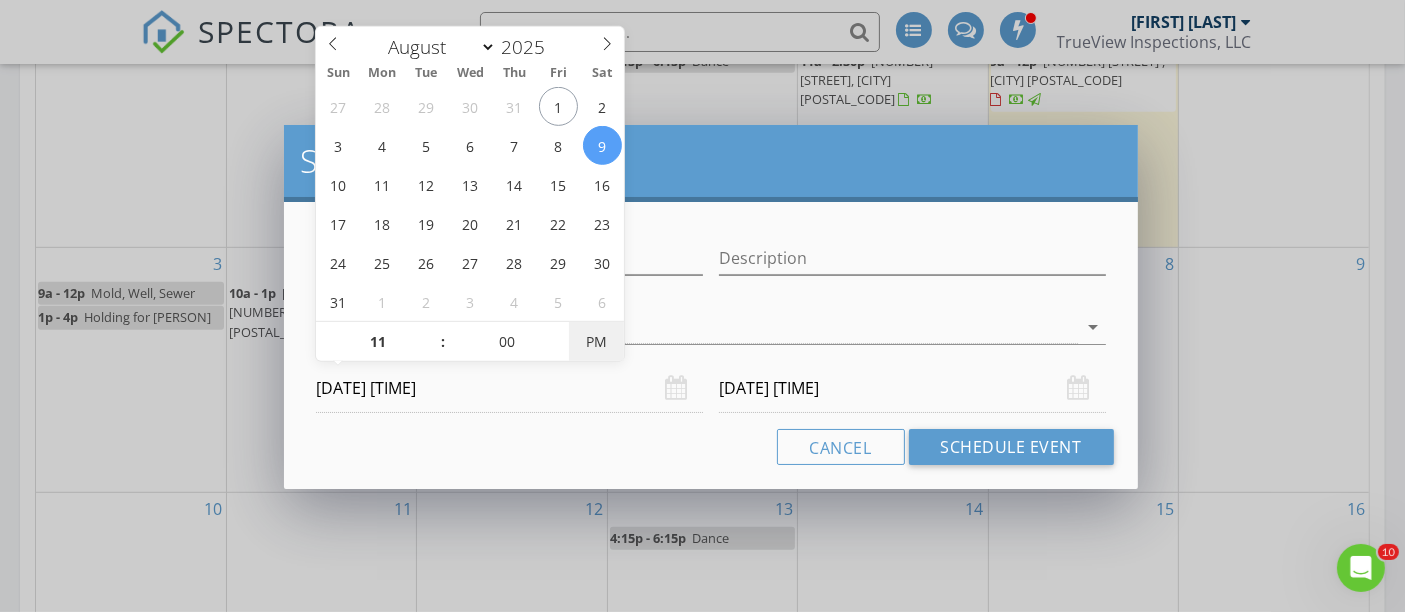 type on "08/09/2025 11:00 AM" 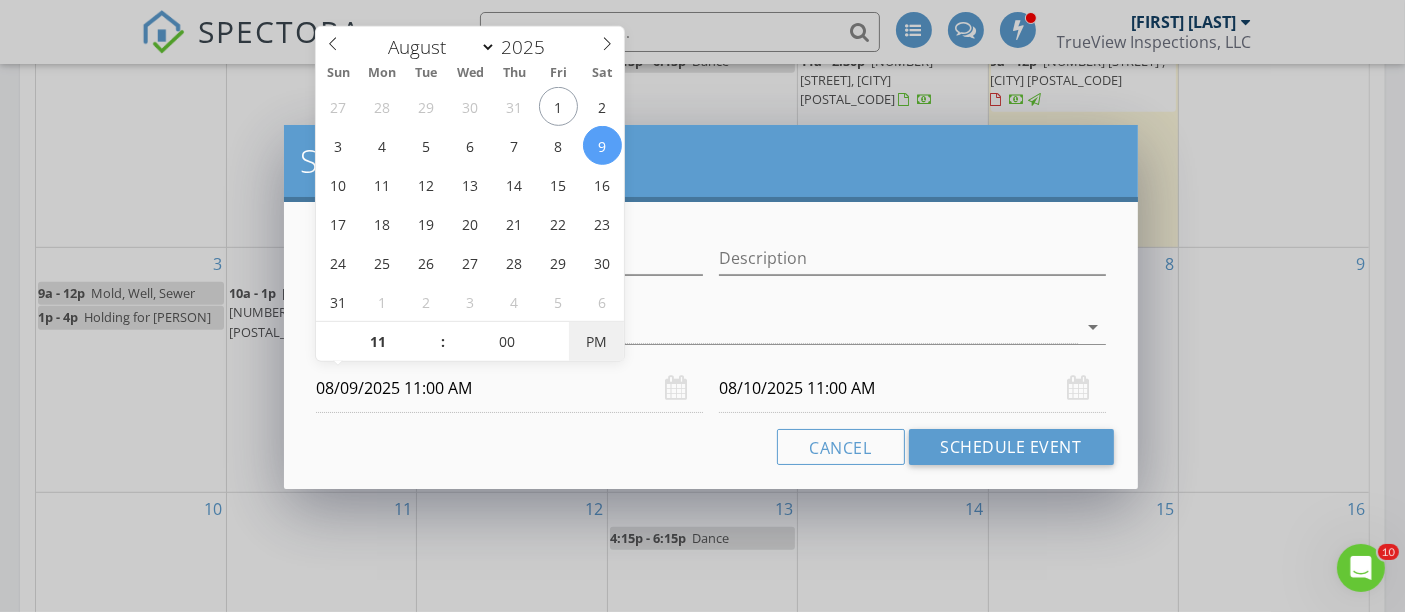 click on "PM" at bounding box center [596, 342] 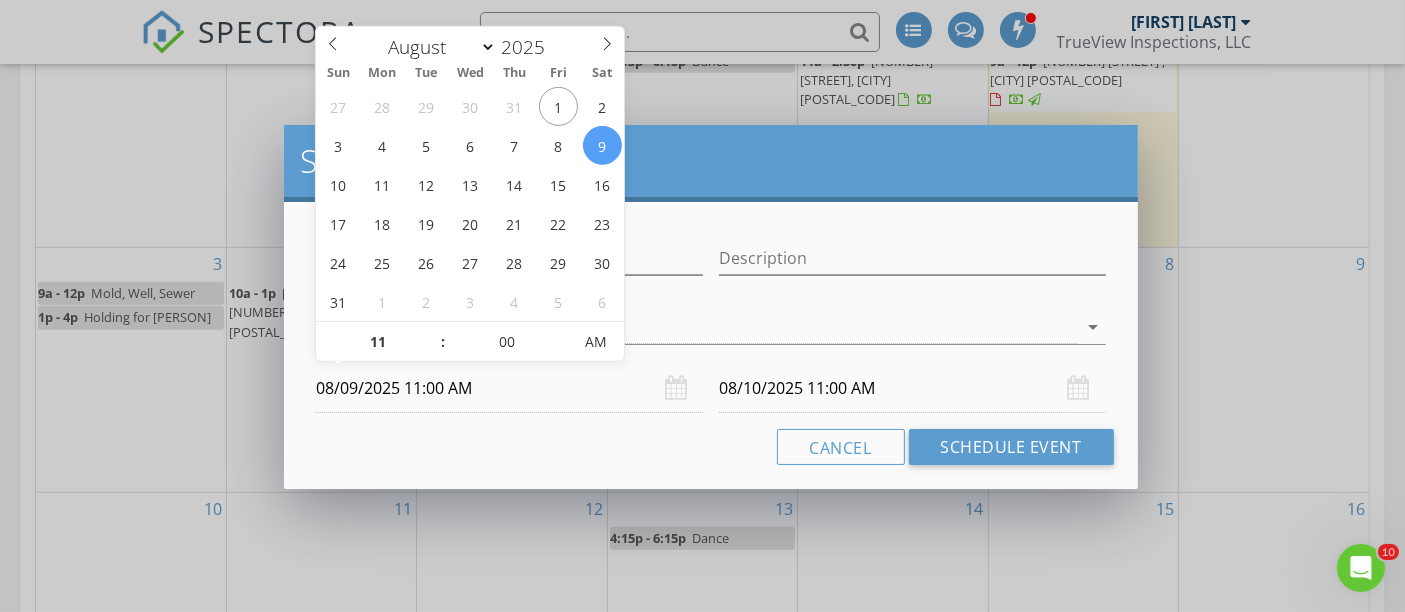 click on "08/10/2025 11:00 AM" at bounding box center (912, 388) 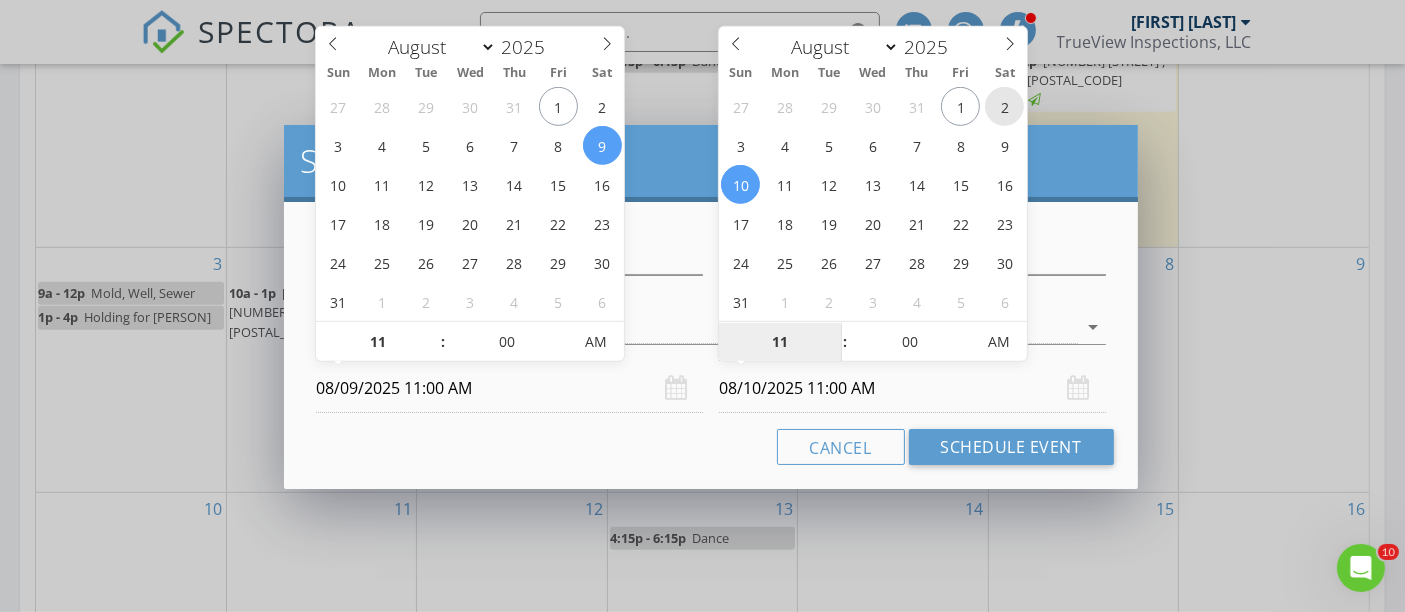 type on "08/02/2025 11:00 AM" 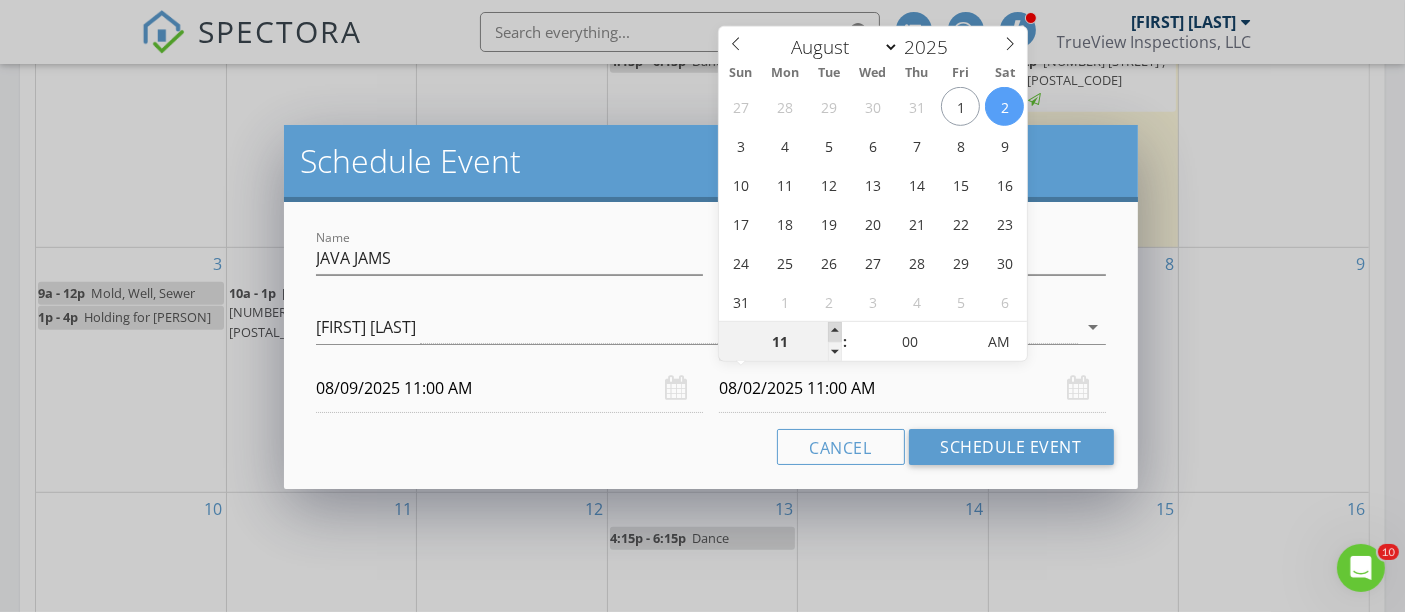 type on "12" 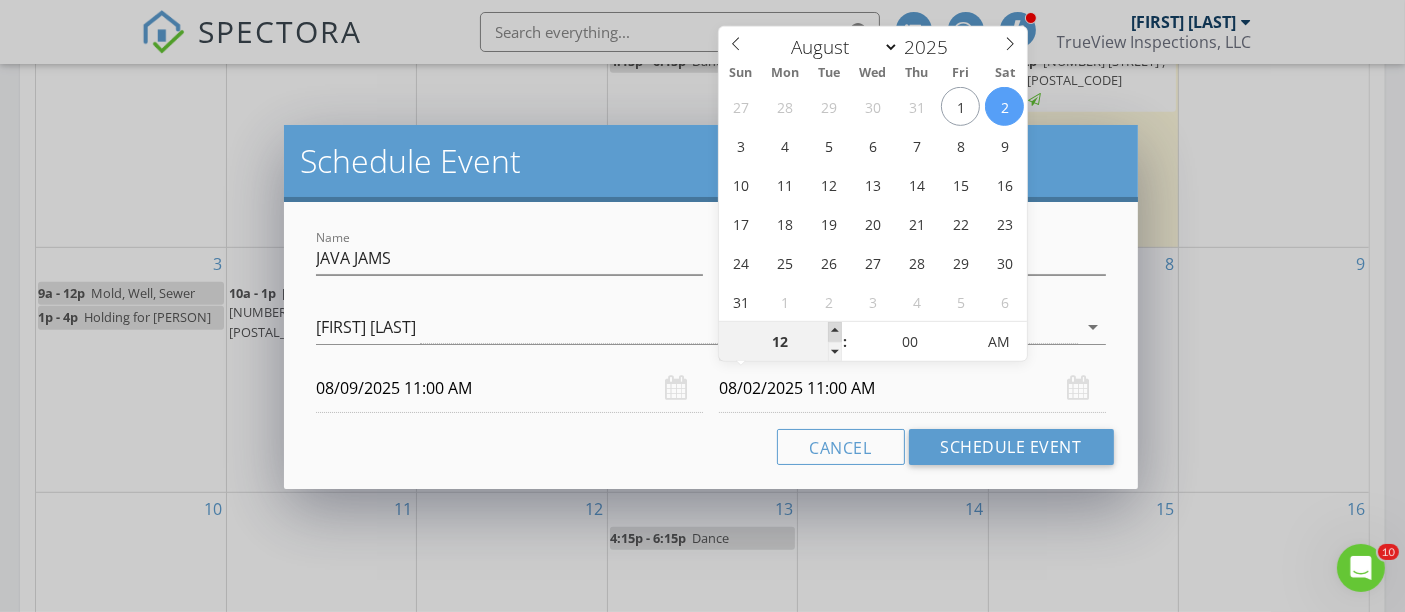 type on "08/02/2025 12:00 PM" 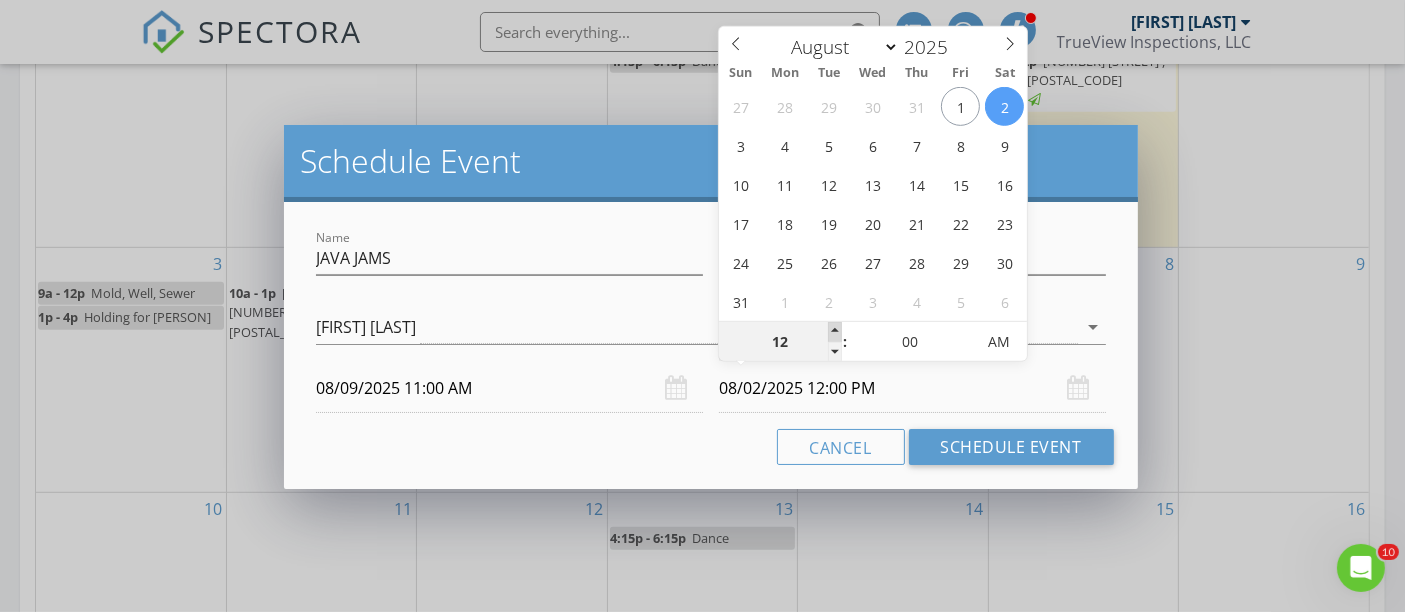 click at bounding box center [835, 332] 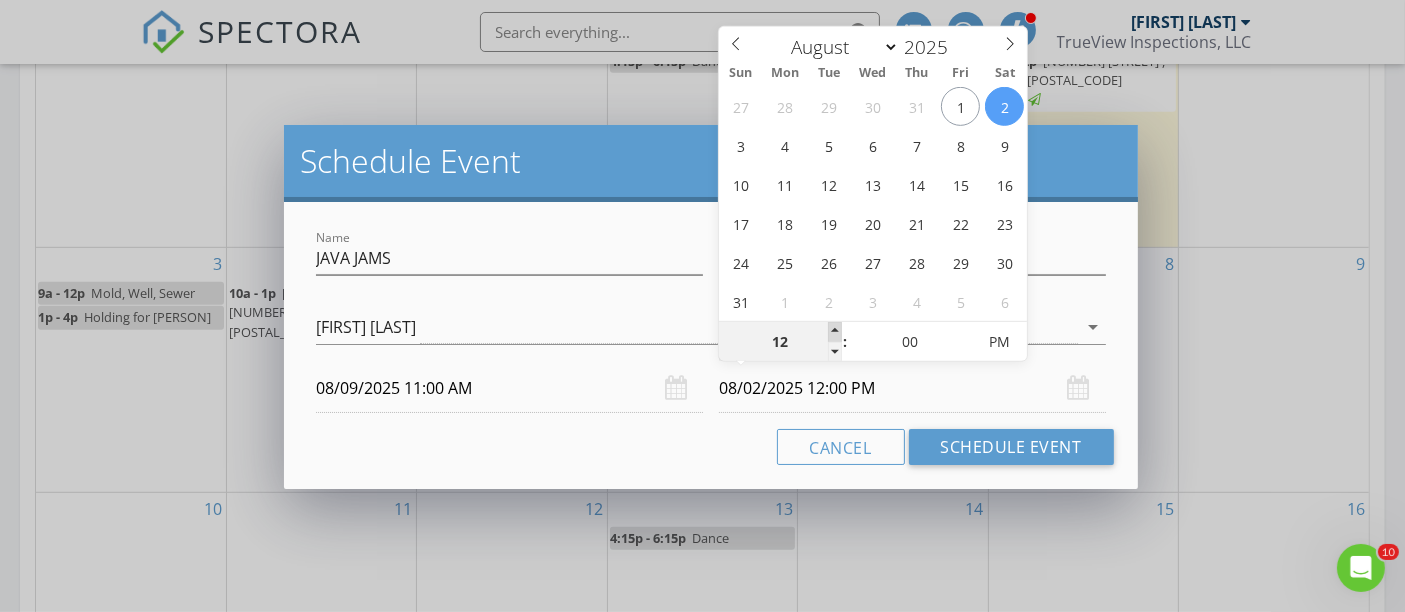 type on "01" 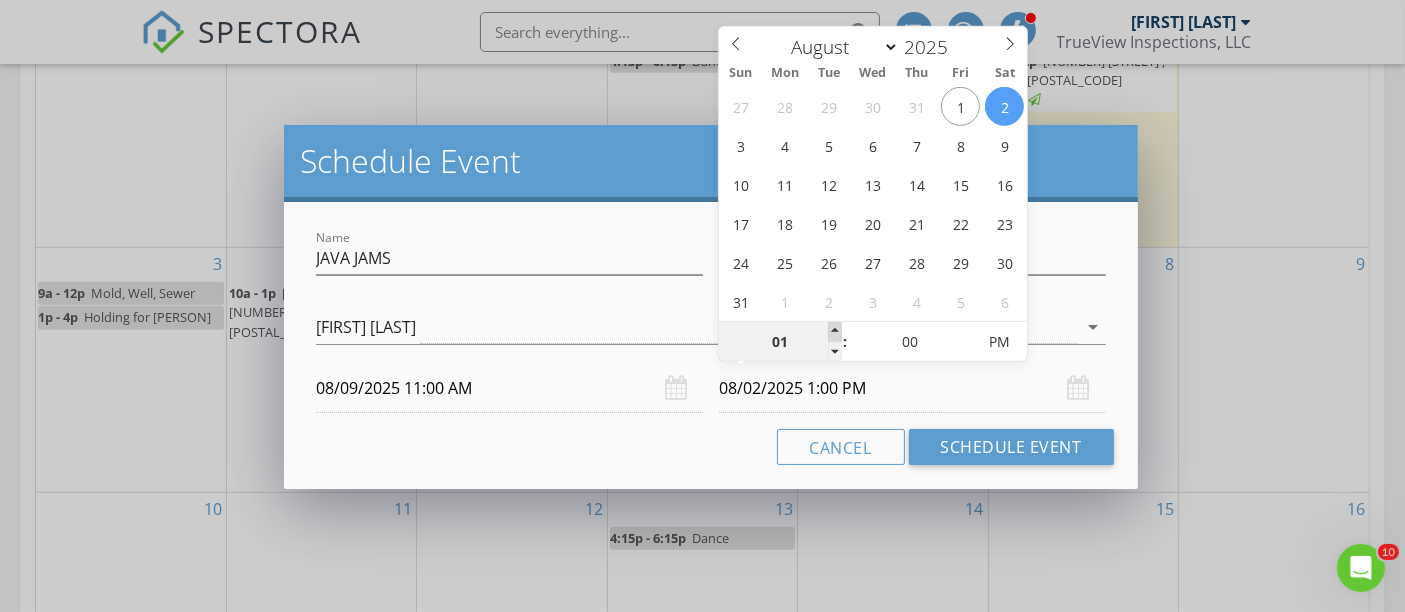 click at bounding box center [835, 332] 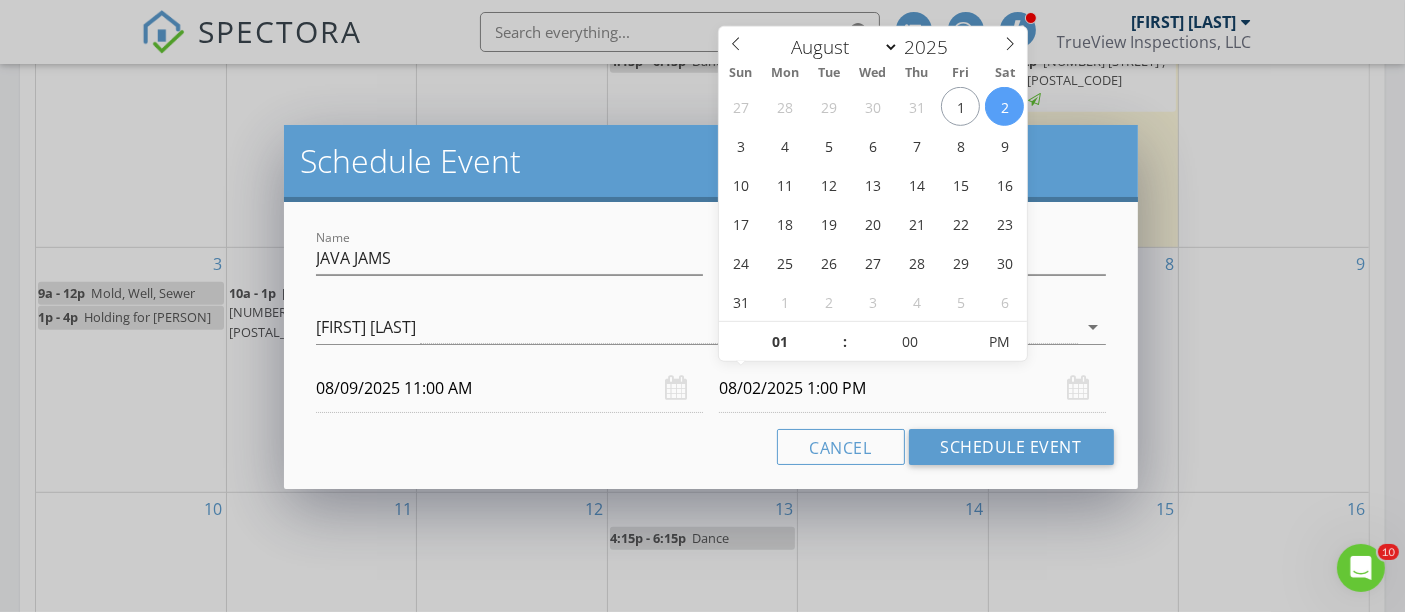 click on "Cancel   Schedule Event" at bounding box center [710, 447] 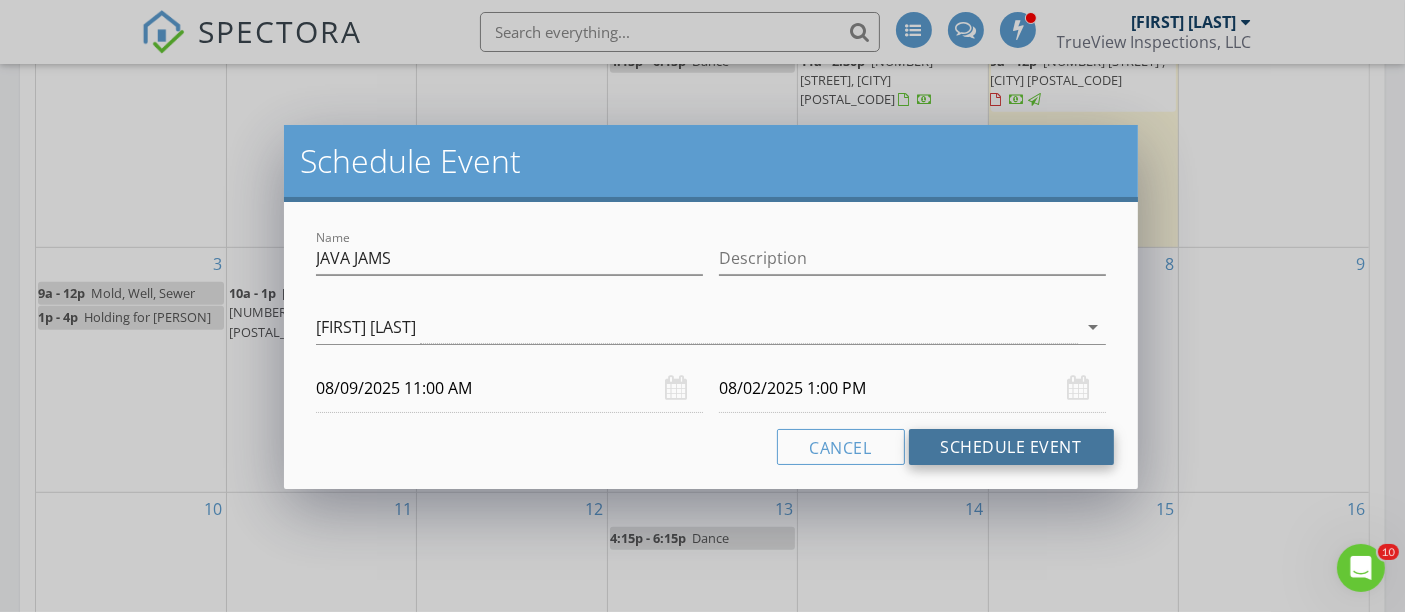 click on "Schedule Event" at bounding box center (1011, 447) 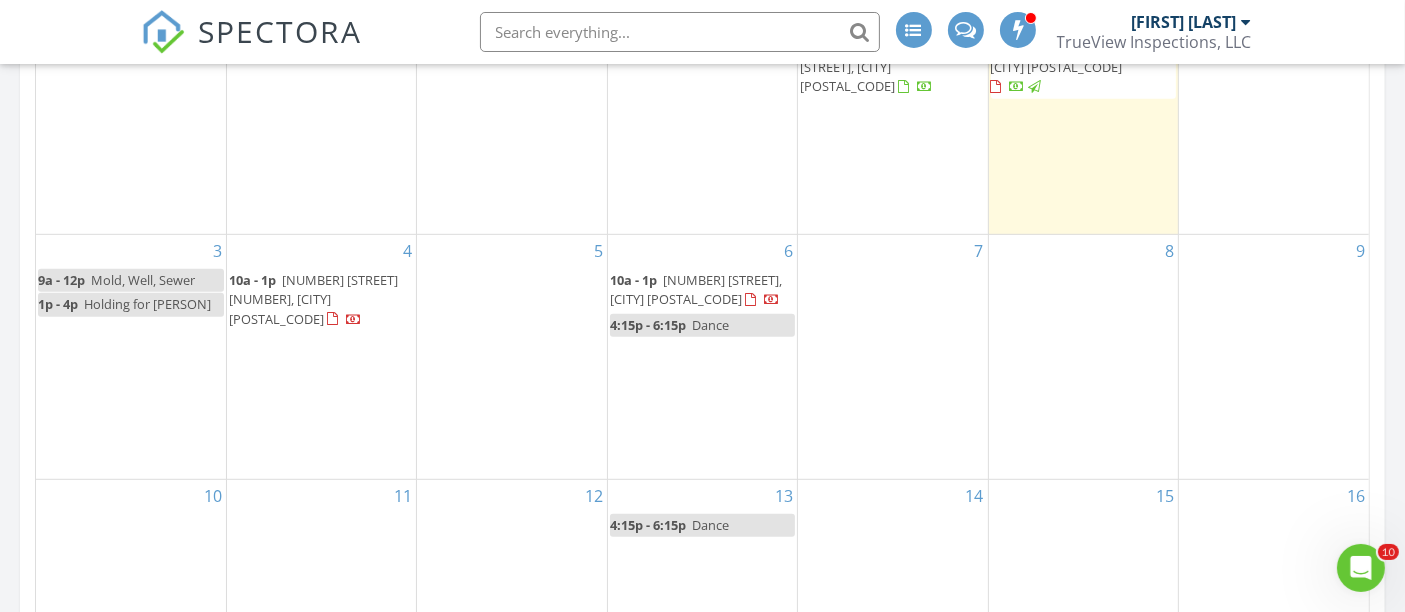 scroll, scrollTop: 1047, scrollLeft: 0, axis: vertical 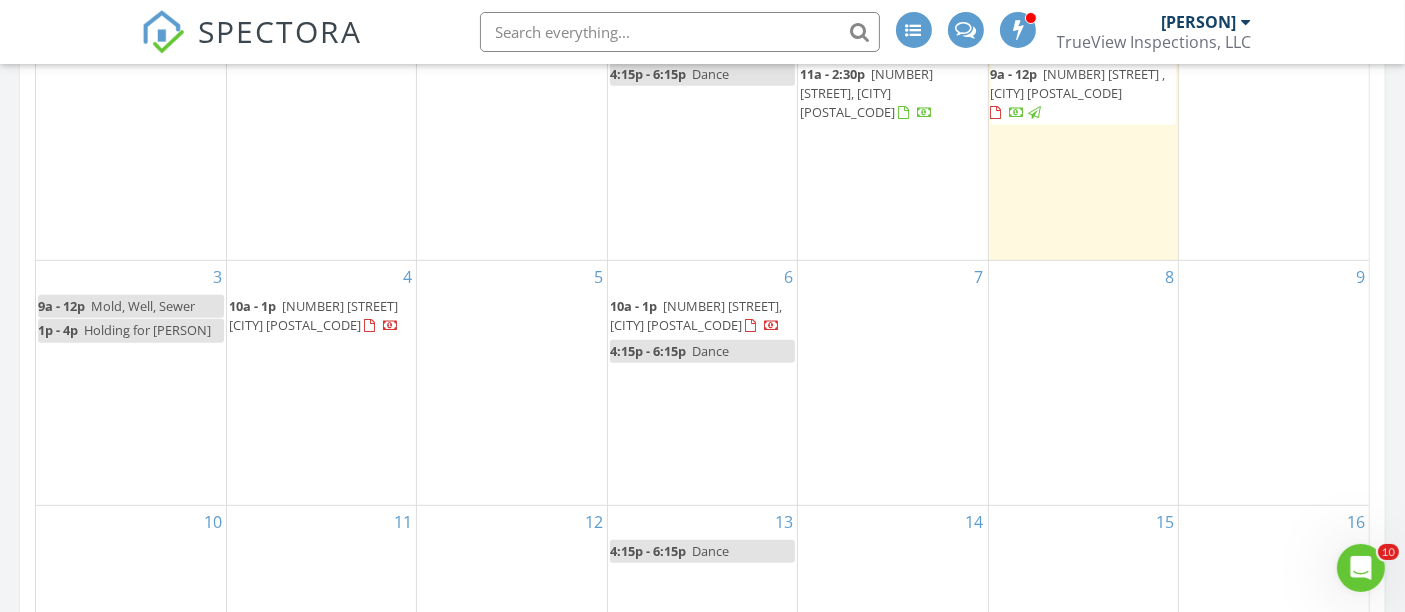 click on "9" at bounding box center [1274, 383] 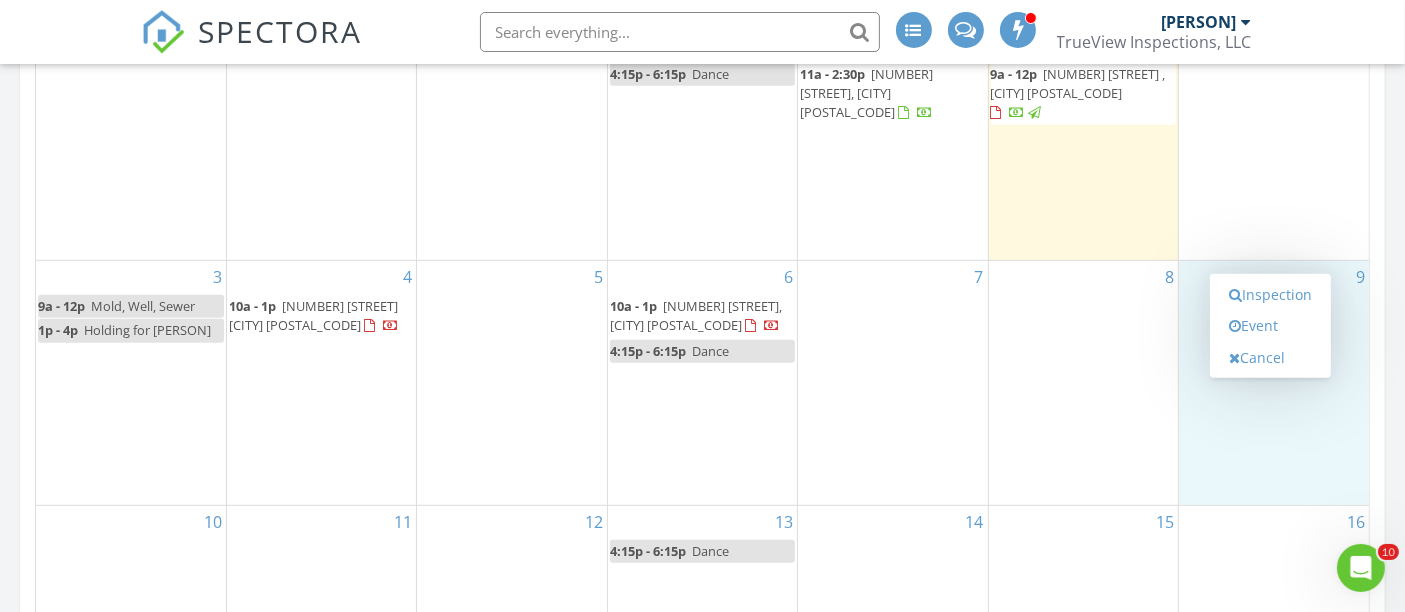 click on "8" at bounding box center [1083, 383] 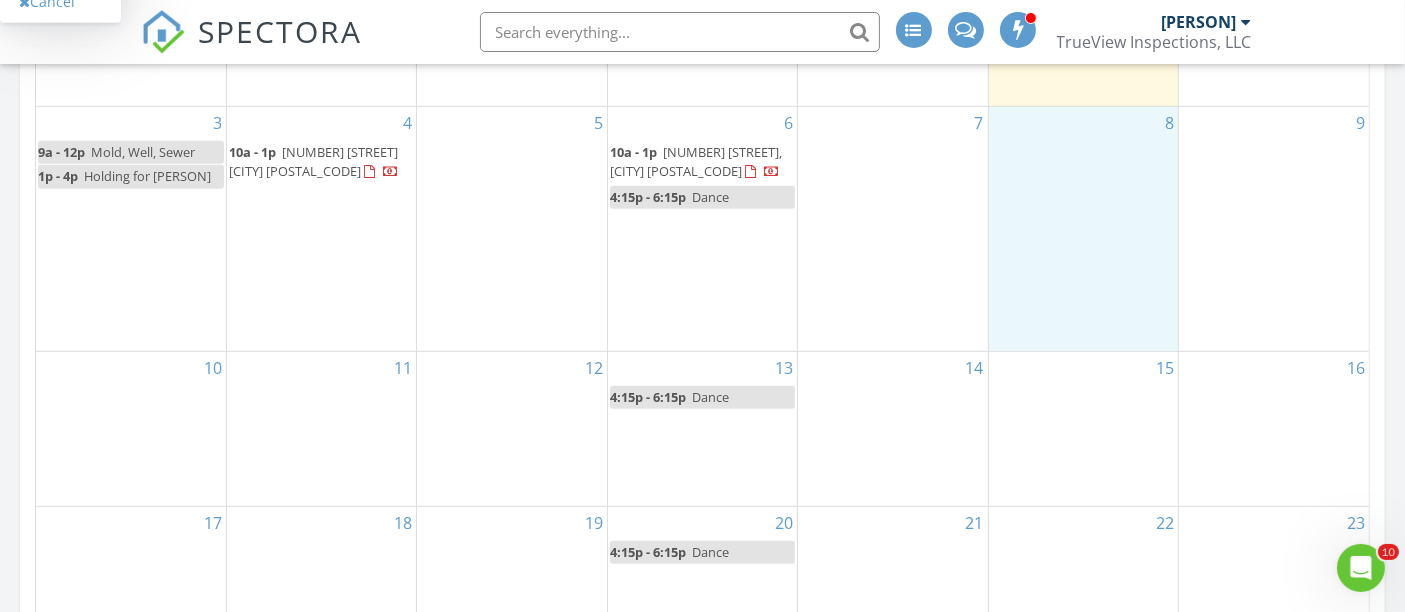 scroll, scrollTop: 1177, scrollLeft: 0, axis: vertical 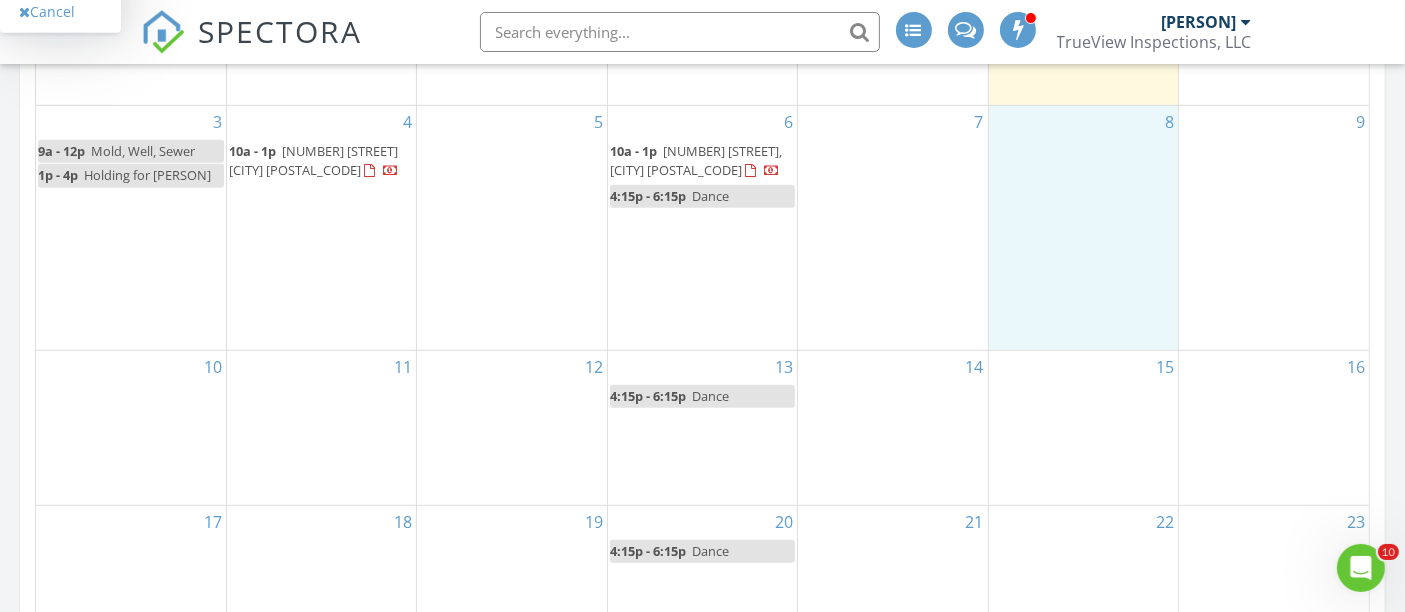 click on "16" at bounding box center [1274, 428] 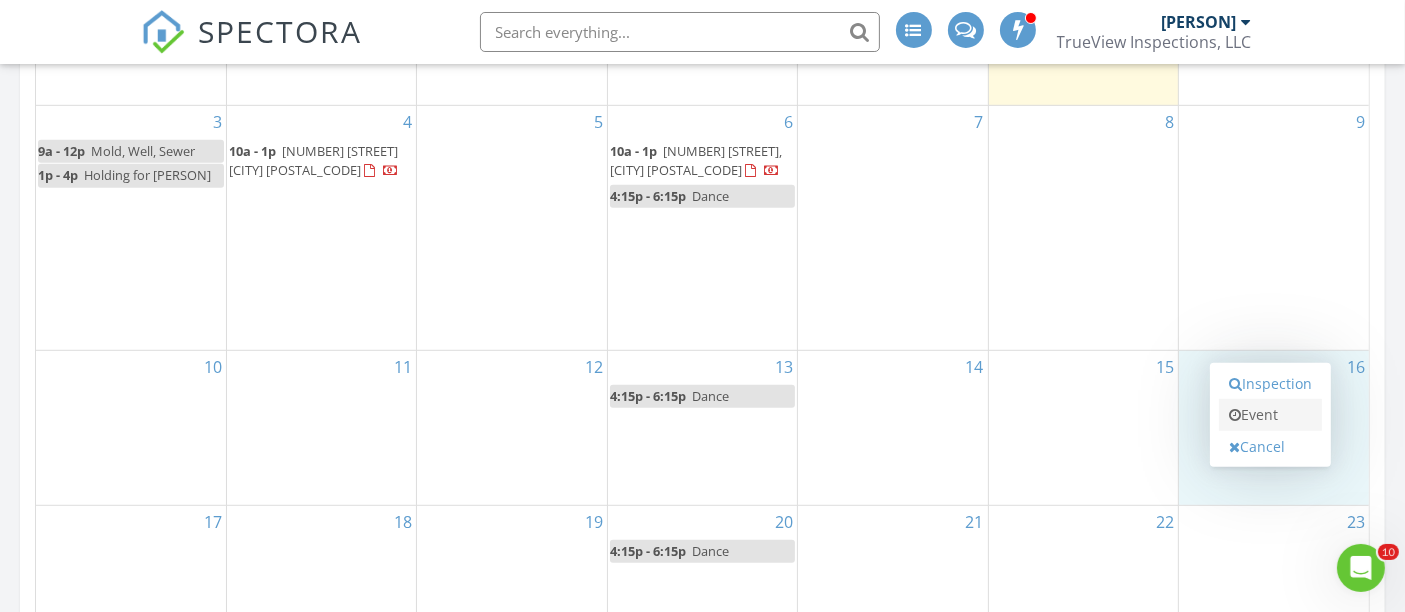 click on "Event" at bounding box center [1270, 415] 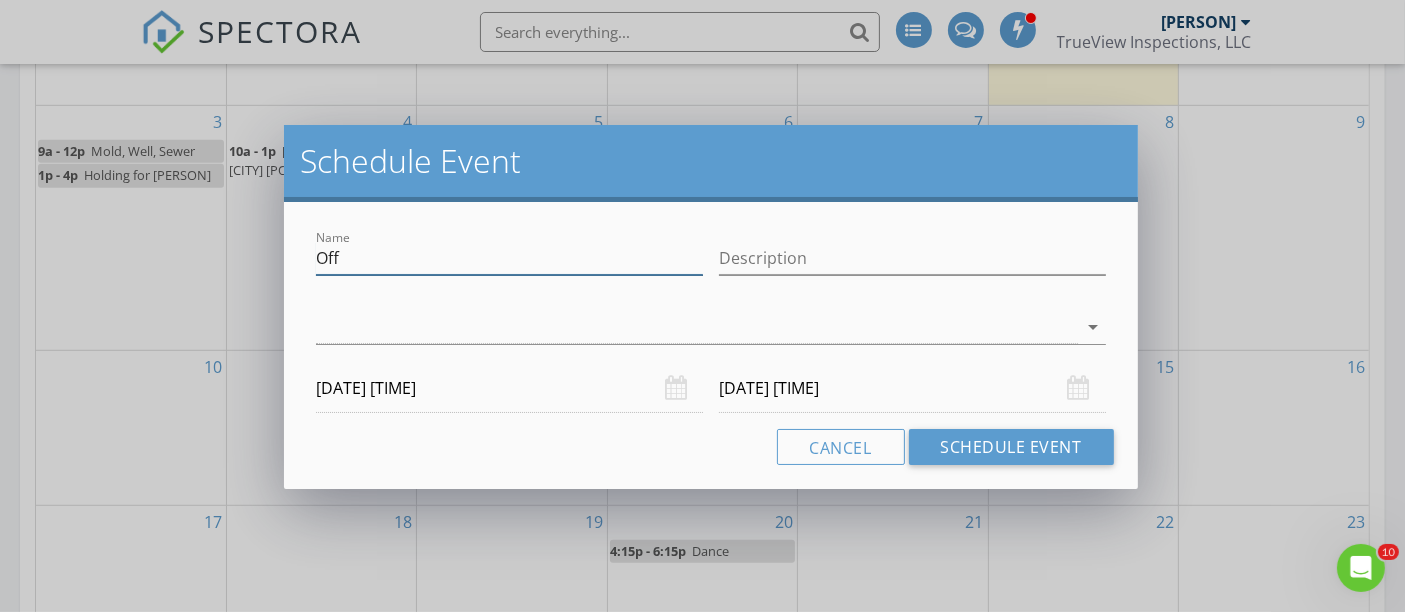 click on "Off" at bounding box center (509, 258) 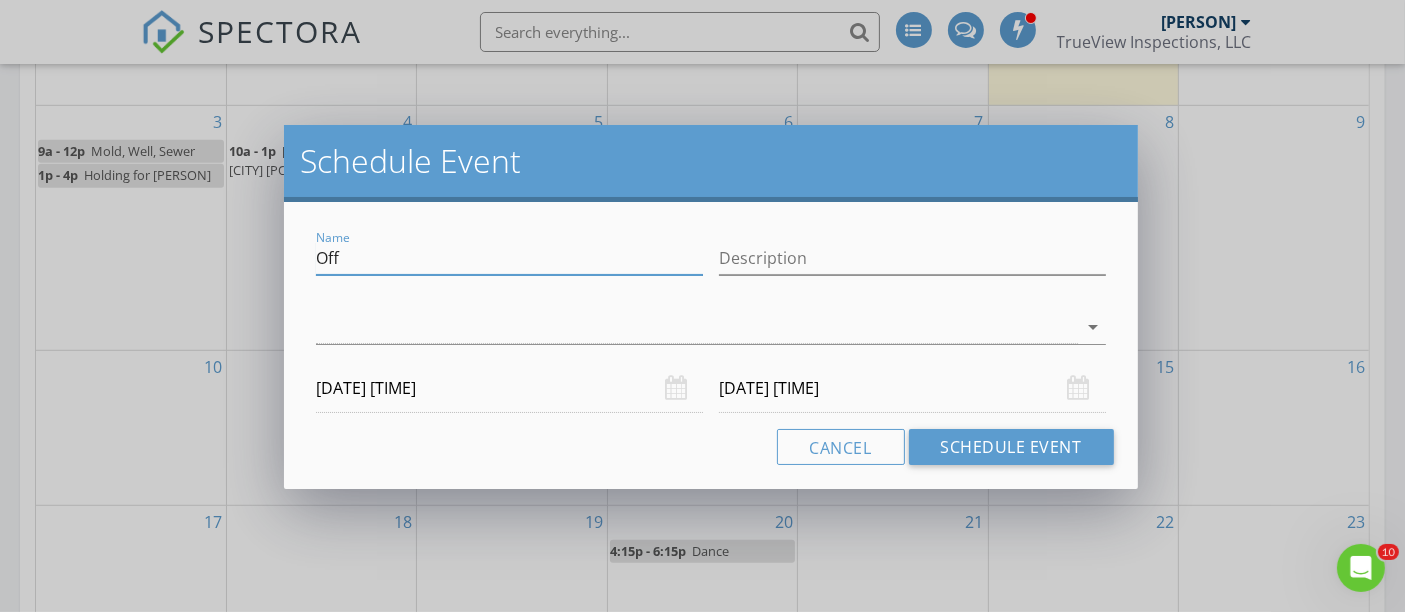 click on "Off" at bounding box center [509, 258] 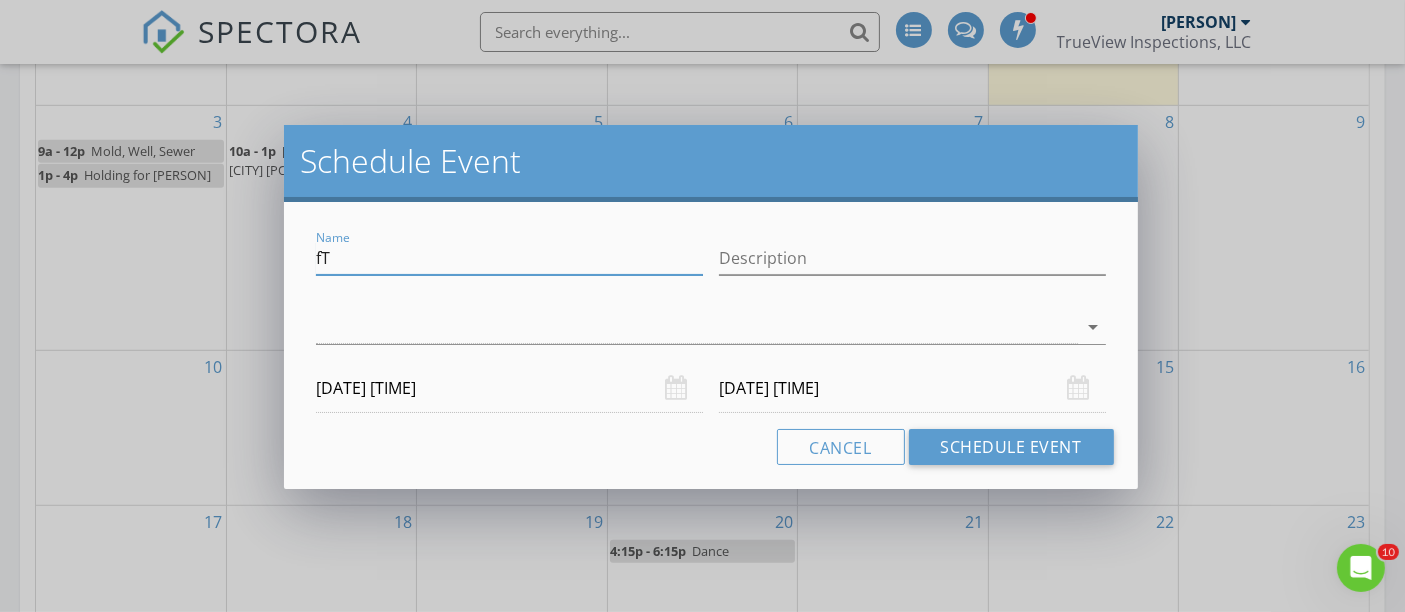 type on "f" 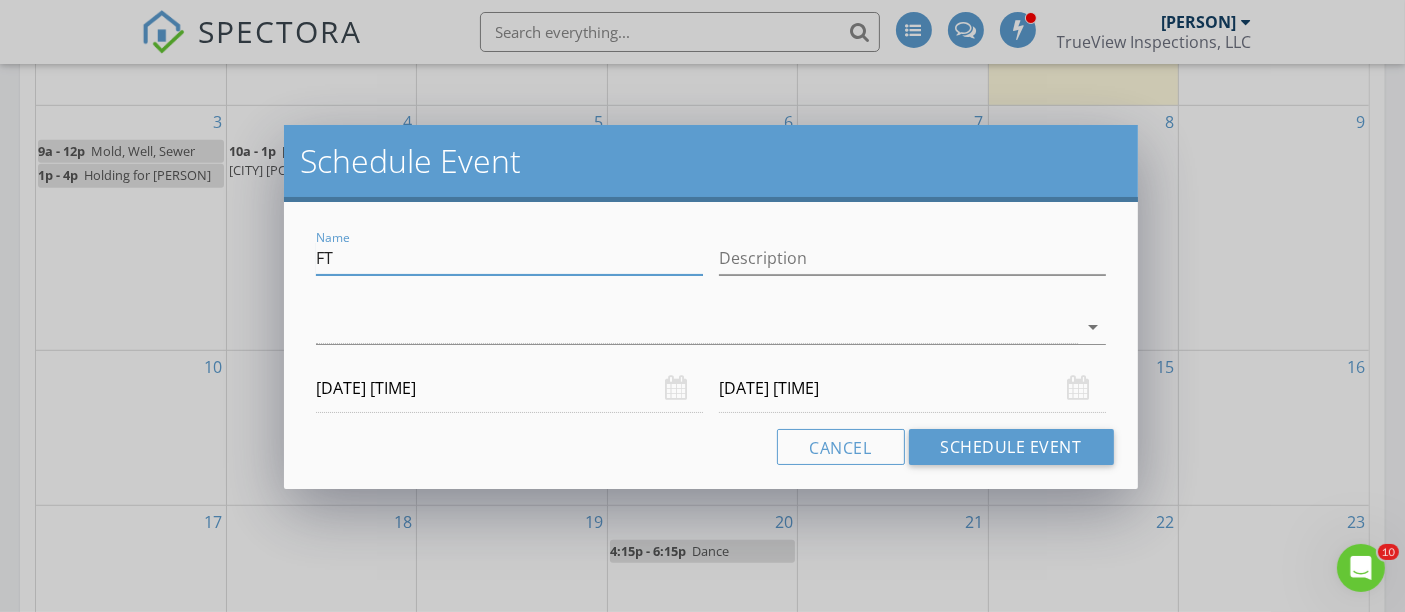 type on "F" 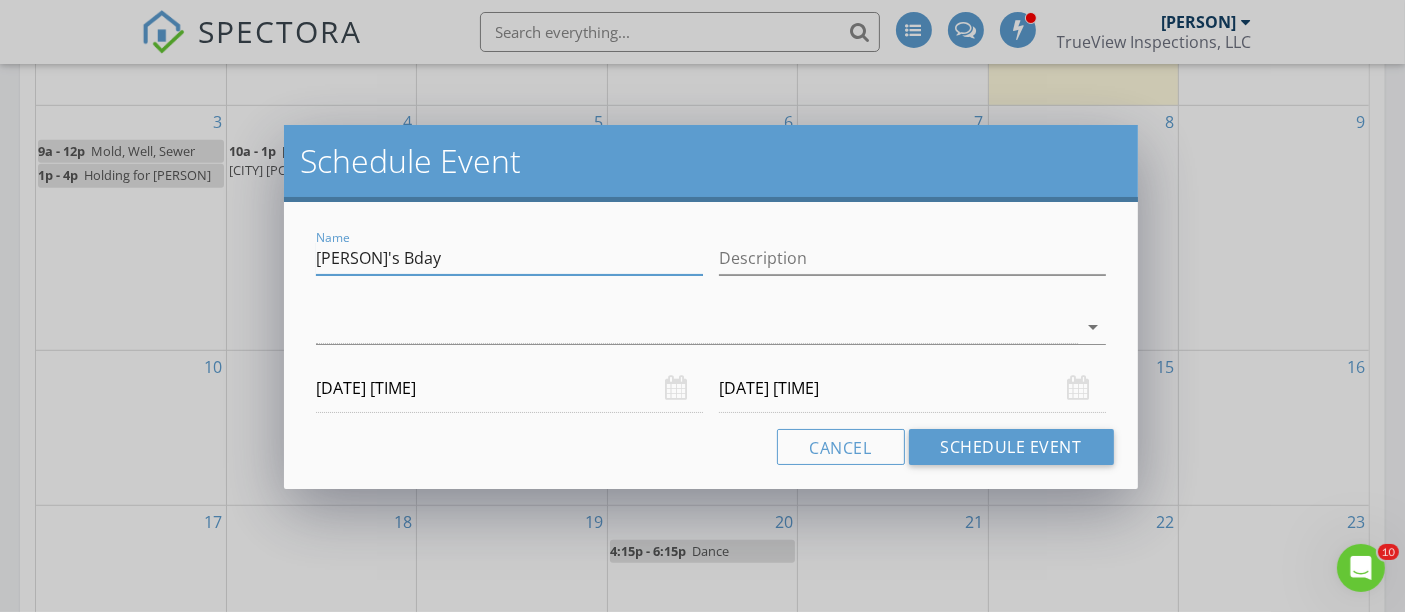 type on "[PERSON]'s Bday" 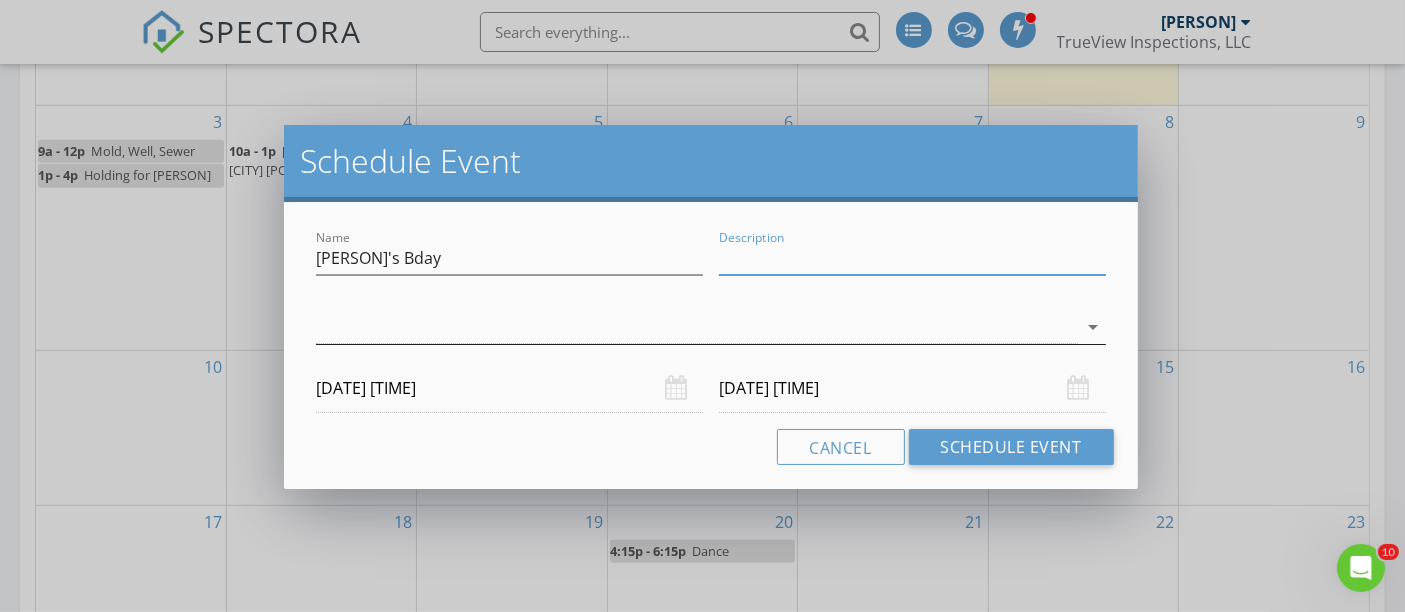 click at bounding box center [696, 327] 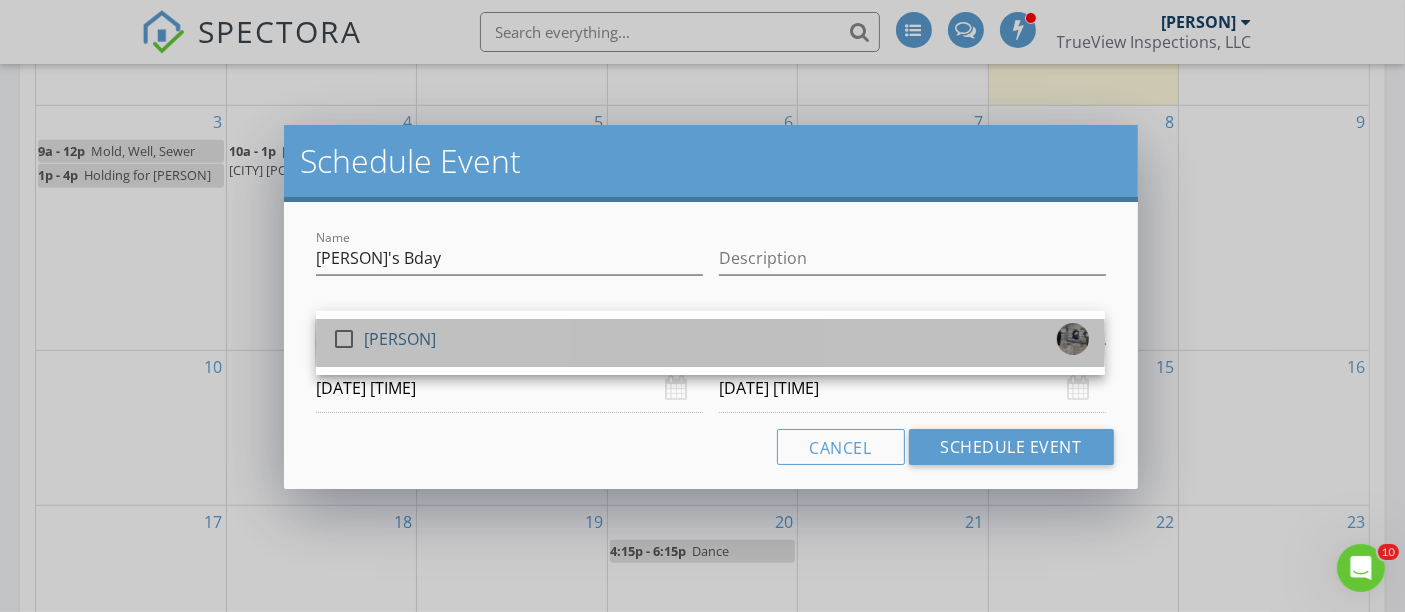 click on "check_box_outline_blank   [PERSON]" at bounding box center [710, 343] 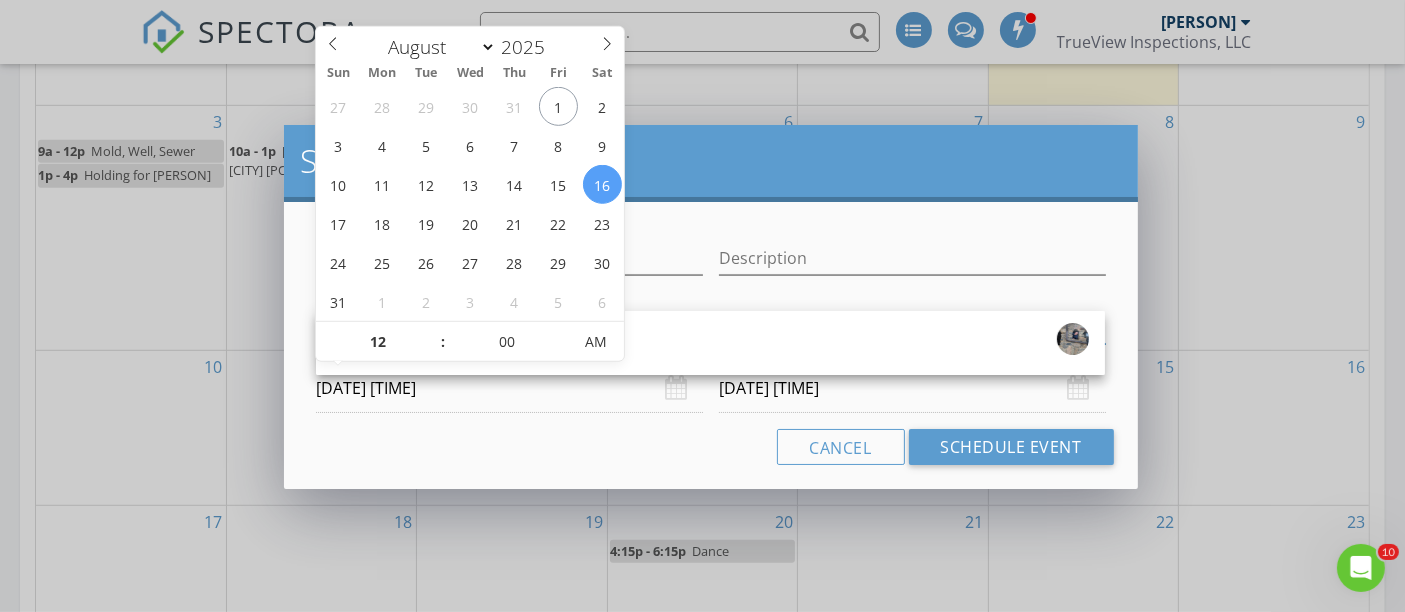 click on "[DATE] [TIME]" at bounding box center (509, 388) 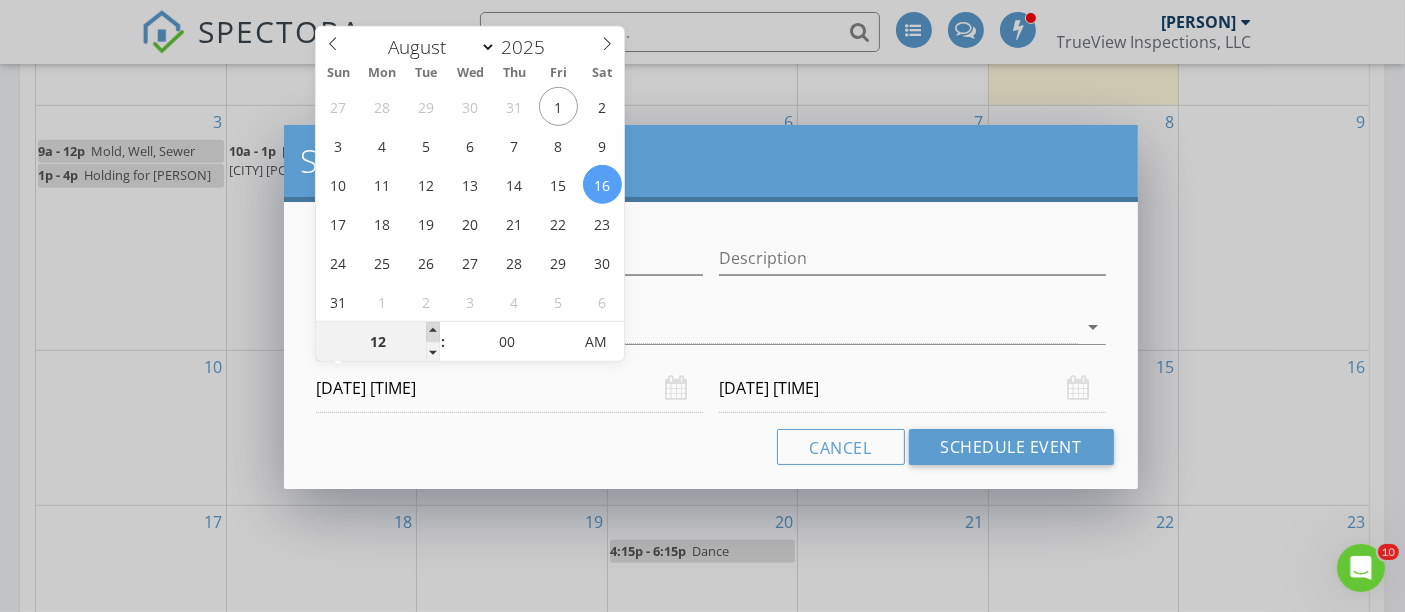 type on "01" 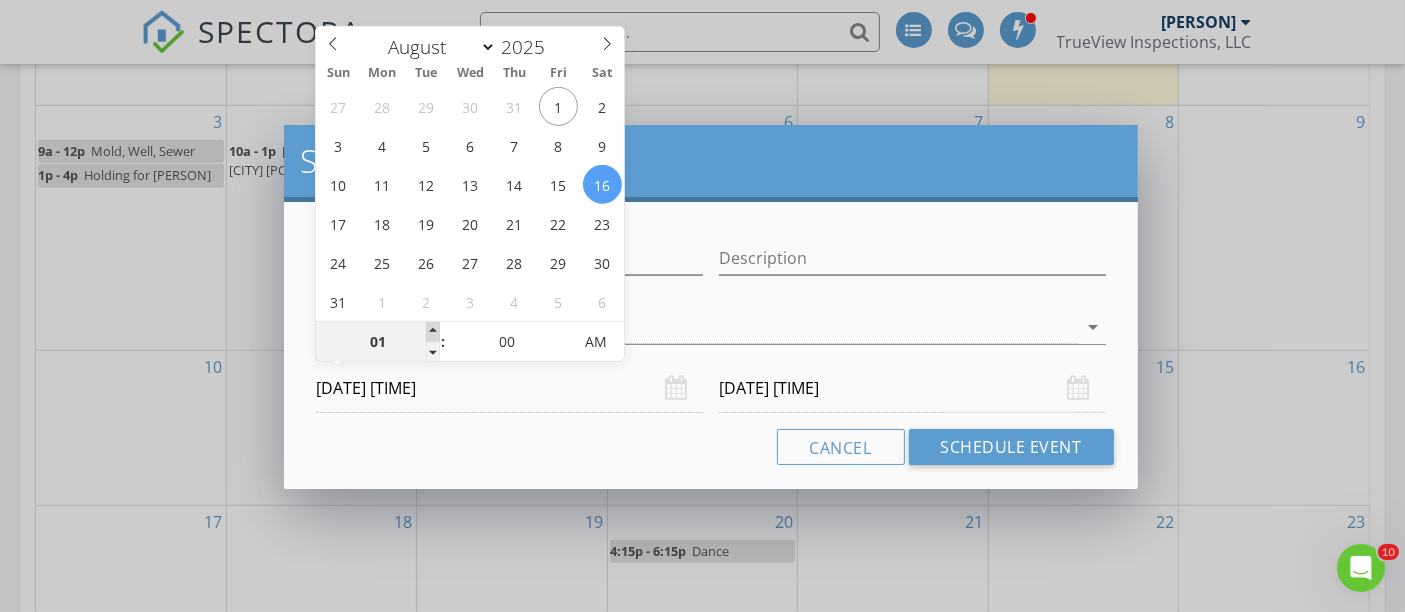 click at bounding box center (433, 332) 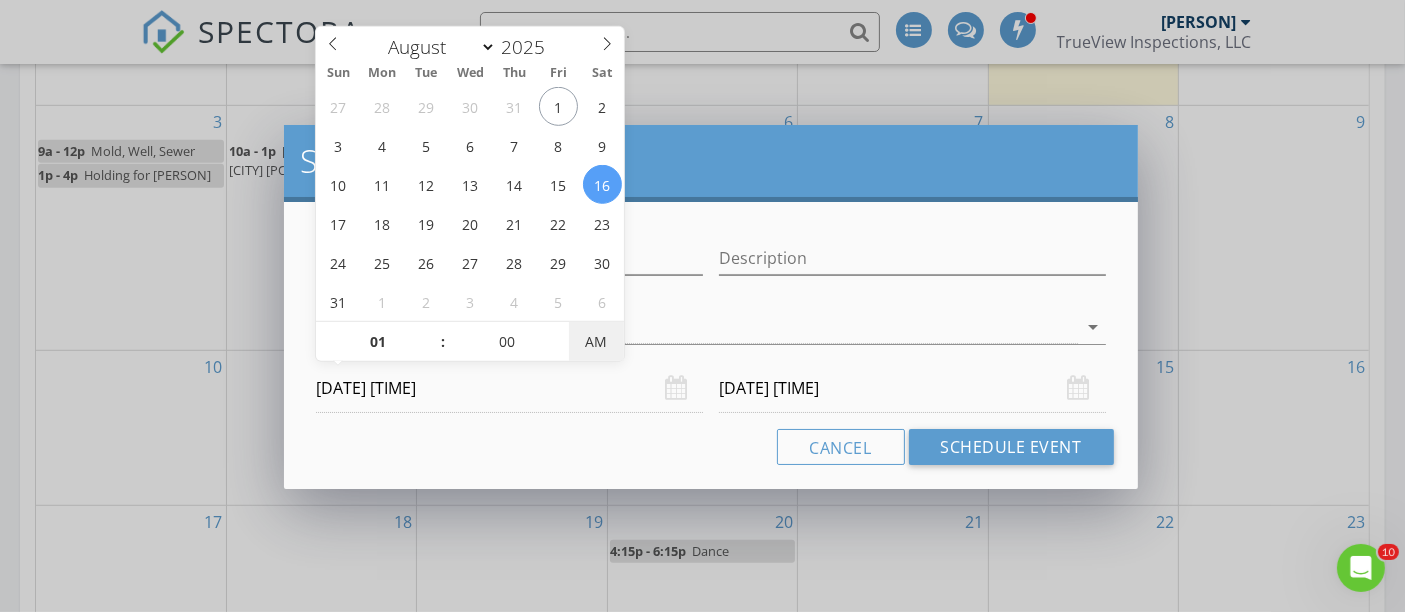 type on "[DATE] [TIME]" 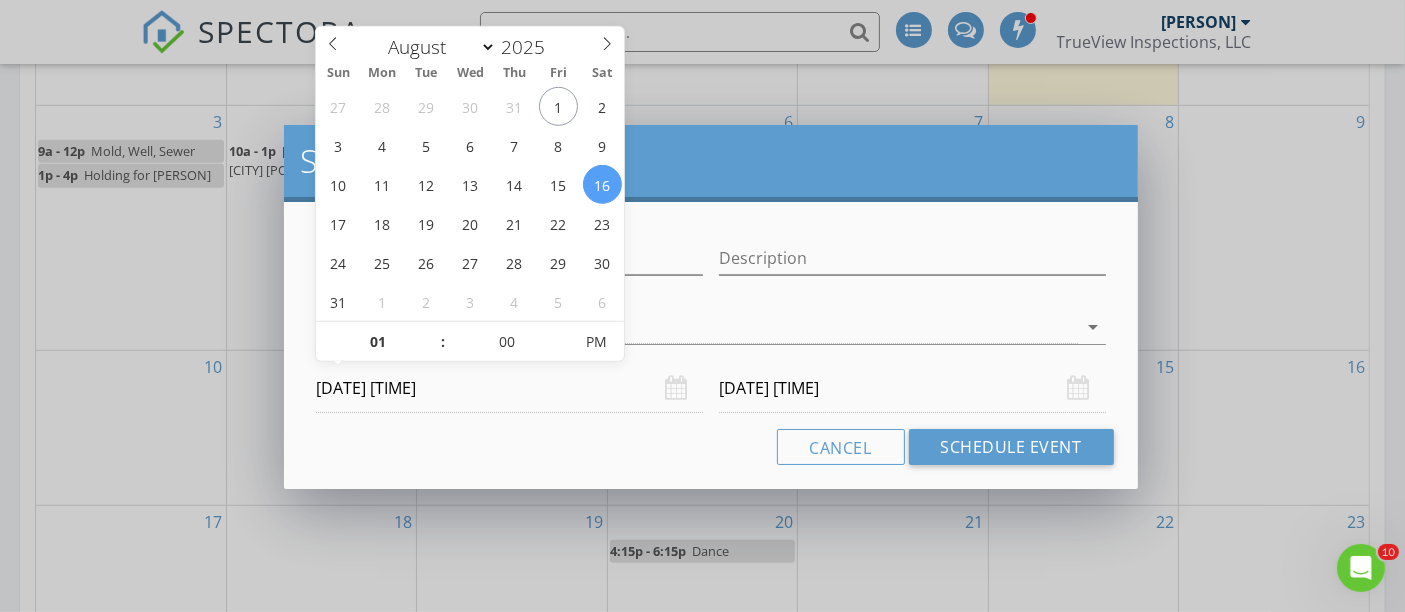 click on "[DATE] [TIME]" at bounding box center (912, 388) 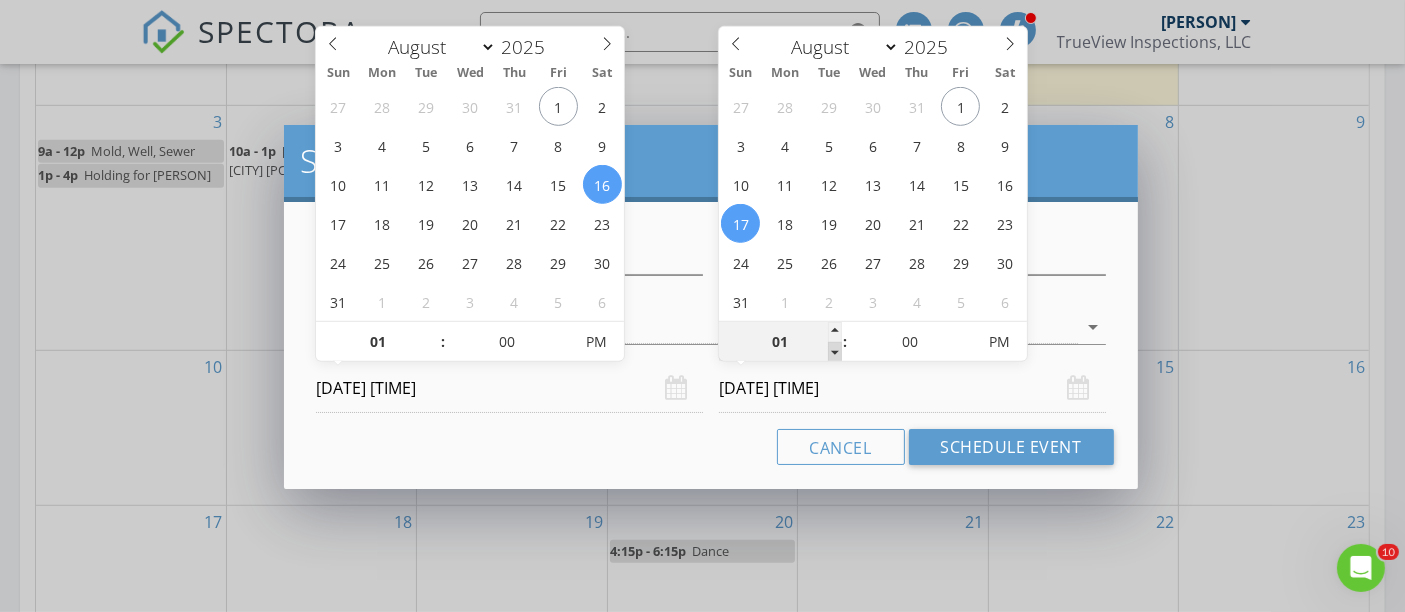 type on "12" 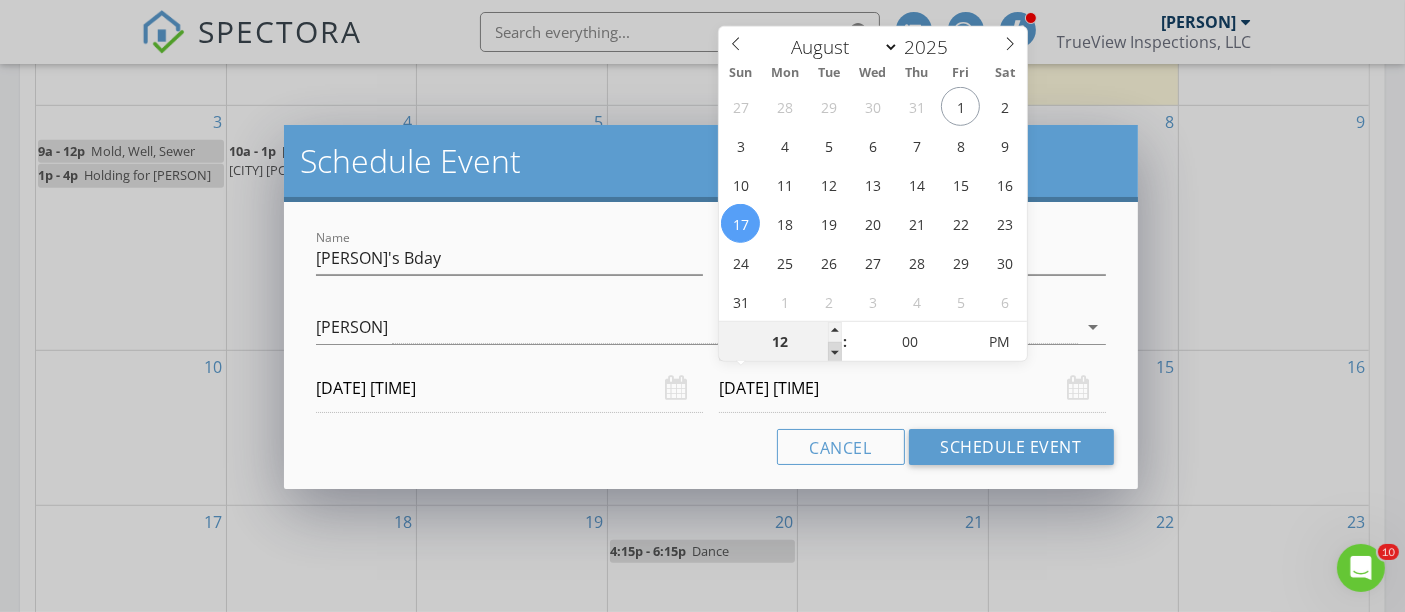 click at bounding box center [835, 352] 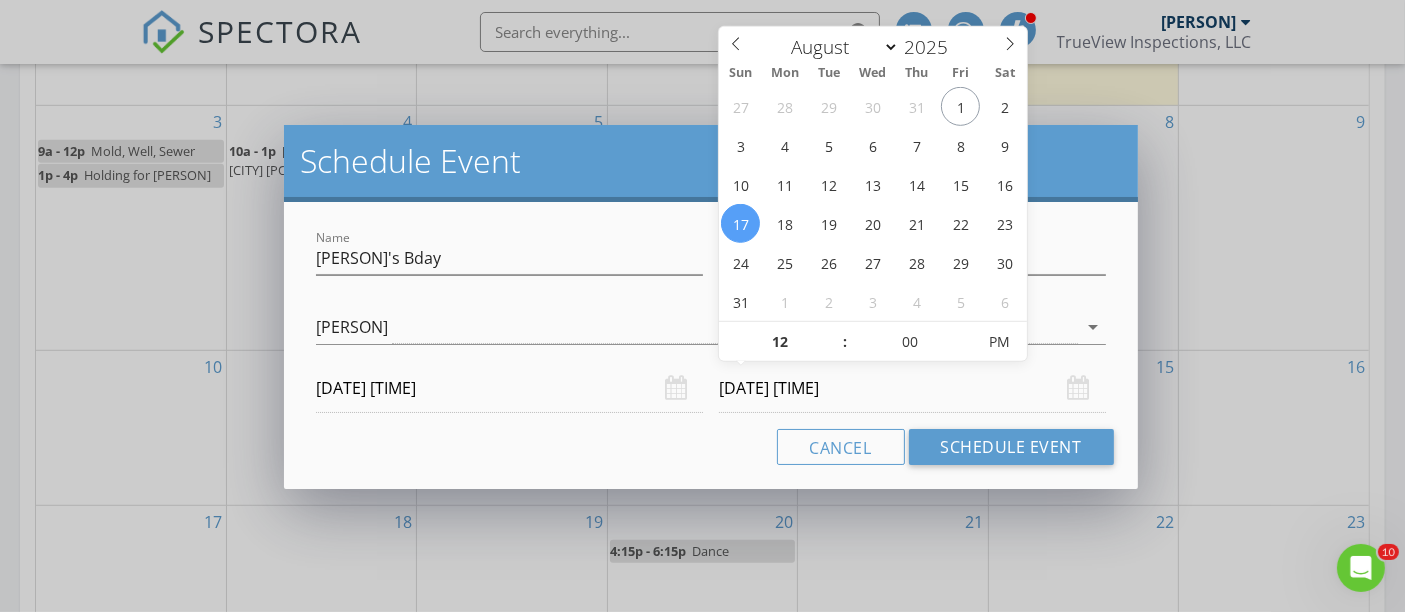 click on "Cancel   Schedule Event" at bounding box center (710, 447) 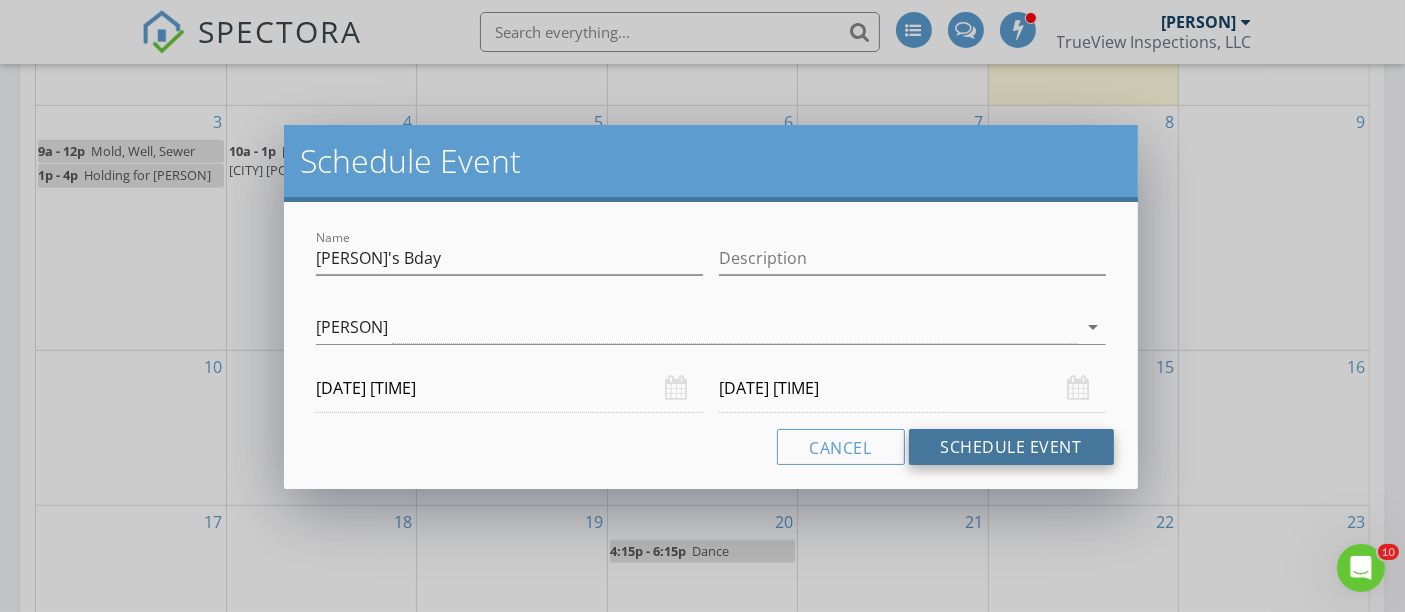 click on "Schedule Event" at bounding box center [1011, 447] 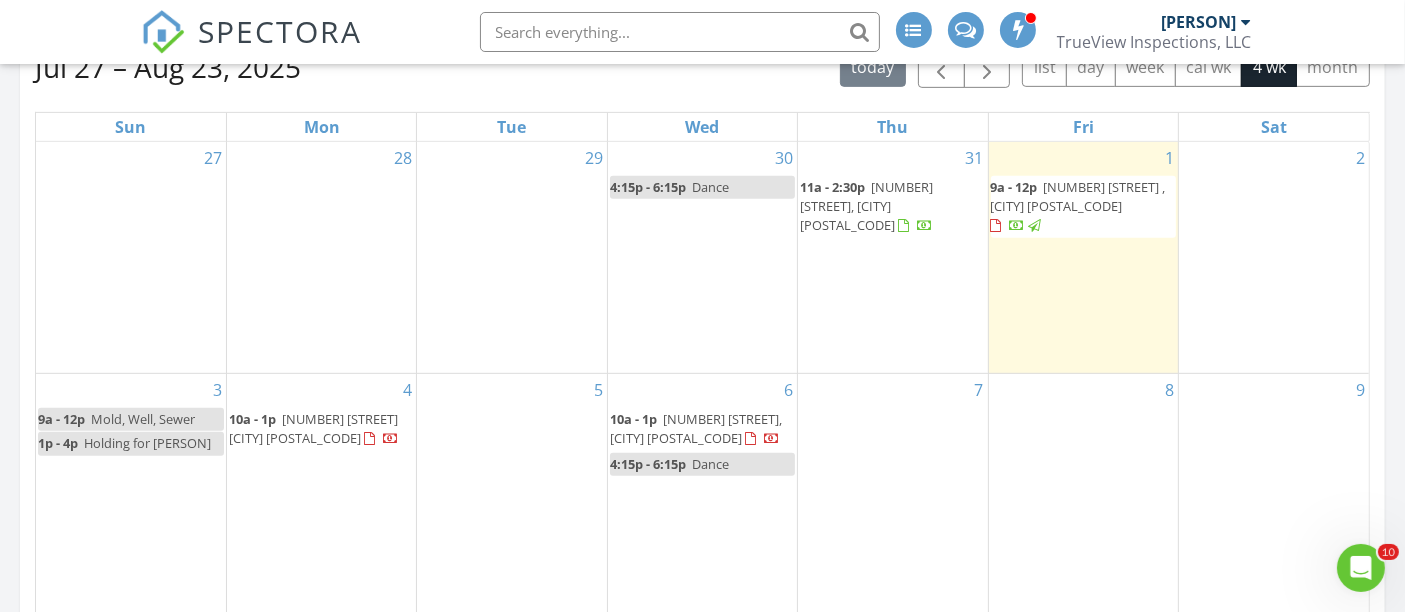 scroll, scrollTop: 1075, scrollLeft: 0, axis: vertical 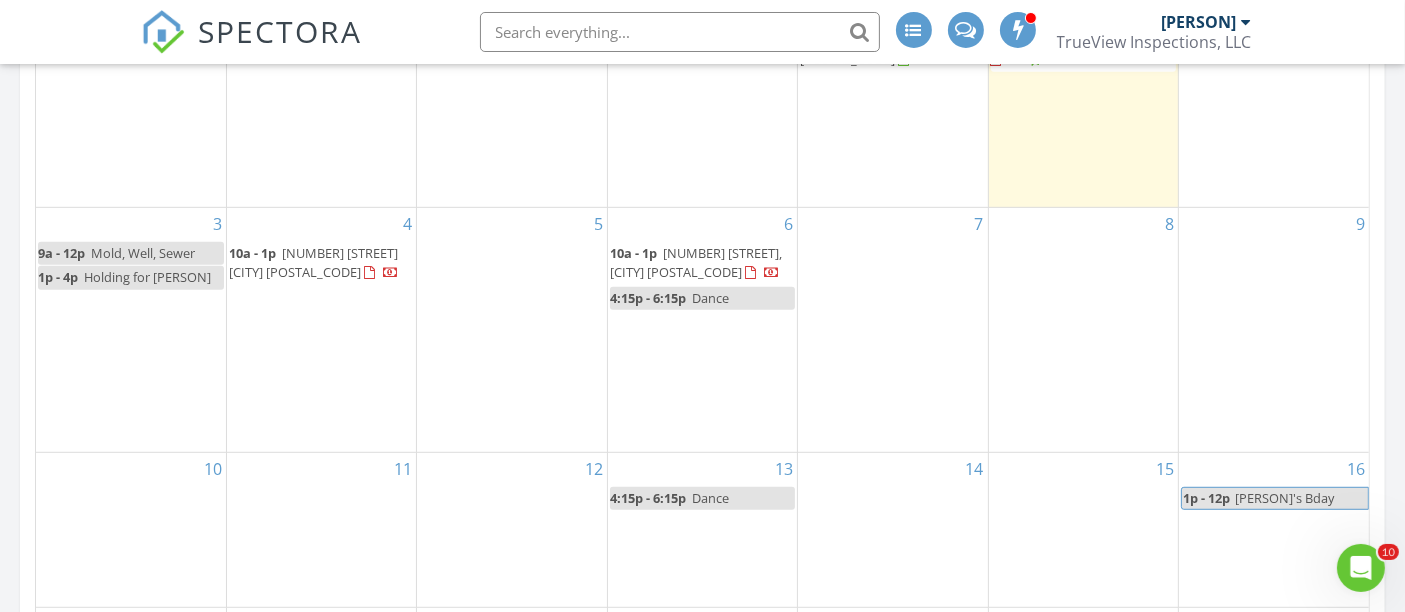 click on "9" at bounding box center (1274, 330) 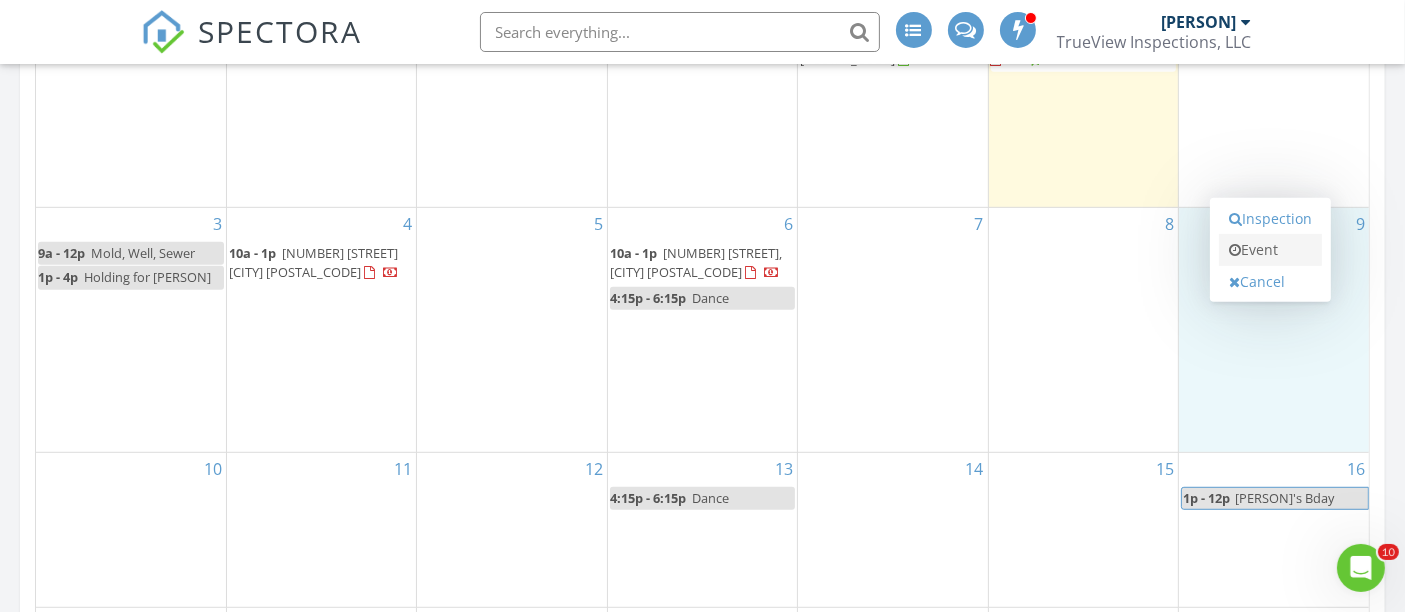 click at bounding box center (1235, 250) 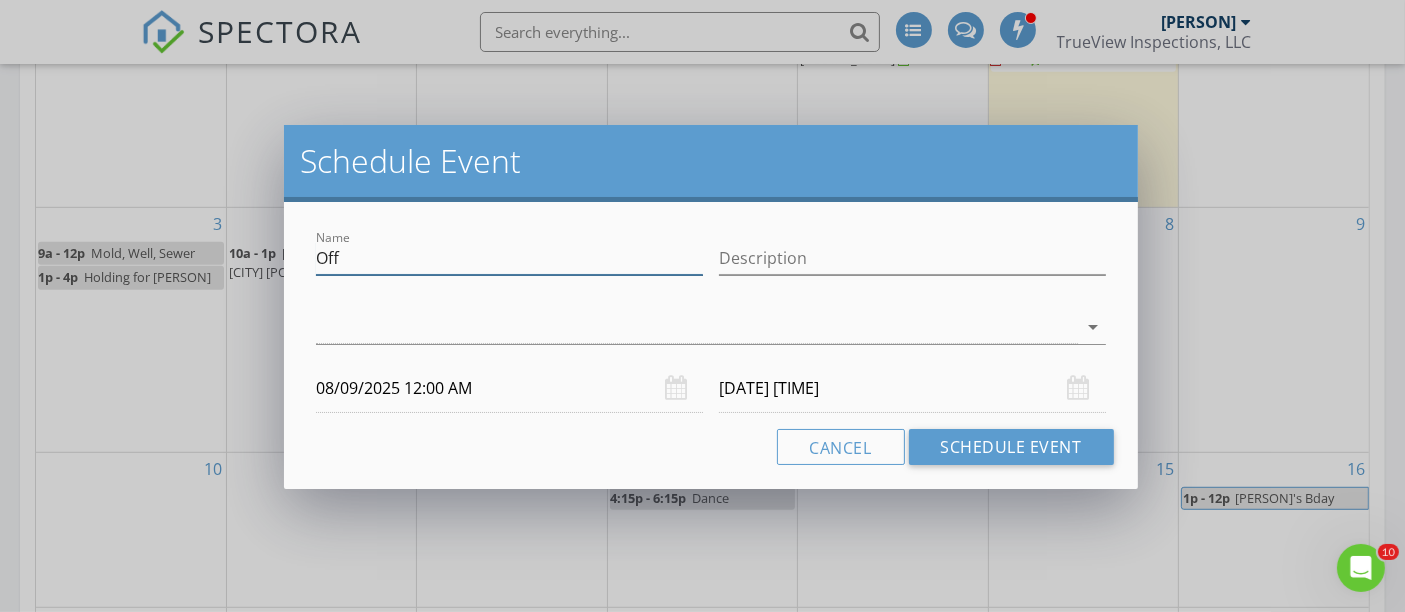 click on "Name Off" at bounding box center [509, 258] 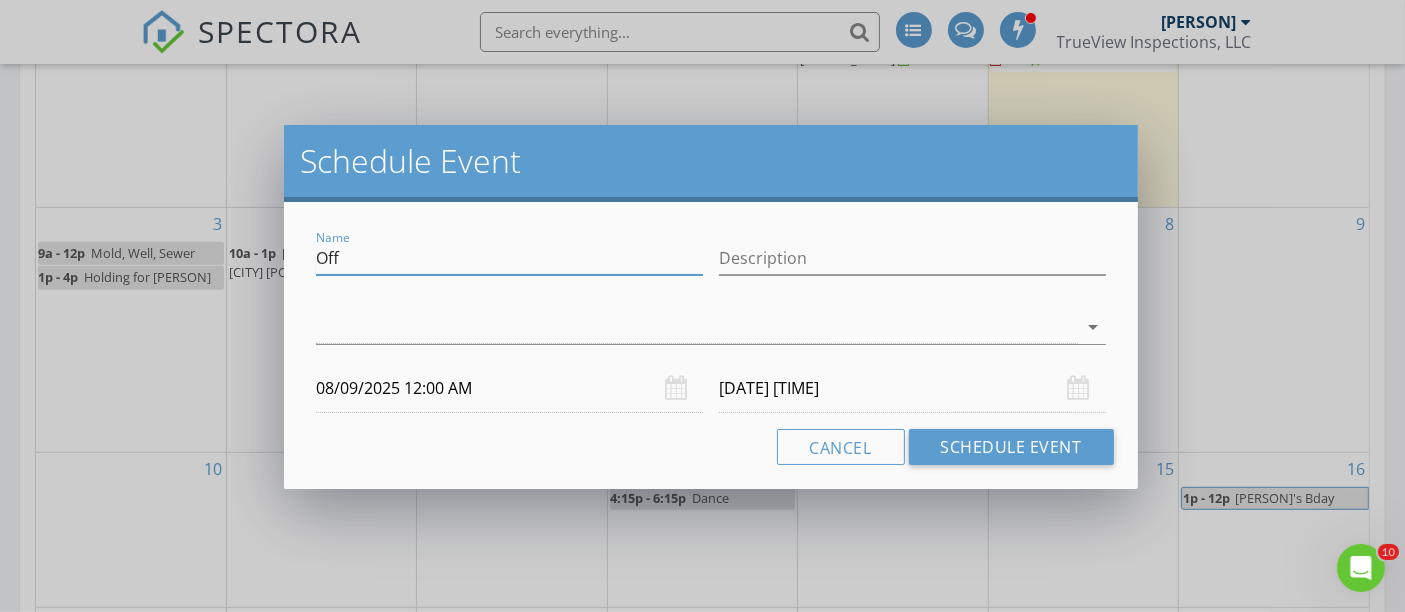 click on "Name Off" at bounding box center [509, 258] 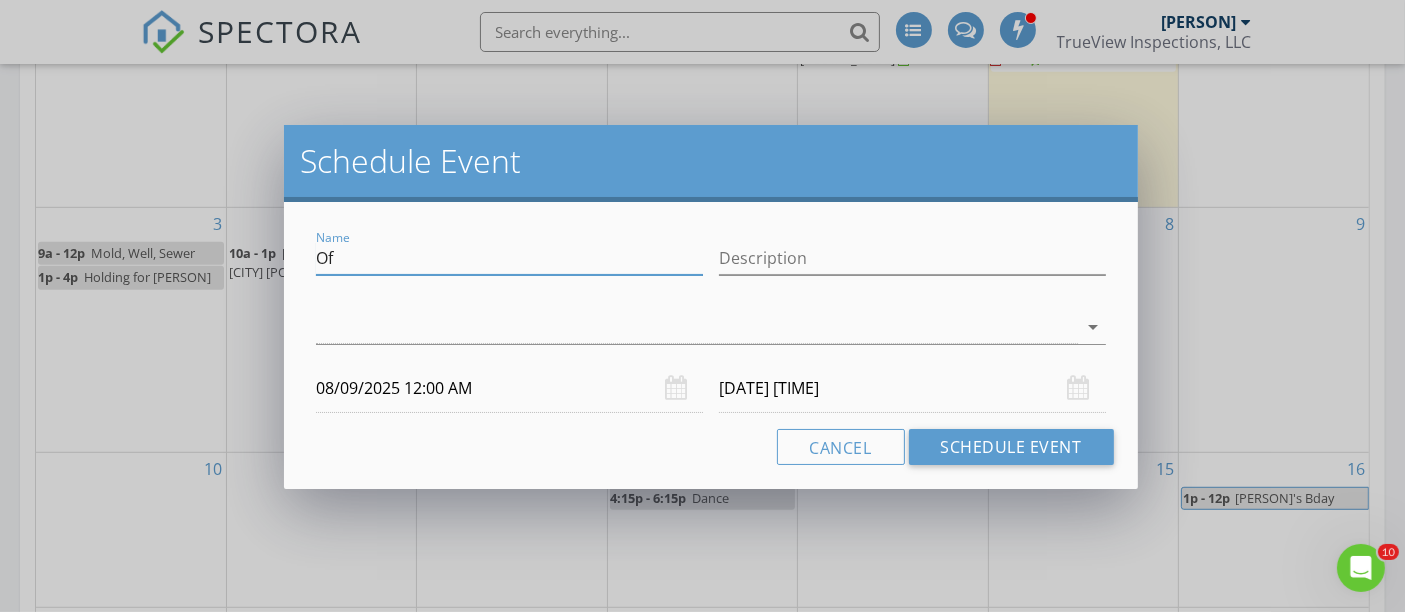 type on "O" 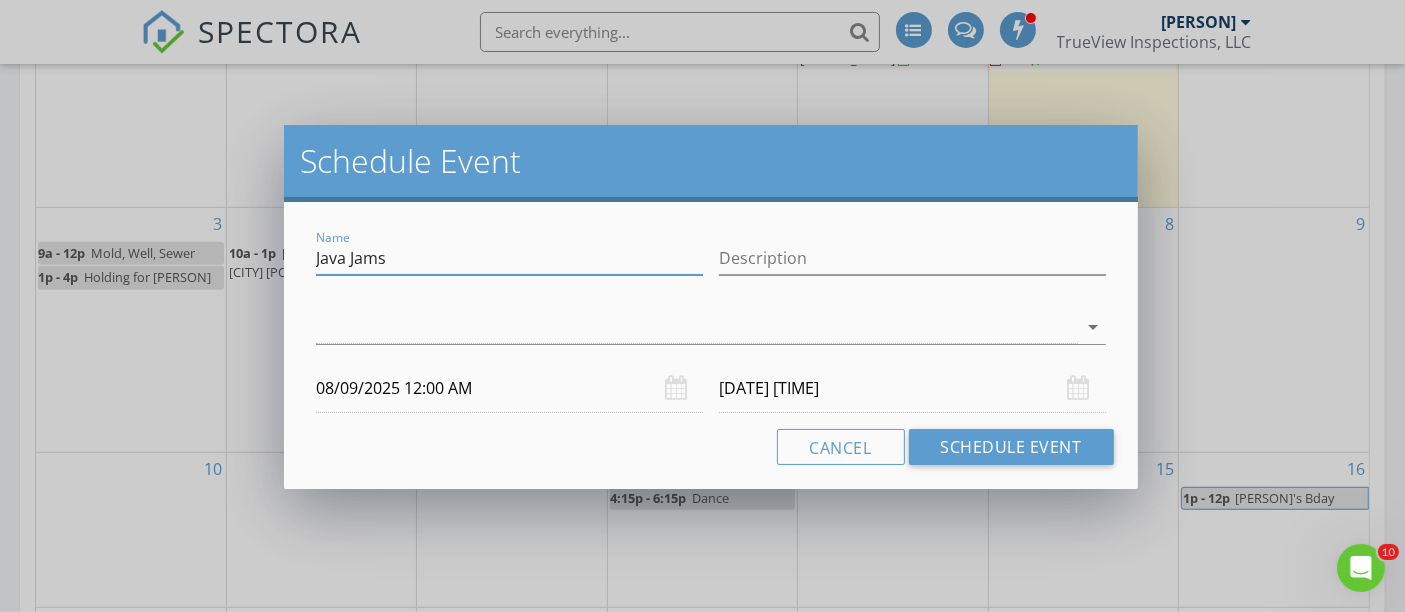 type on "Java Jams" 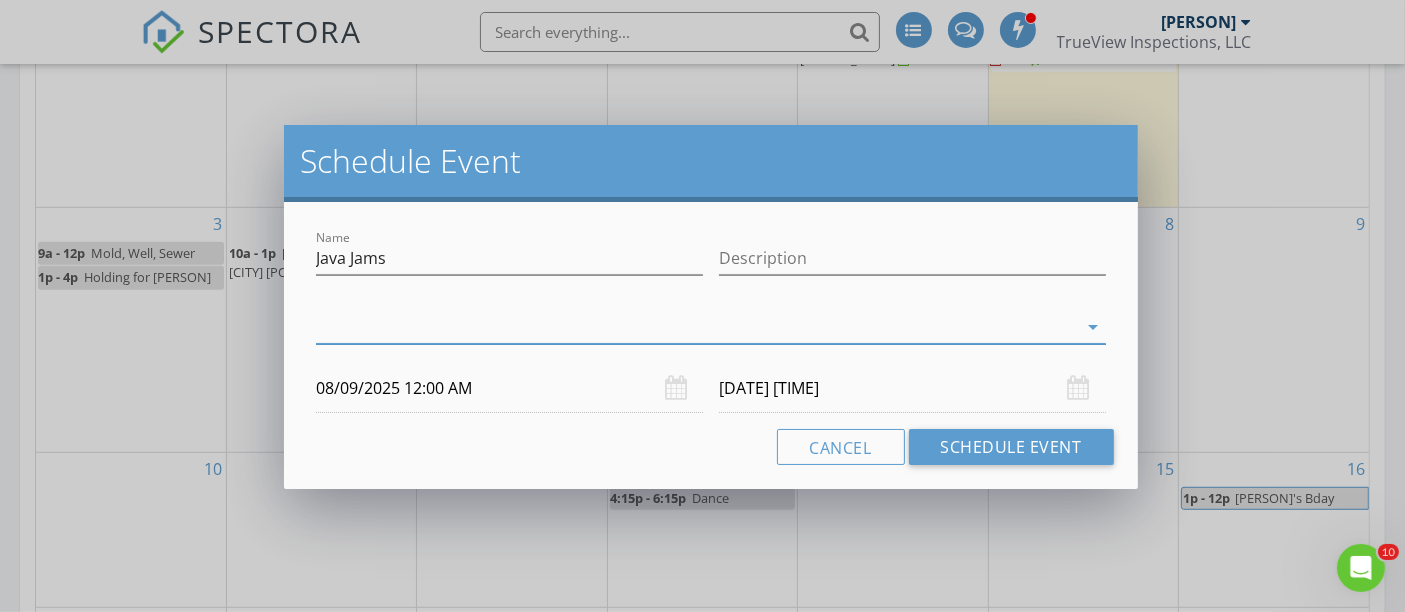 click at bounding box center [696, 327] 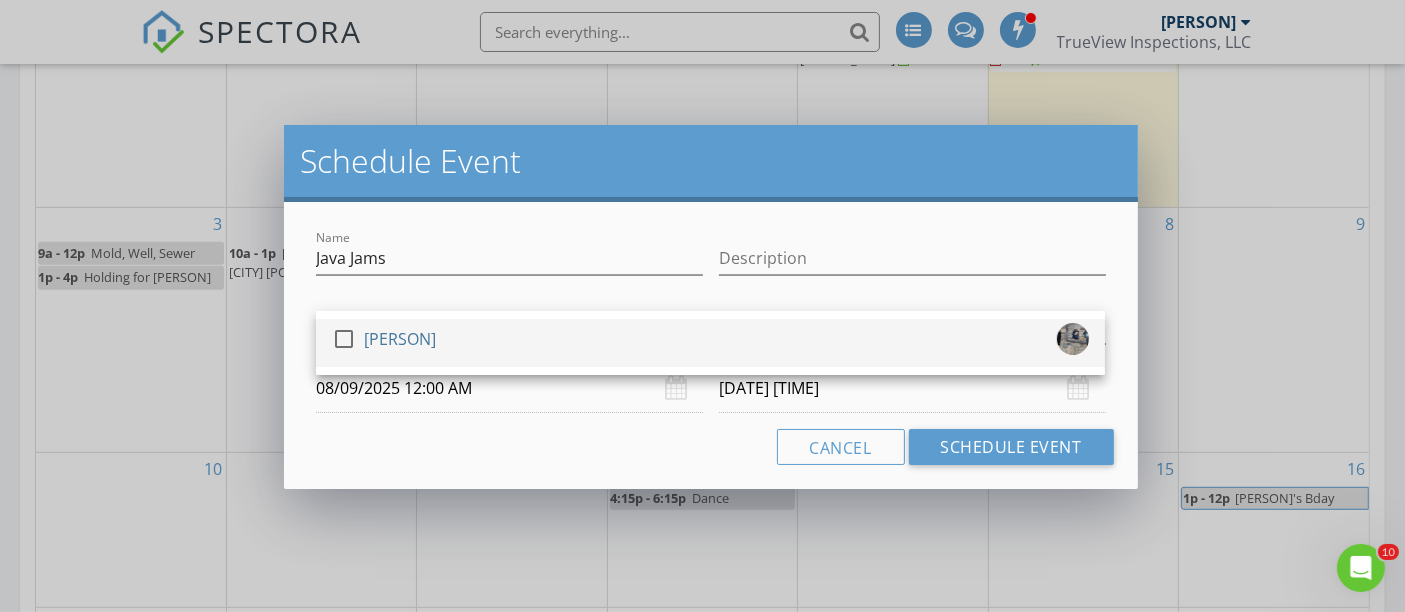 click on "check_box_outline_blank   [PERSON]" at bounding box center (710, 343) 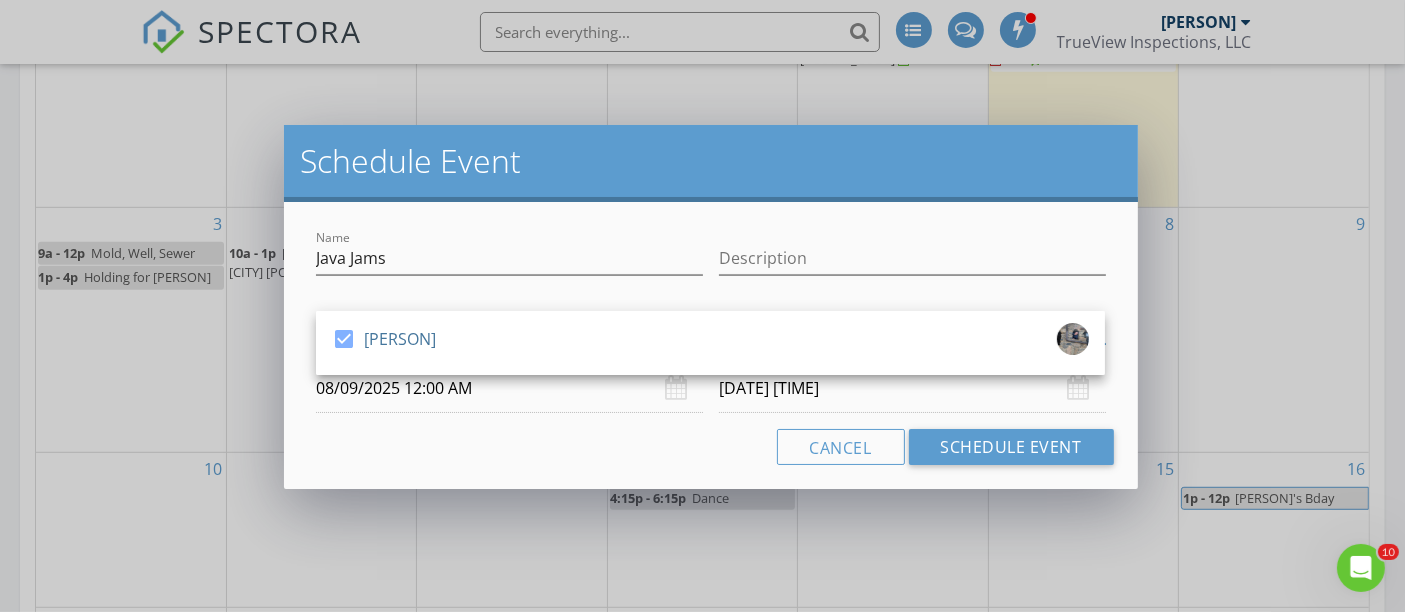 click on "08/09/2025 12:00 AM" at bounding box center (509, 388) 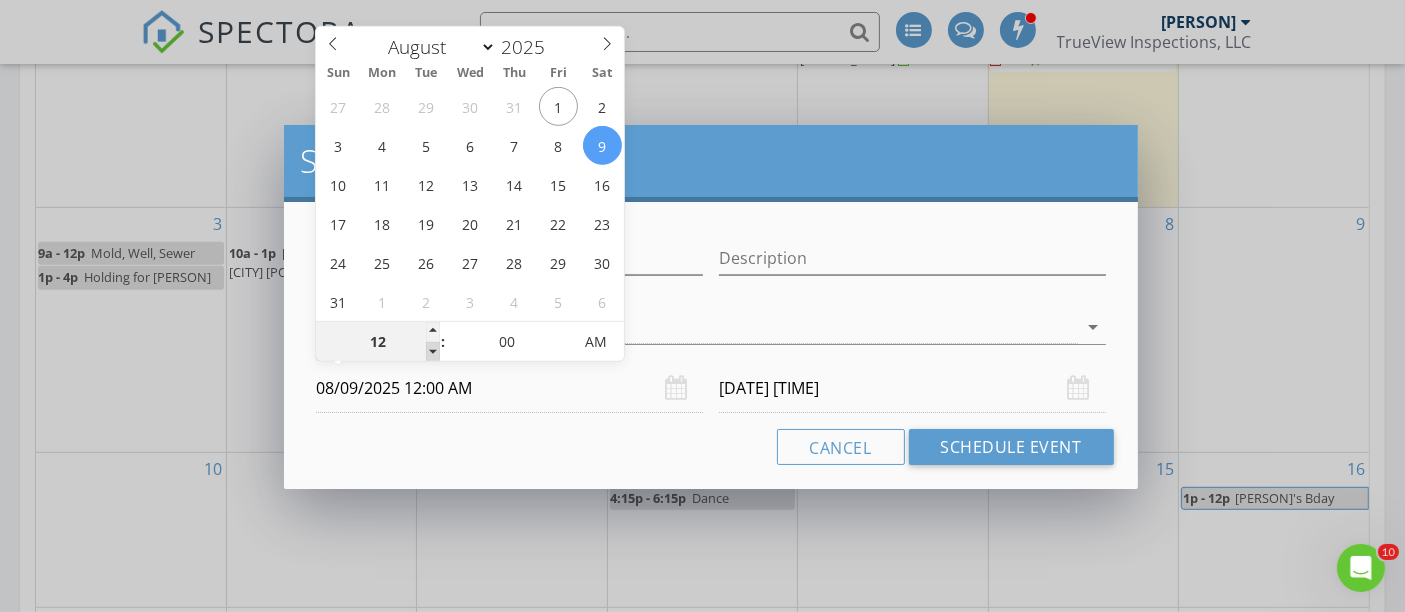 type on "11" 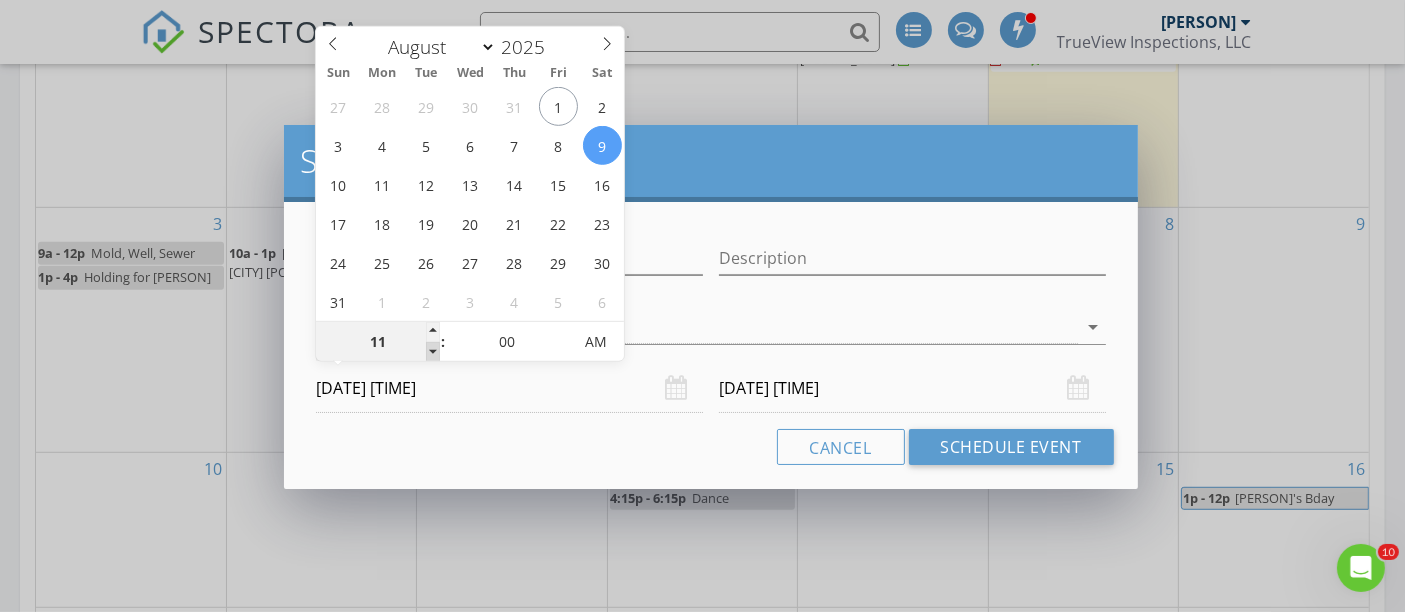 click at bounding box center (433, 352) 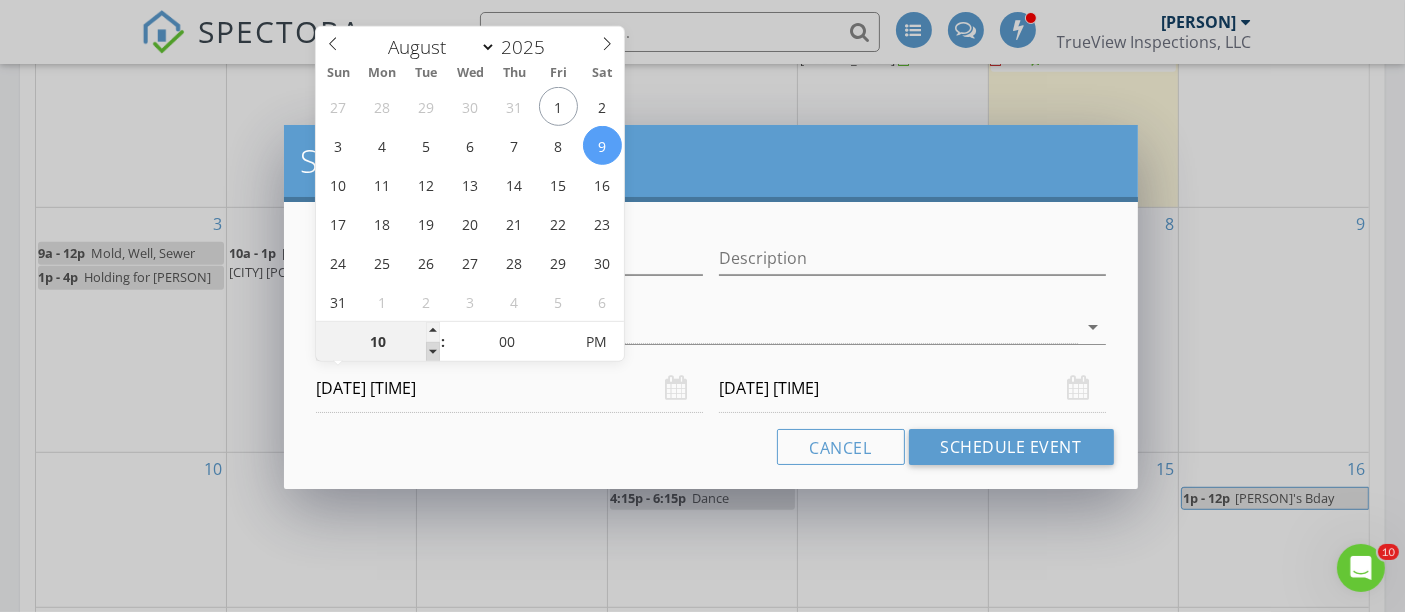 click at bounding box center (433, 352) 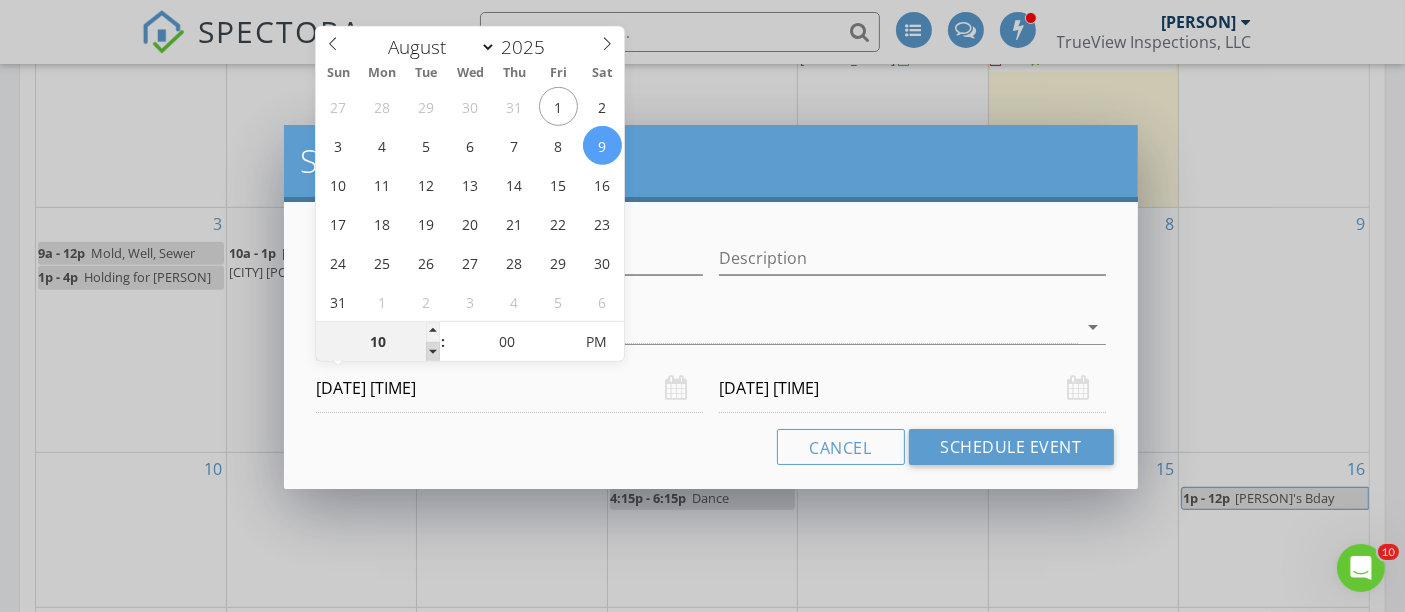 type on "10" 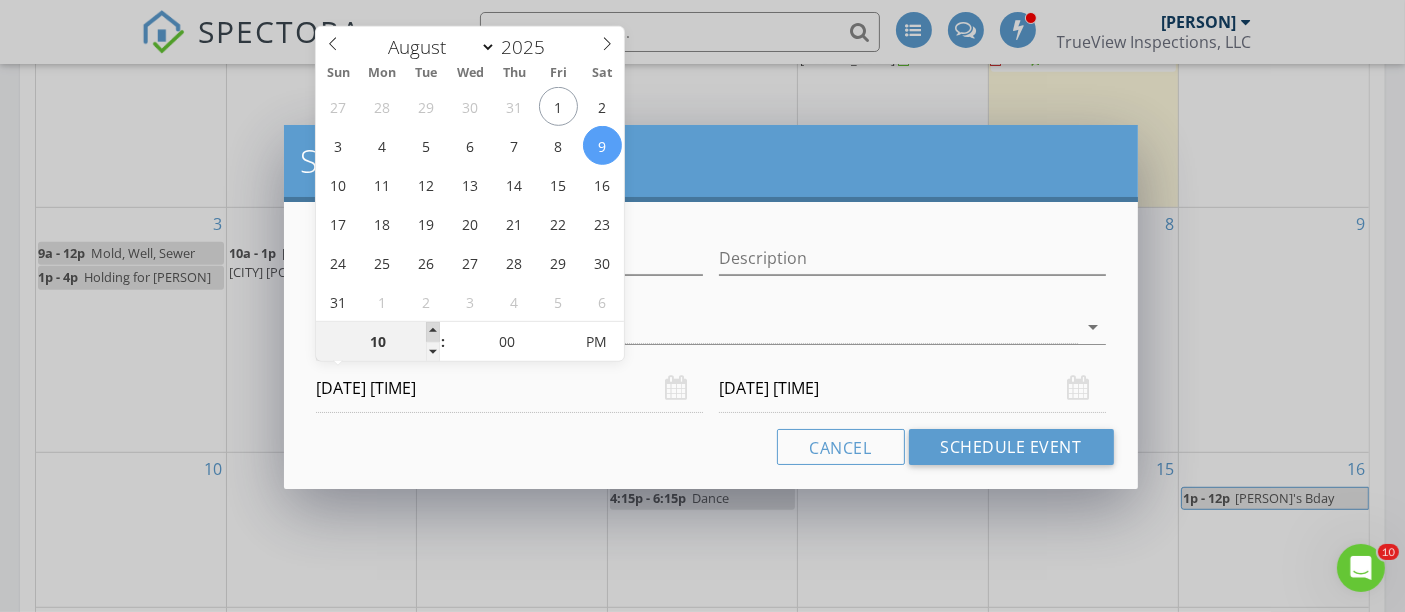 type on "11" 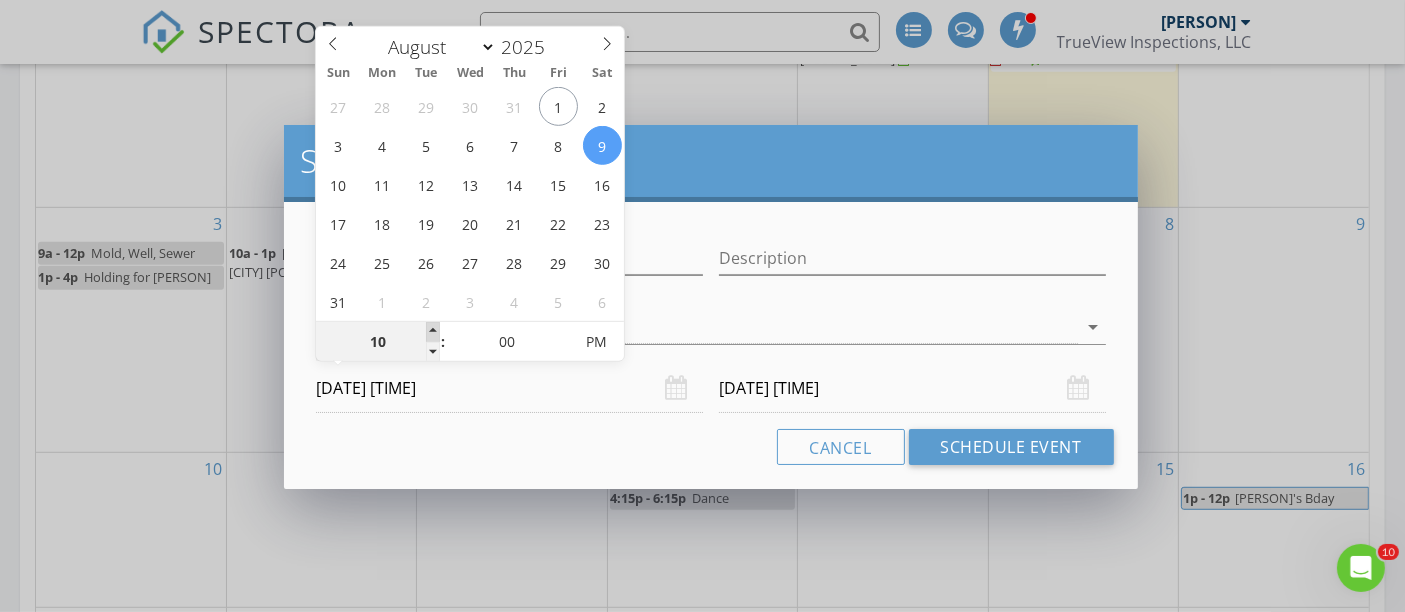 type on "[DATE] [TIME]" 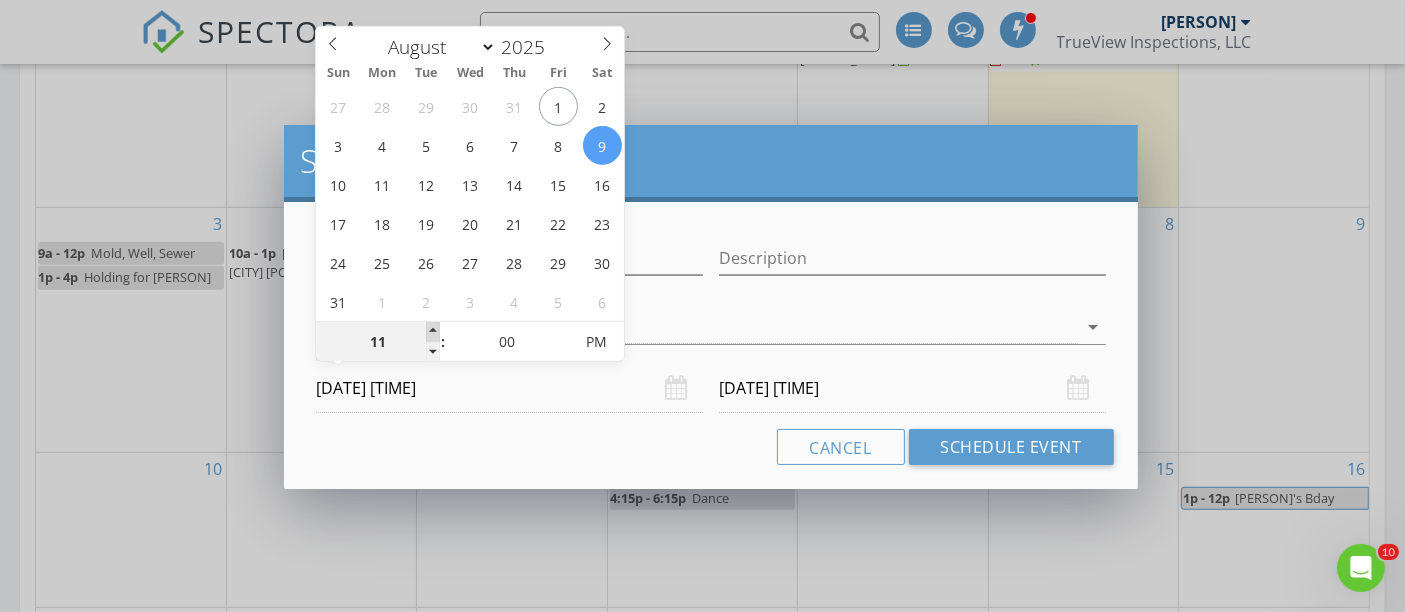 click at bounding box center (433, 332) 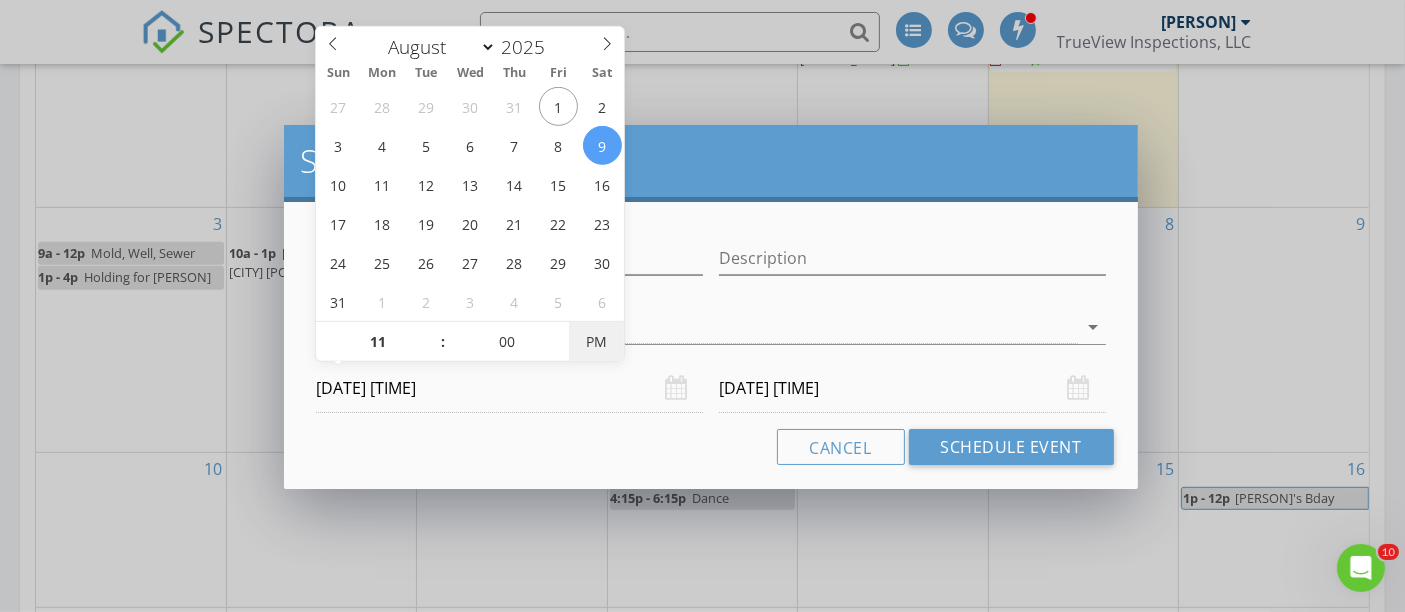 type on "11" 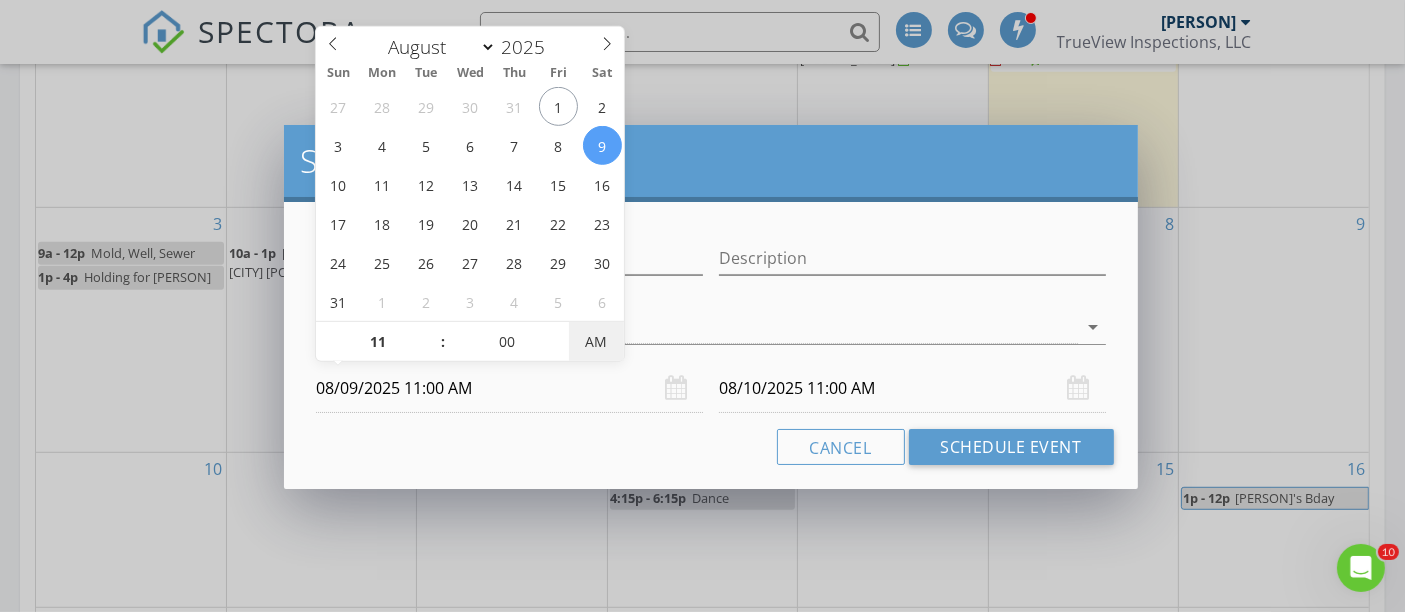 click on "AM" at bounding box center (596, 342) 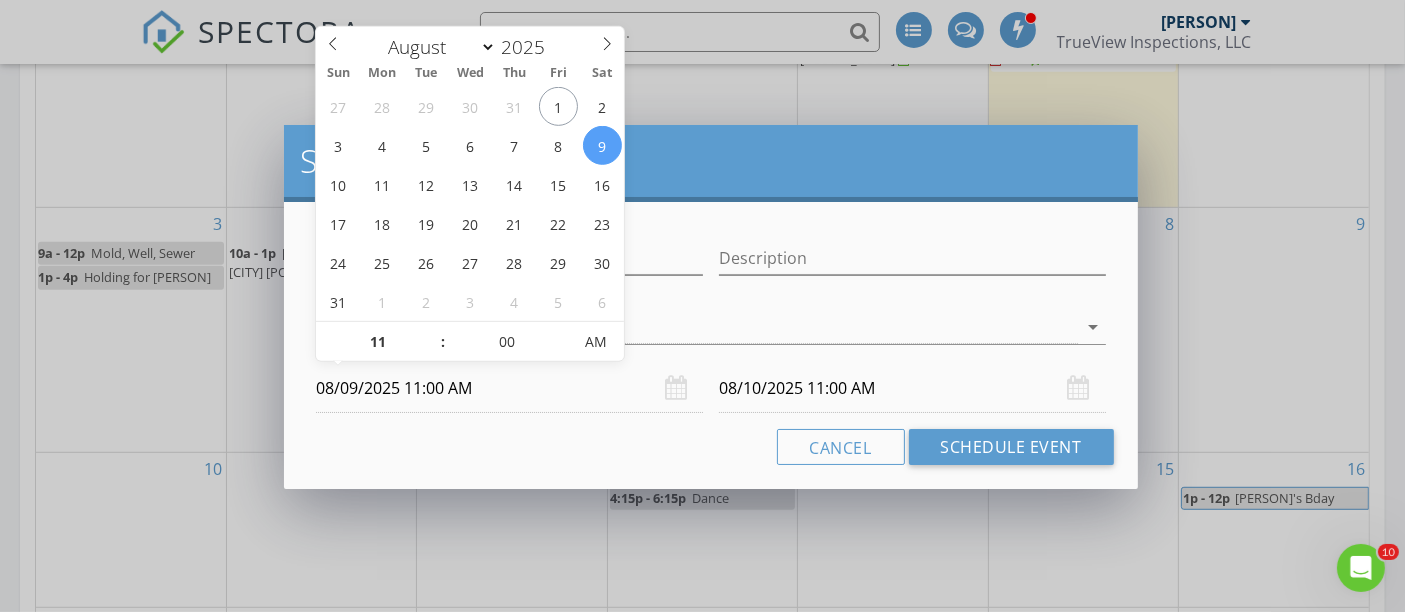 click on "Cancel   Schedule Event" at bounding box center (710, 447) 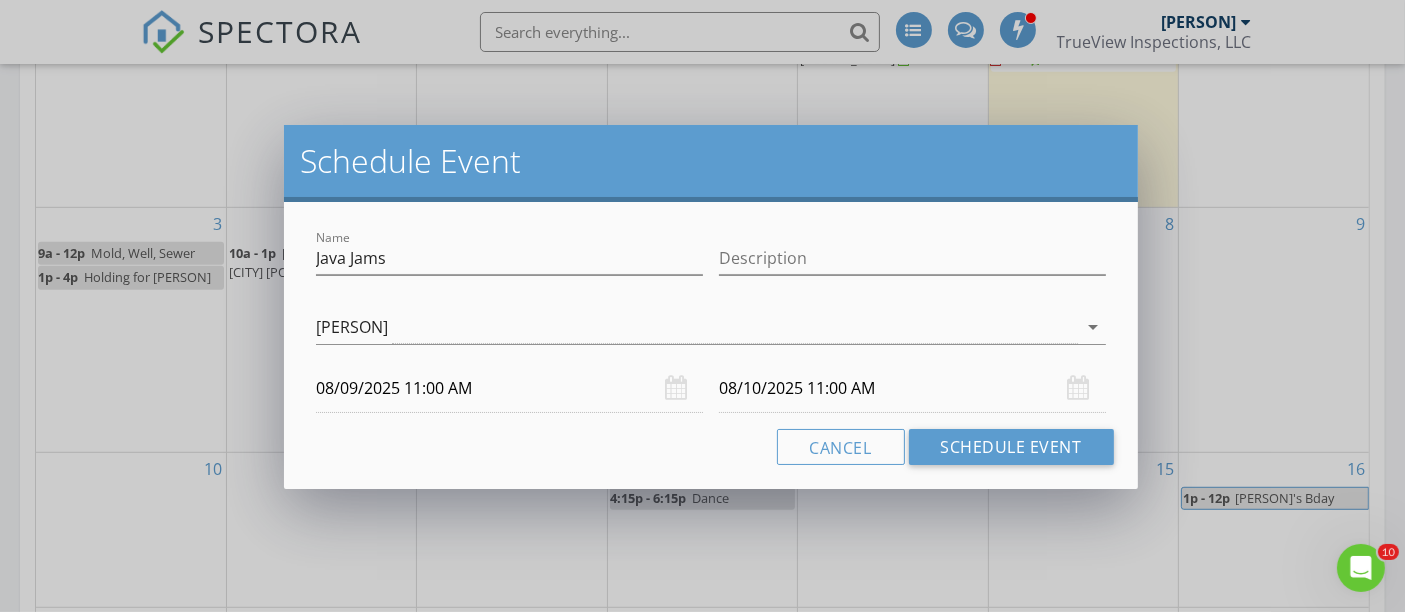 click on "08/10/2025 11:00 AM" at bounding box center [912, 388] 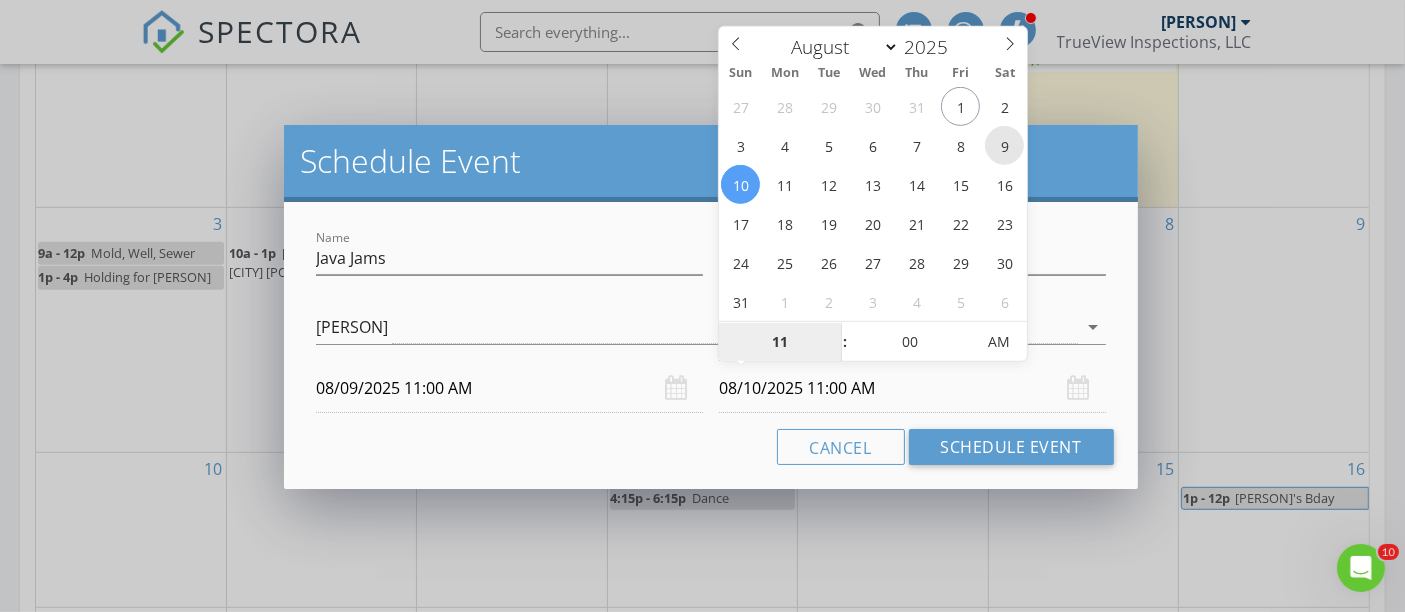 type on "08/09/2025 11:00 AM" 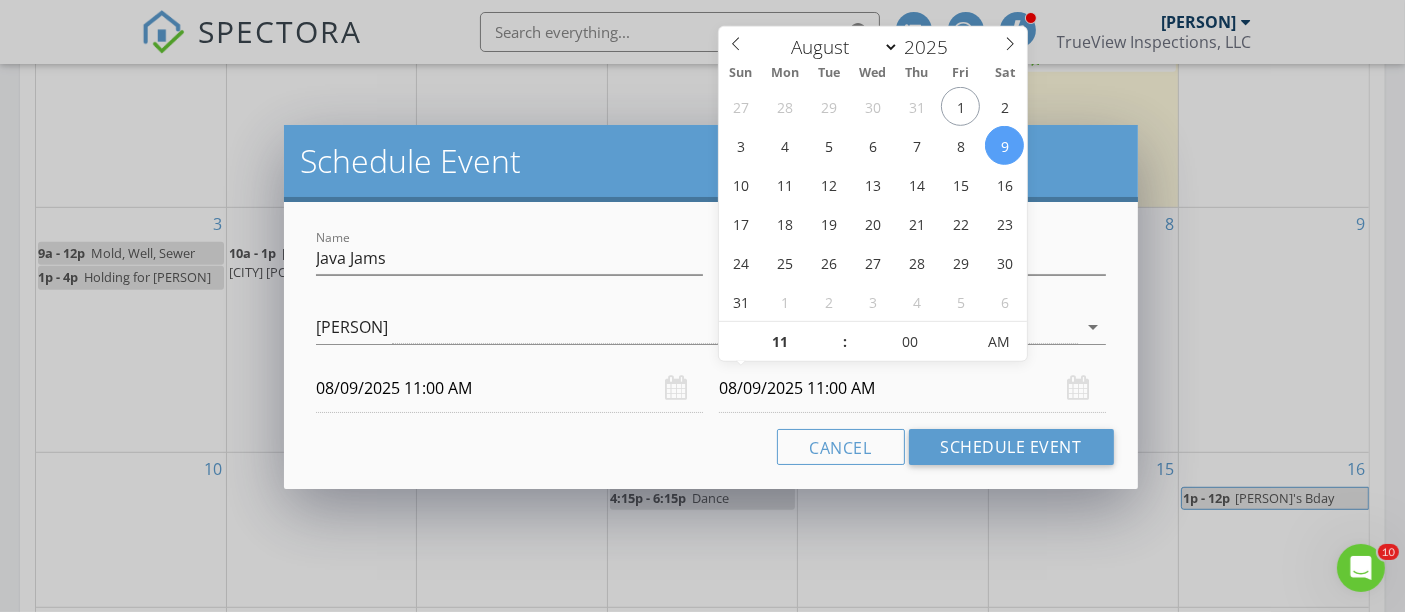 click on "08/09/2025 11:00 AM" at bounding box center (912, 388) 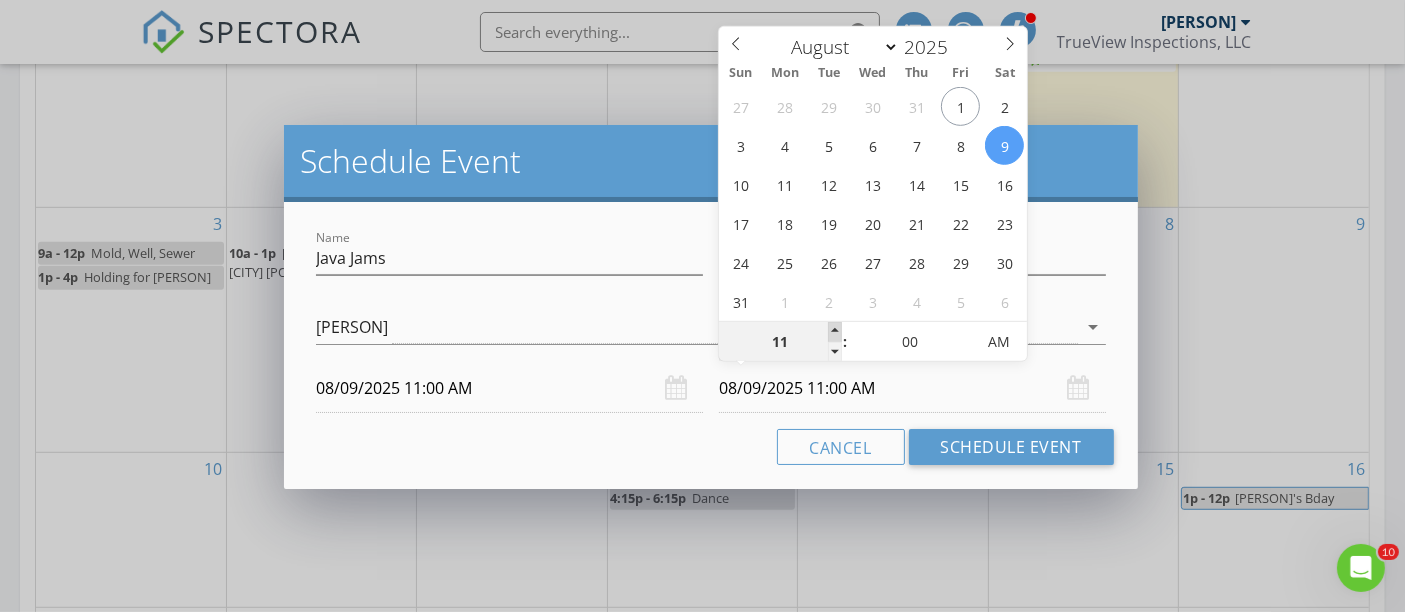 type on "12" 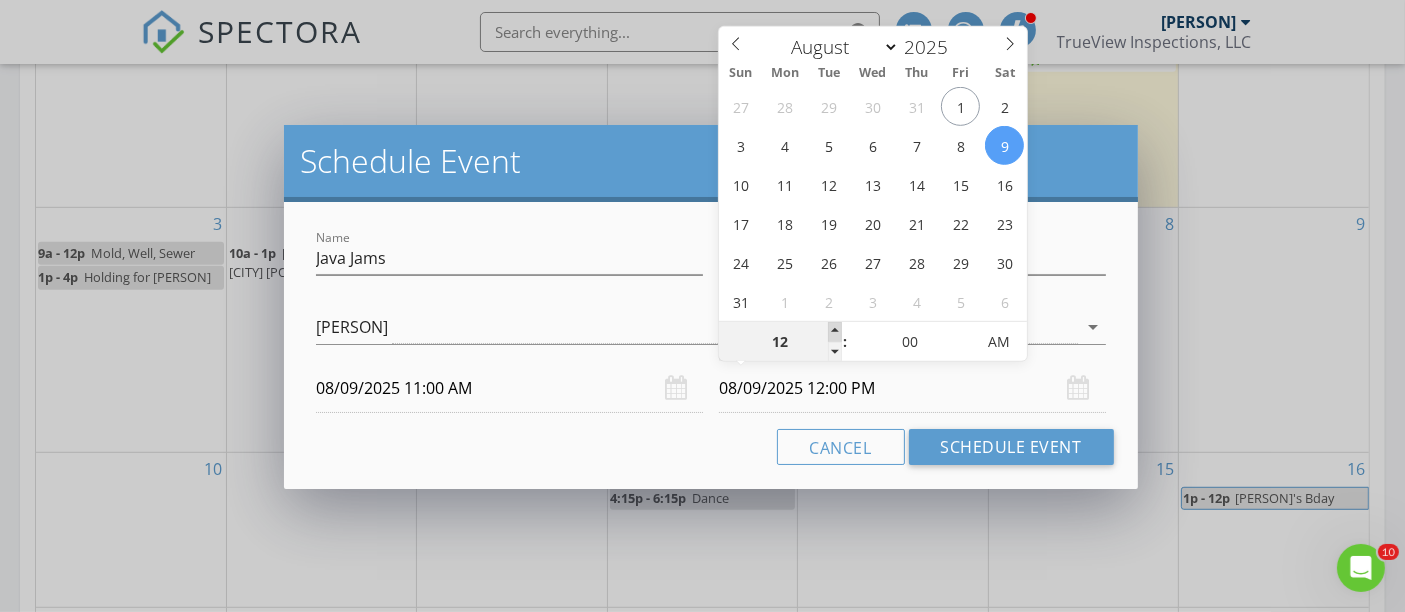 click at bounding box center (835, 332) 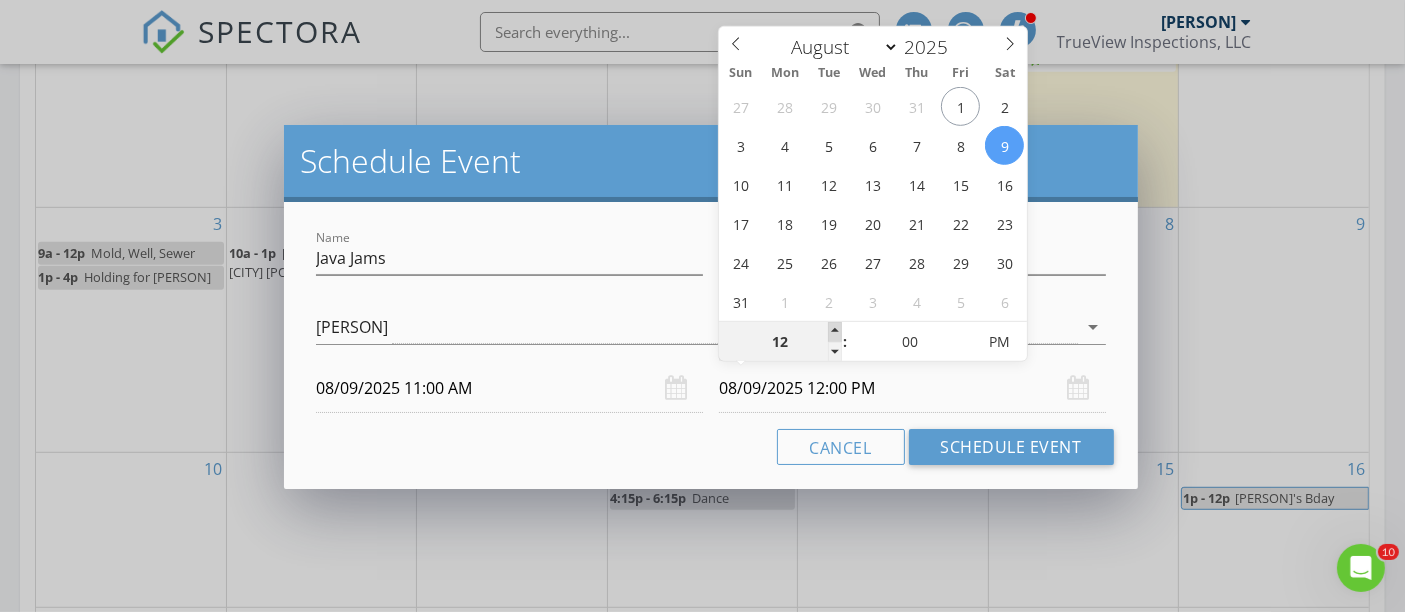 type on "01" 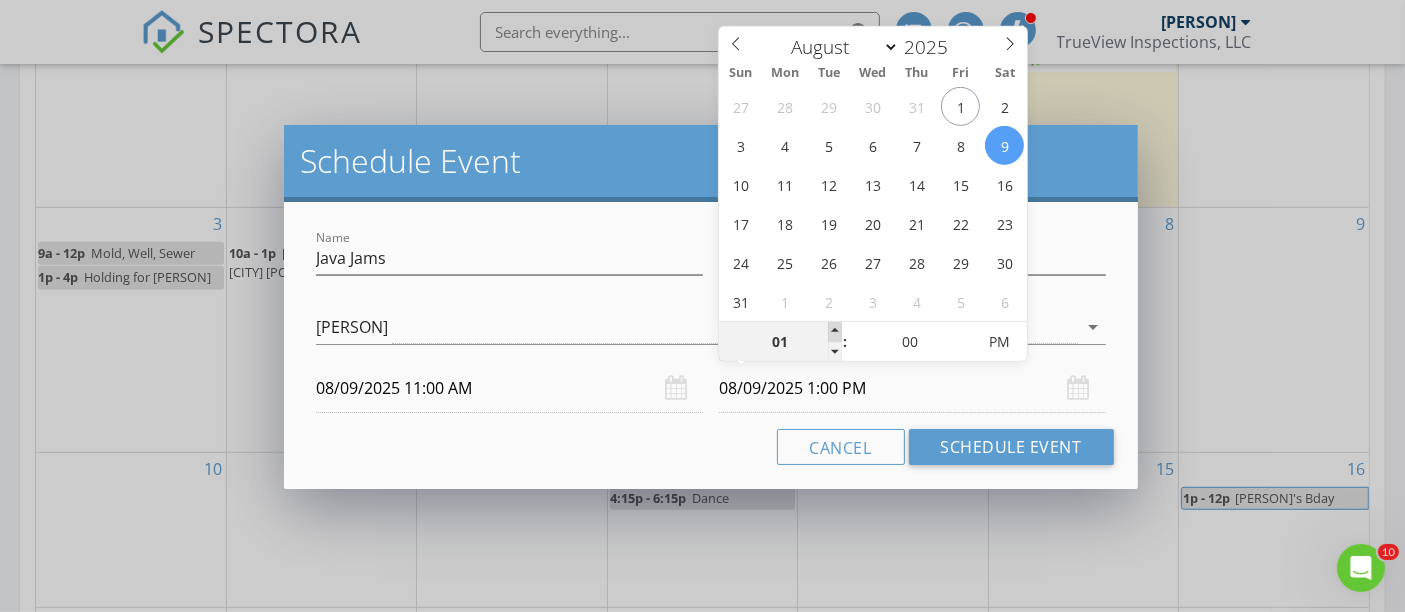 click at bounding box center [835, 332] 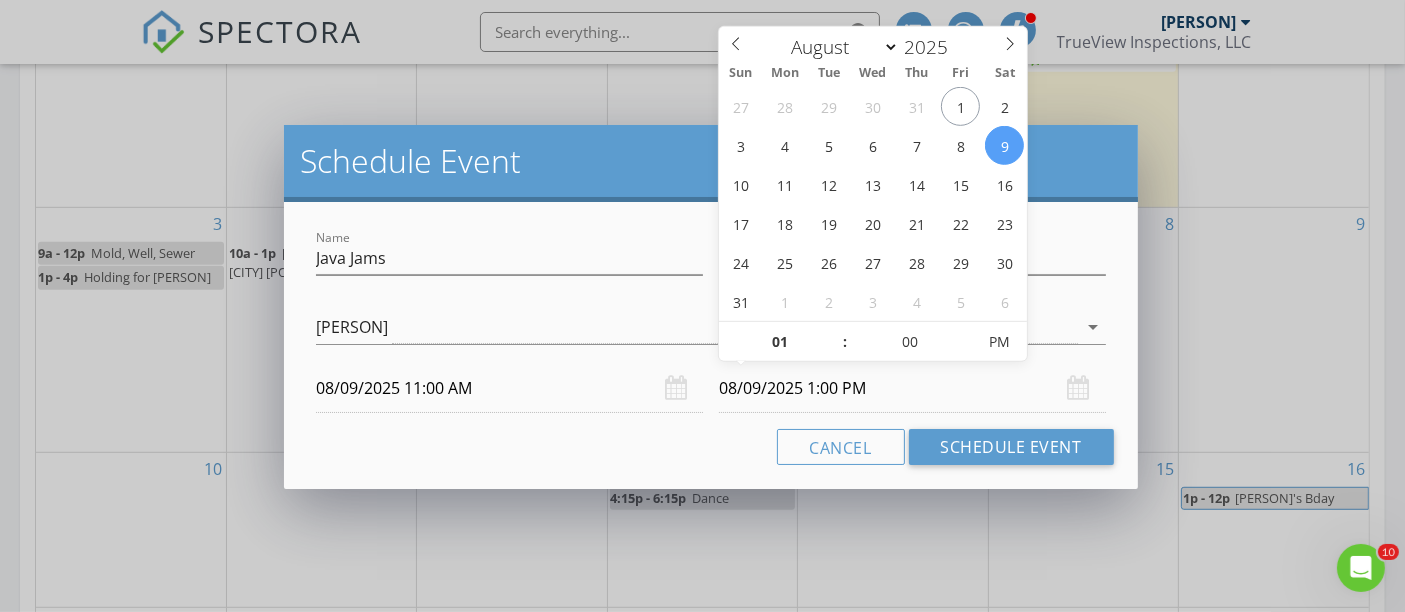 click on "Name Java Jams   Description     check_box   [PERSON]   [PERSON] arrow_drop_down   [DATE] [TIME]   [DATE] [TIME]         Cancel   Schedule Event" at bounding box center [710, 345] 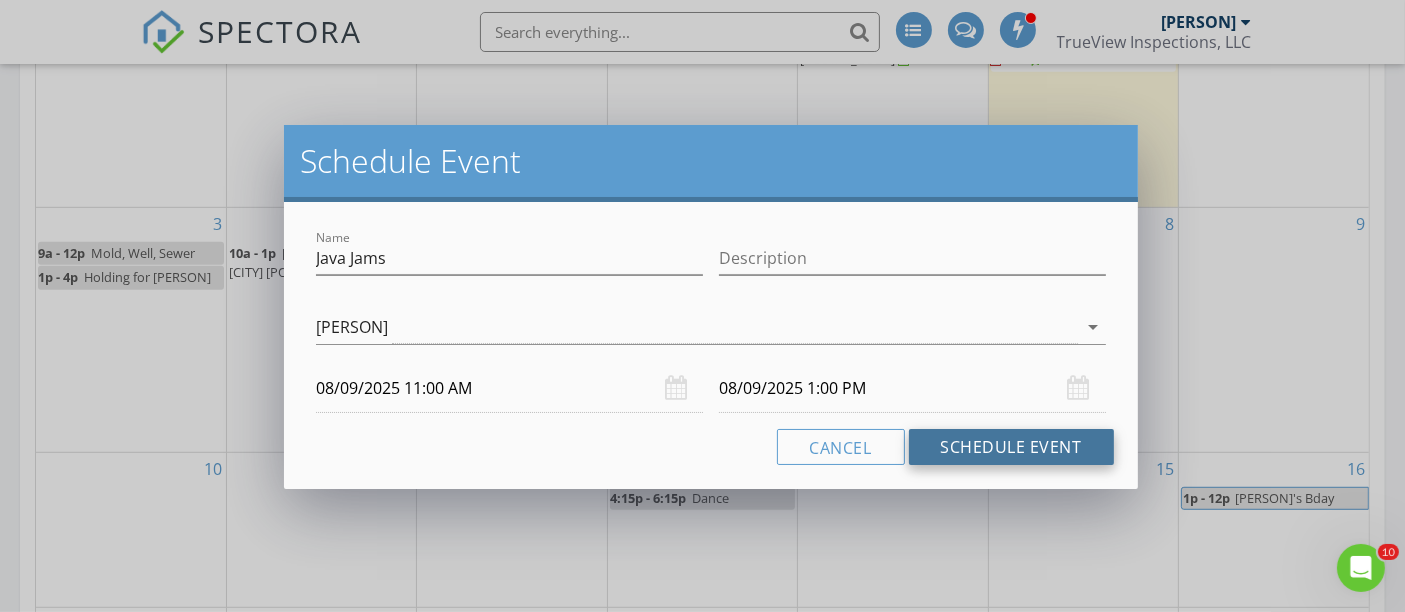 click on "Schedule Event" at bounding box center (1011, 447) 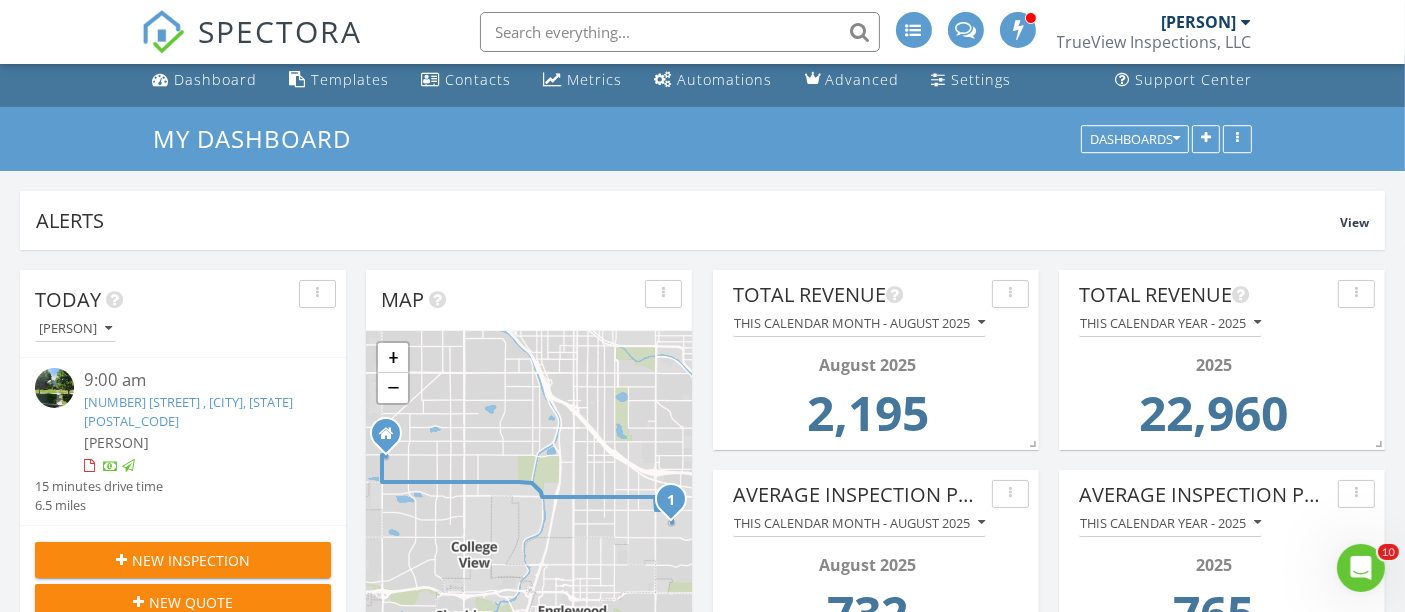 scroll, scrollTop: 0, scrollLeft: 0, axis: both 